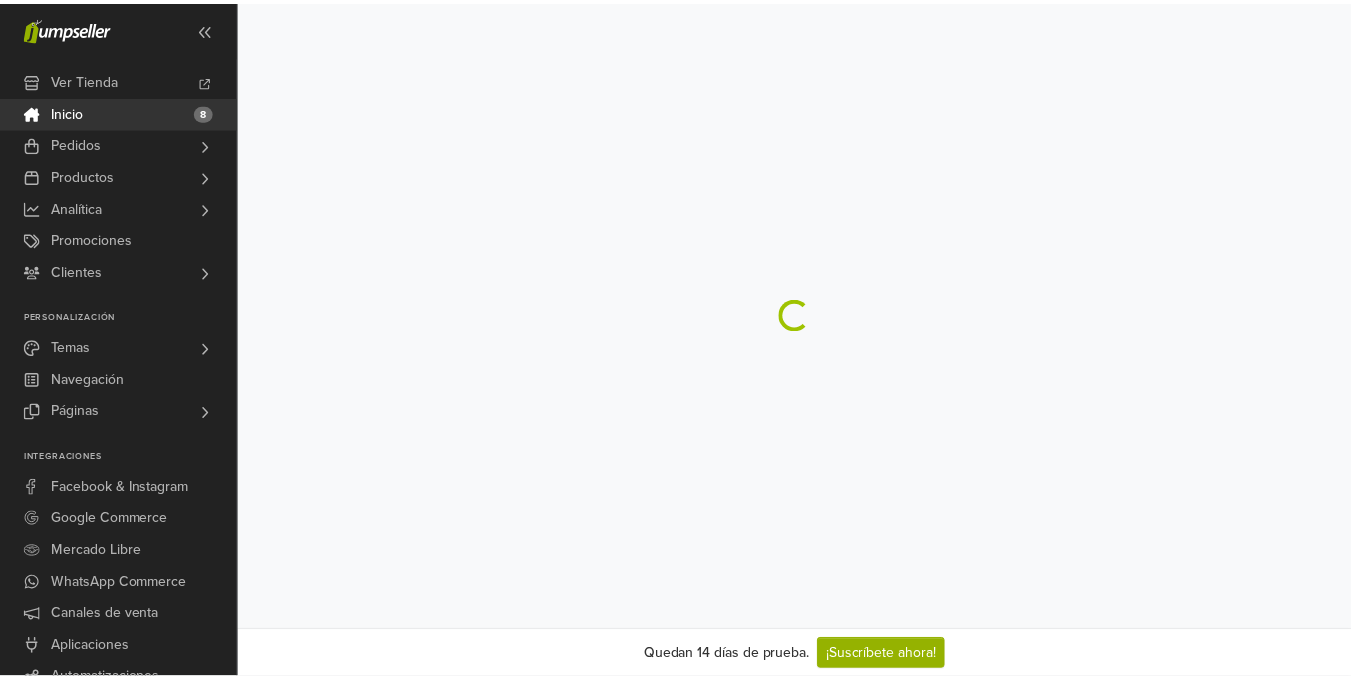scroll, scrollTop: 0, scrollLeft: 0, axis: both 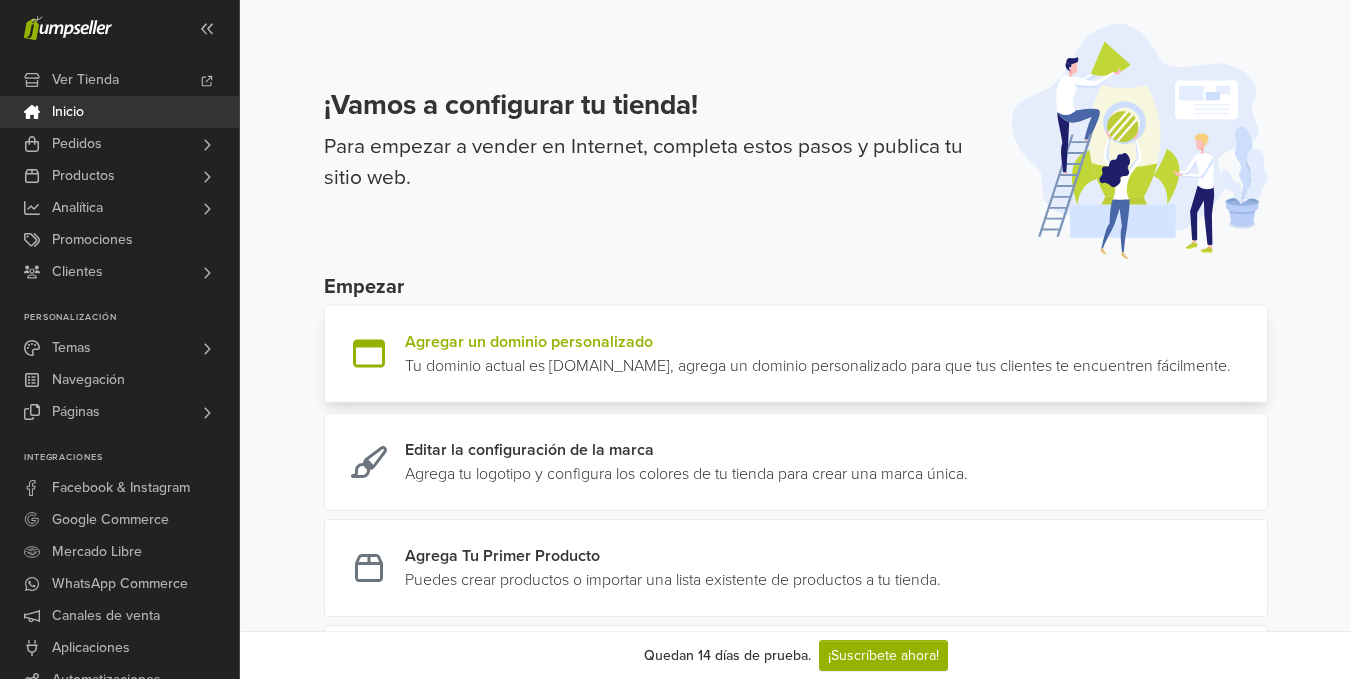 click at bounding box center [1231, 354] 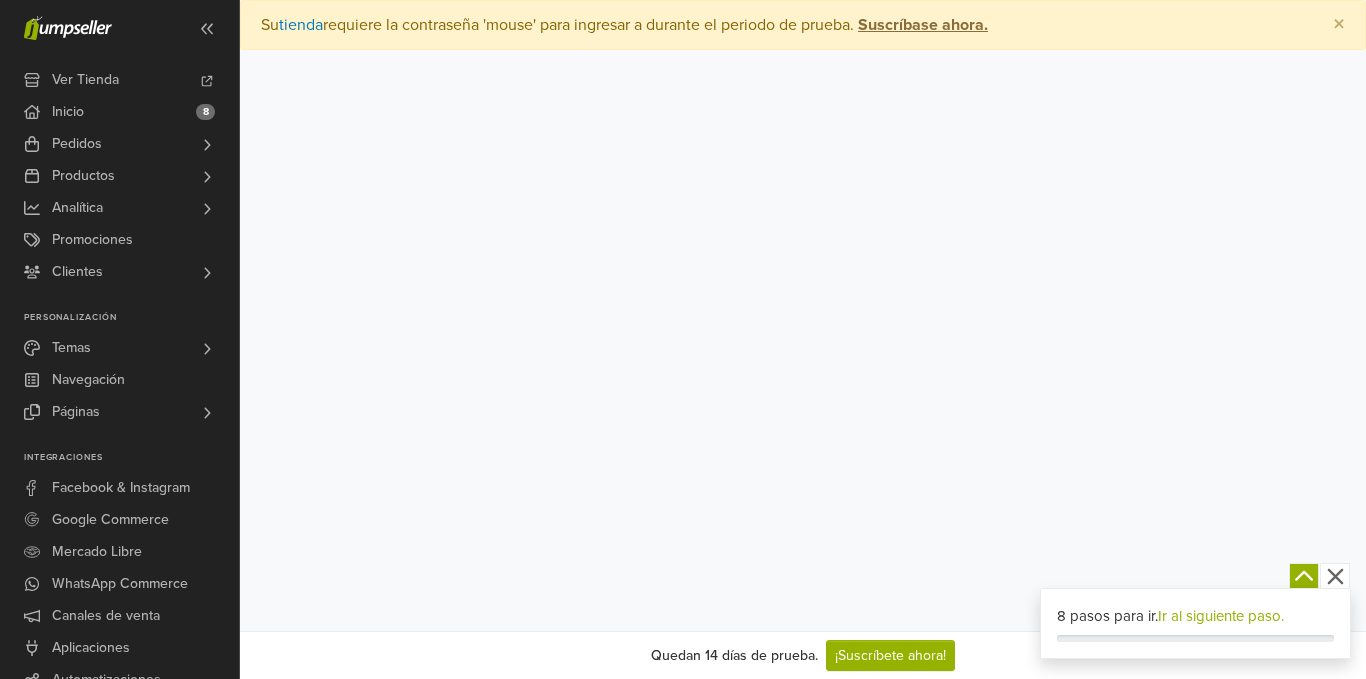 scroll, scrollTop: 0, scrollLeft: 0, axis: both 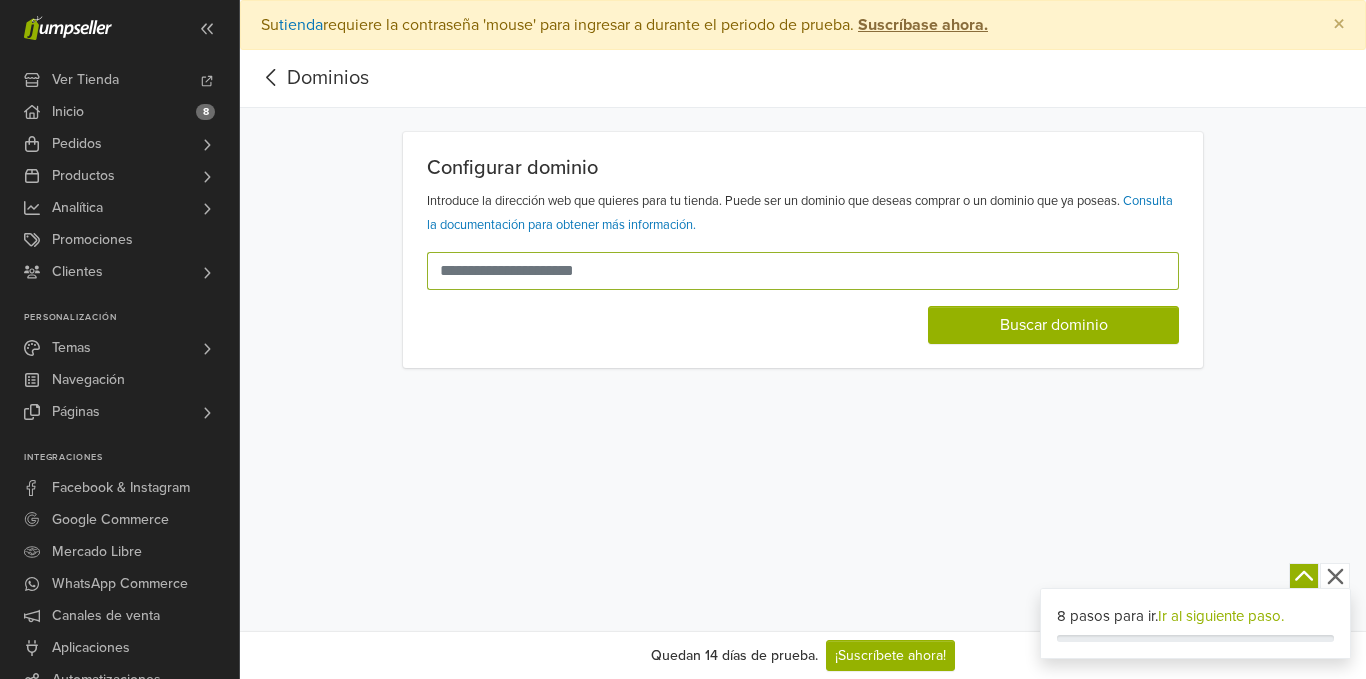 click at bounding box center (791, 271) 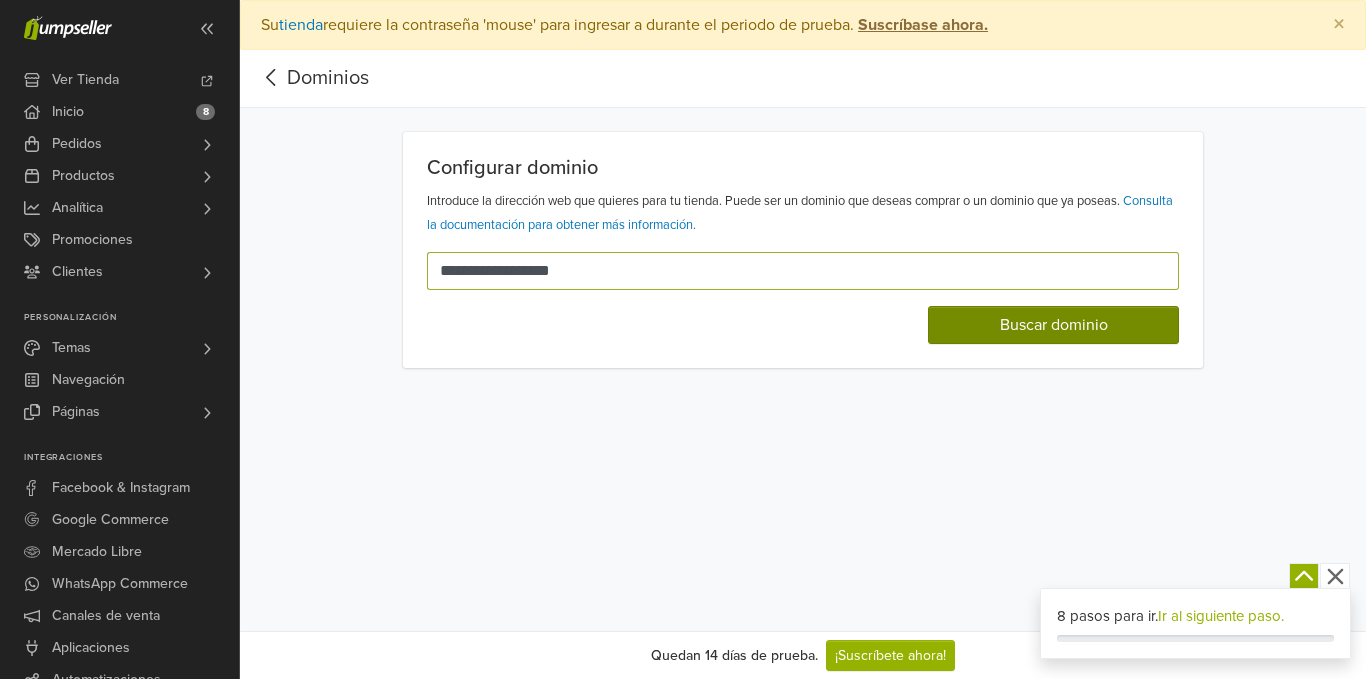 type on "**********" 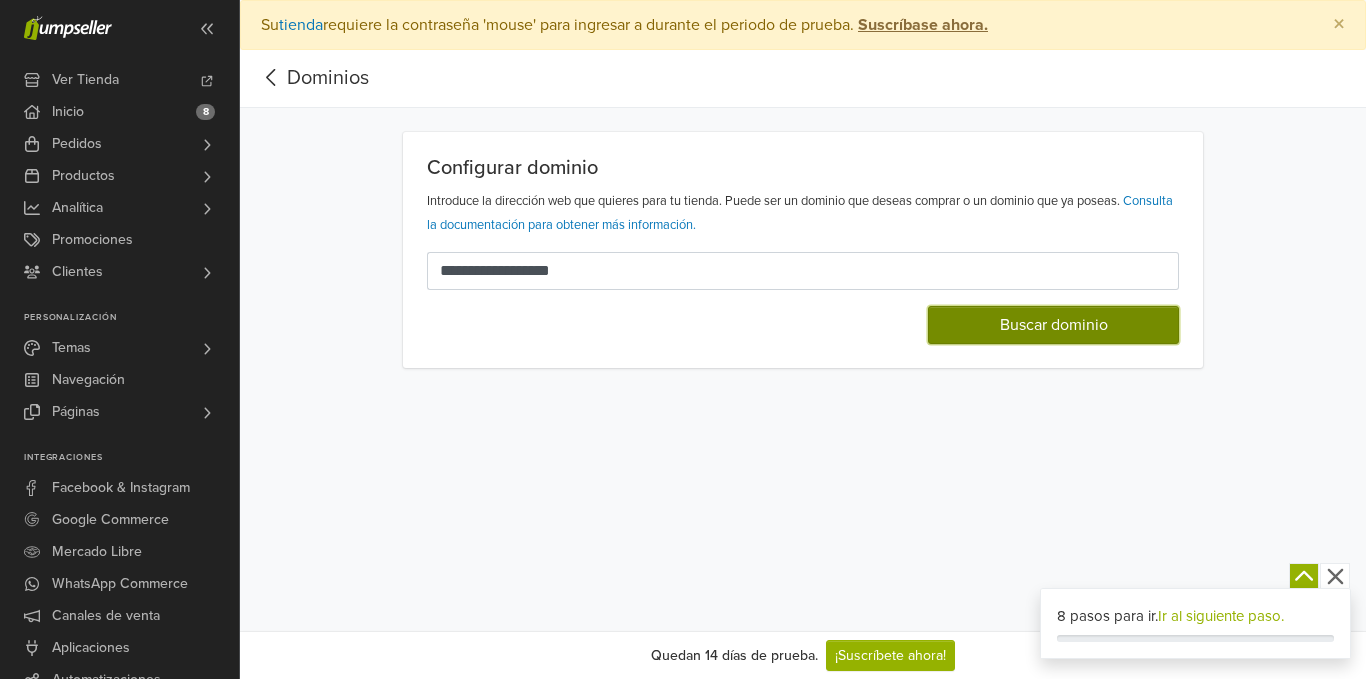 click on "Buscar dominio" at bounding box center (1053, 325) 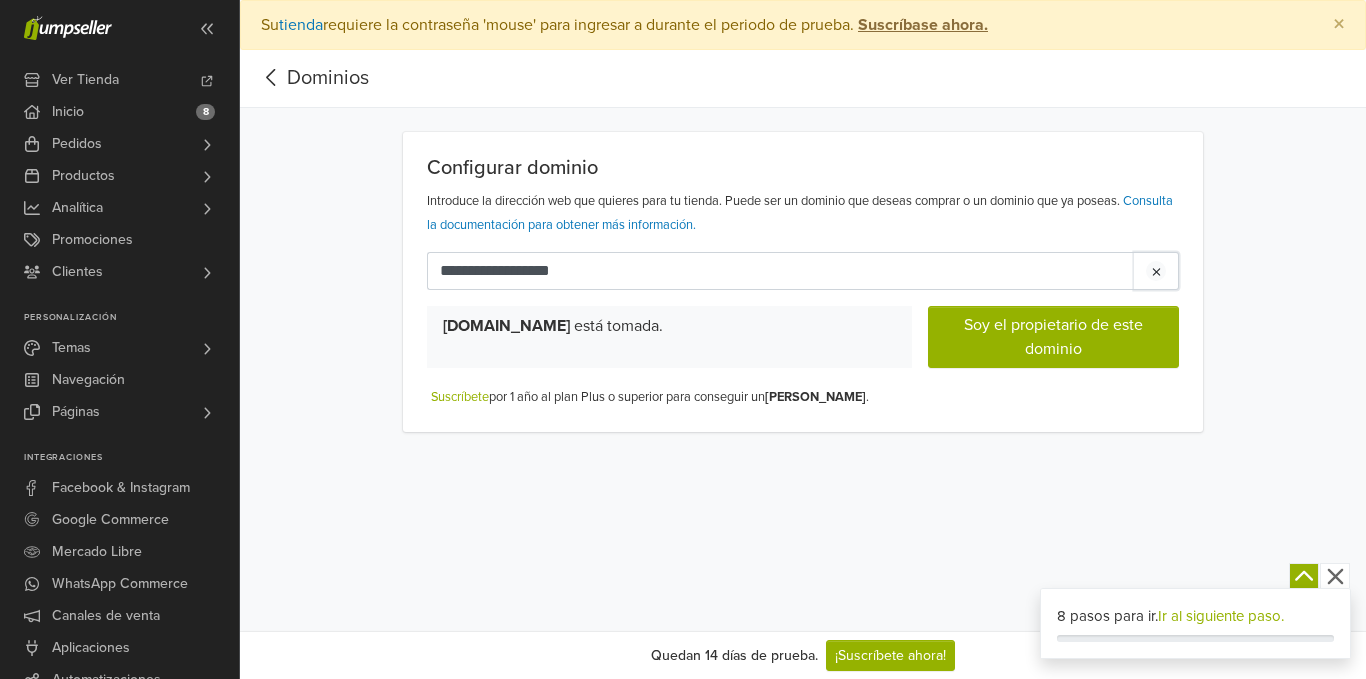 click at bounding box center [1156, 271] 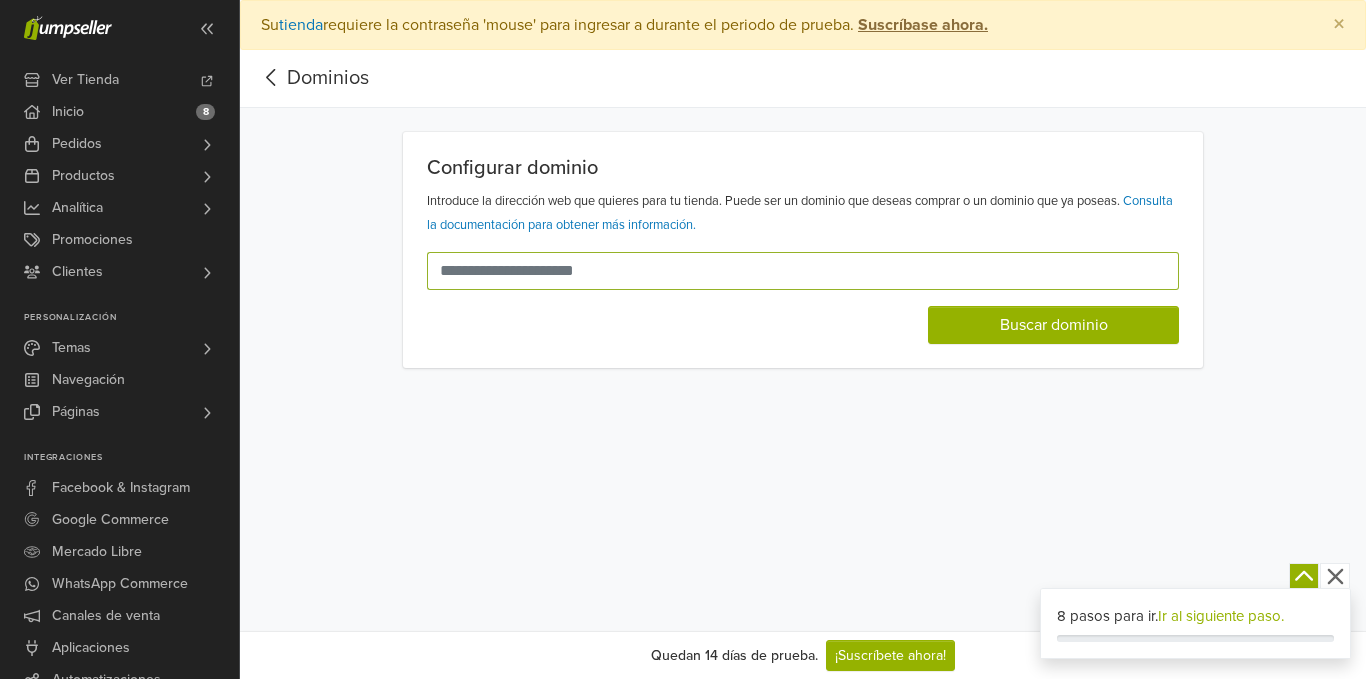 click at bounding box center [791, 271] 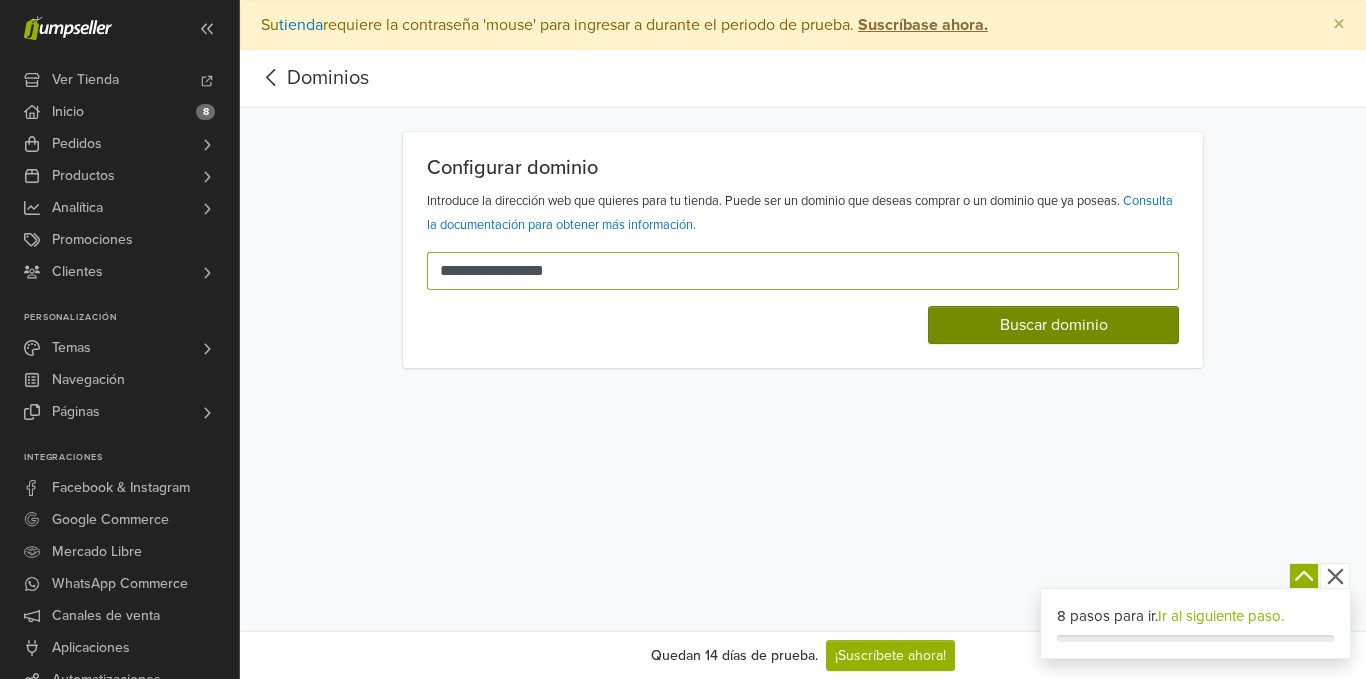 type on "**********" 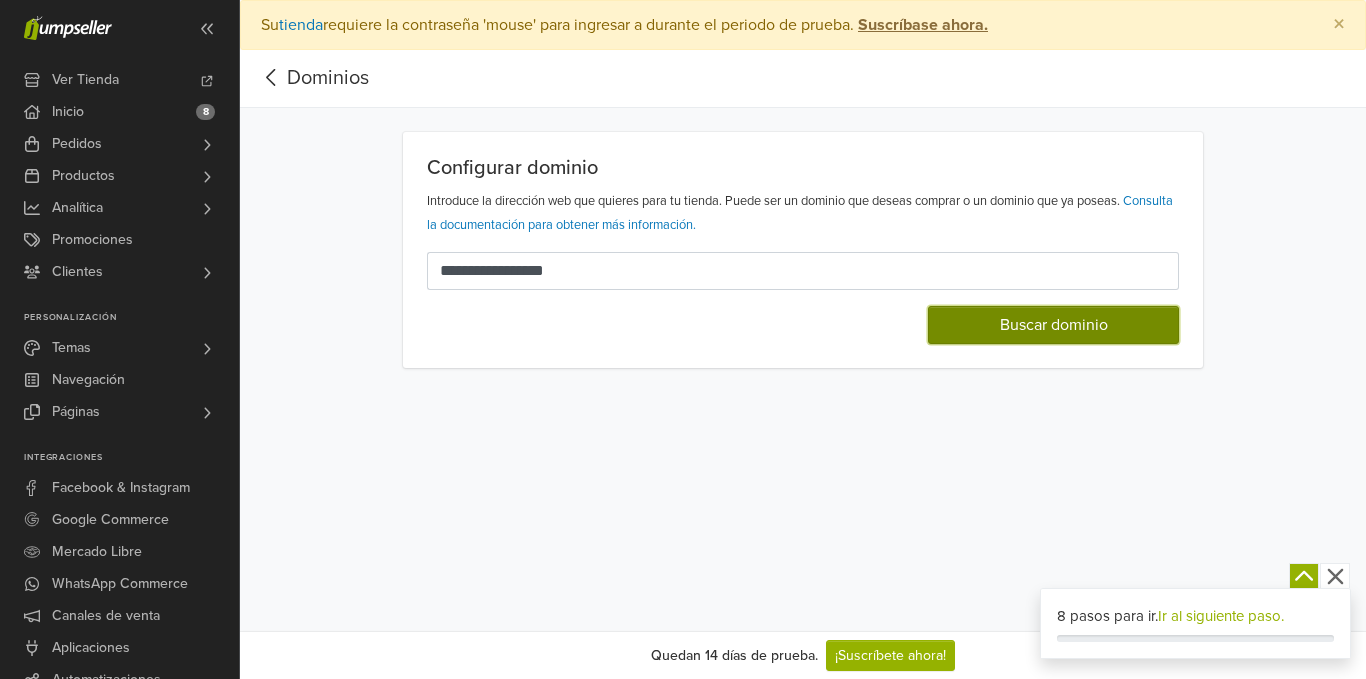 click on "Buscar dominio" at bounding box center (1053, 325) 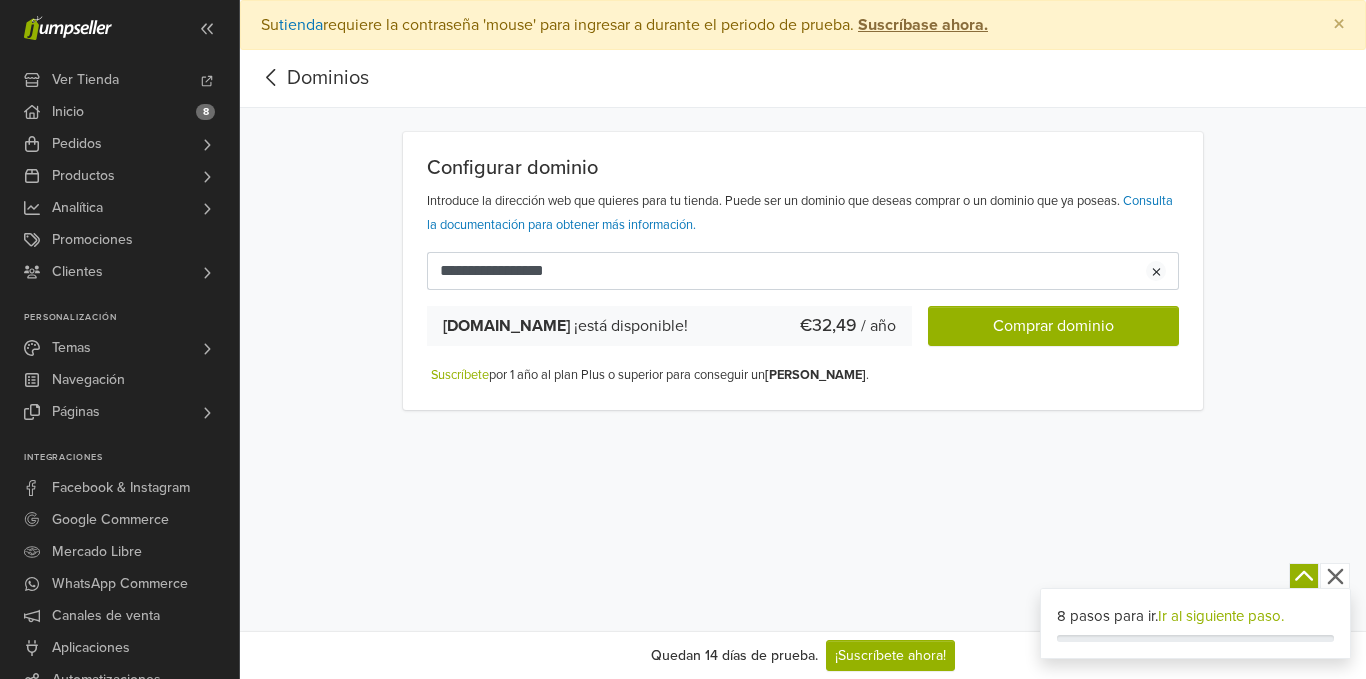 click 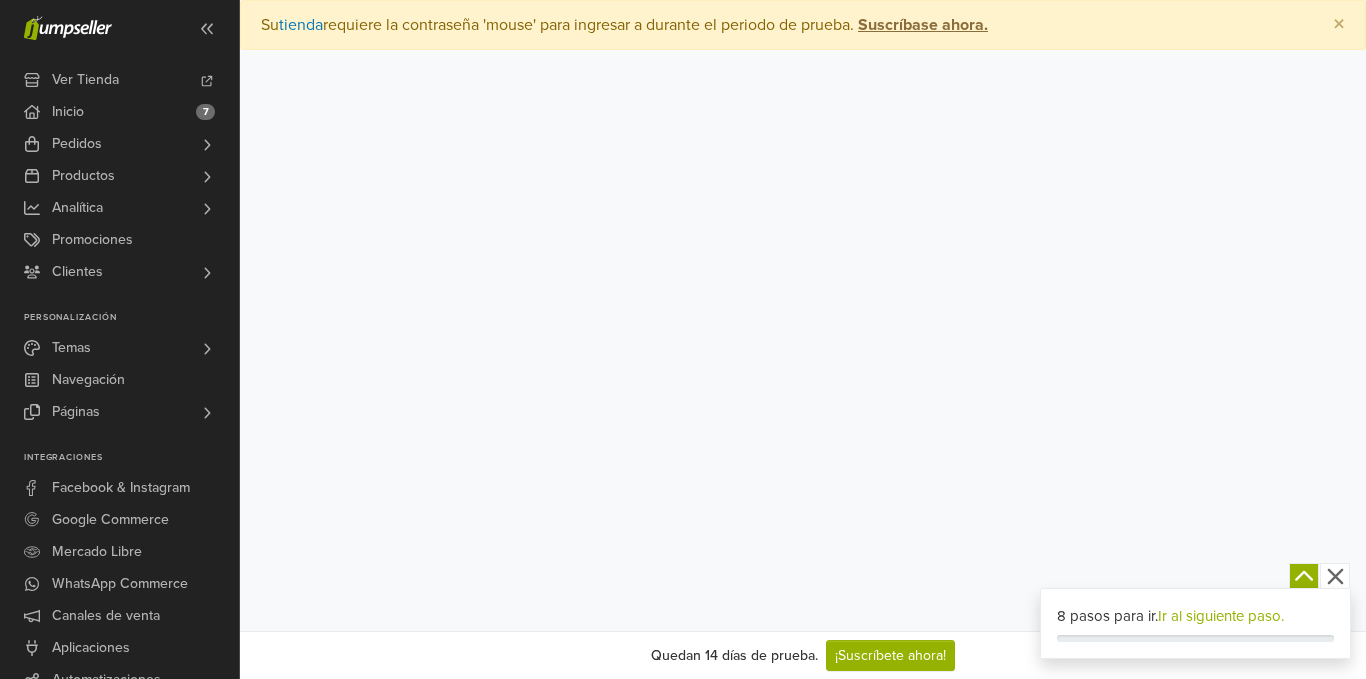 scroll, scrollTop: 0, scrollLeft: 0, axis: both 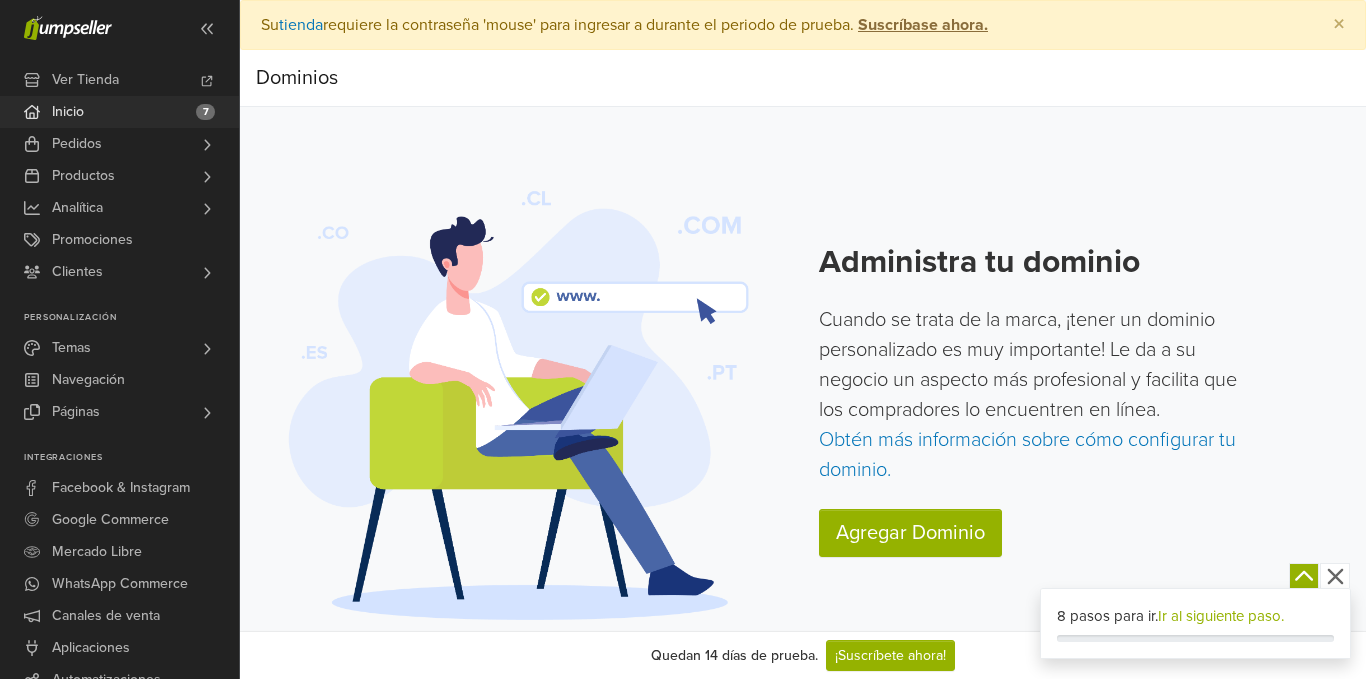 click on "Inicio
7" at bounding box center (119, 112) 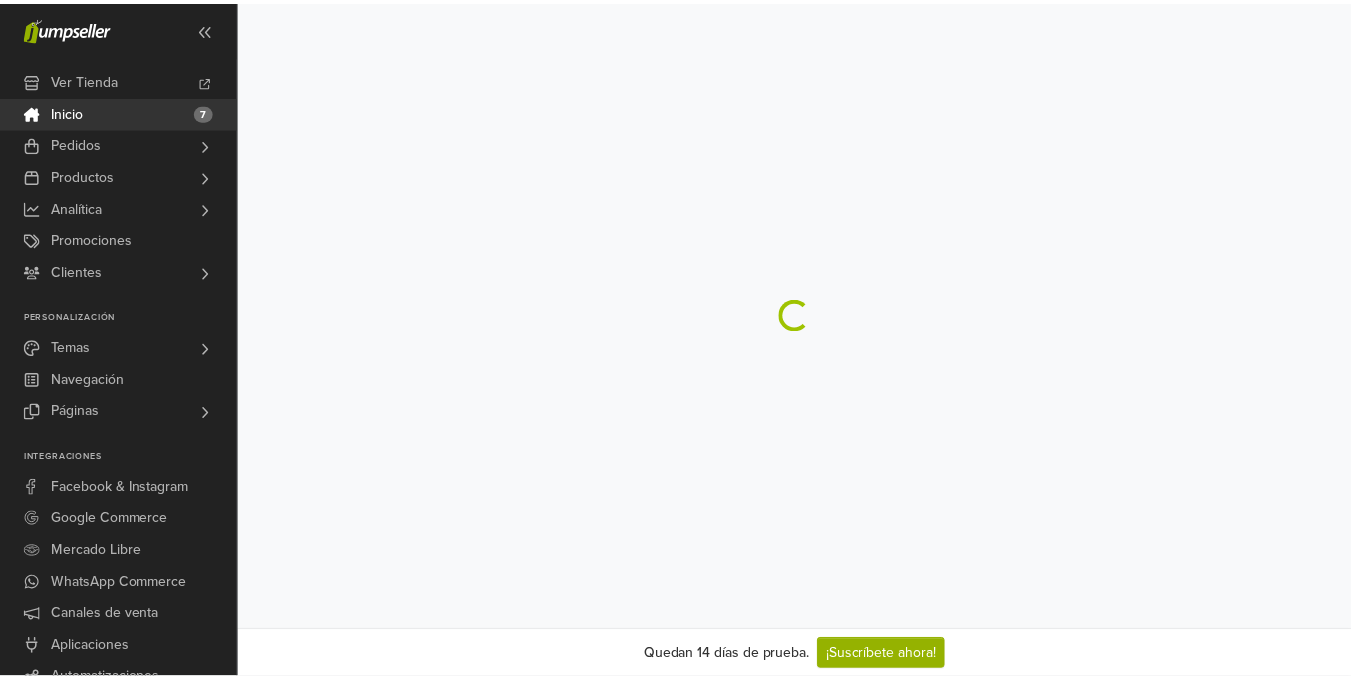scroll, scrollTop: 0, scrollLeft: 0, axis: both 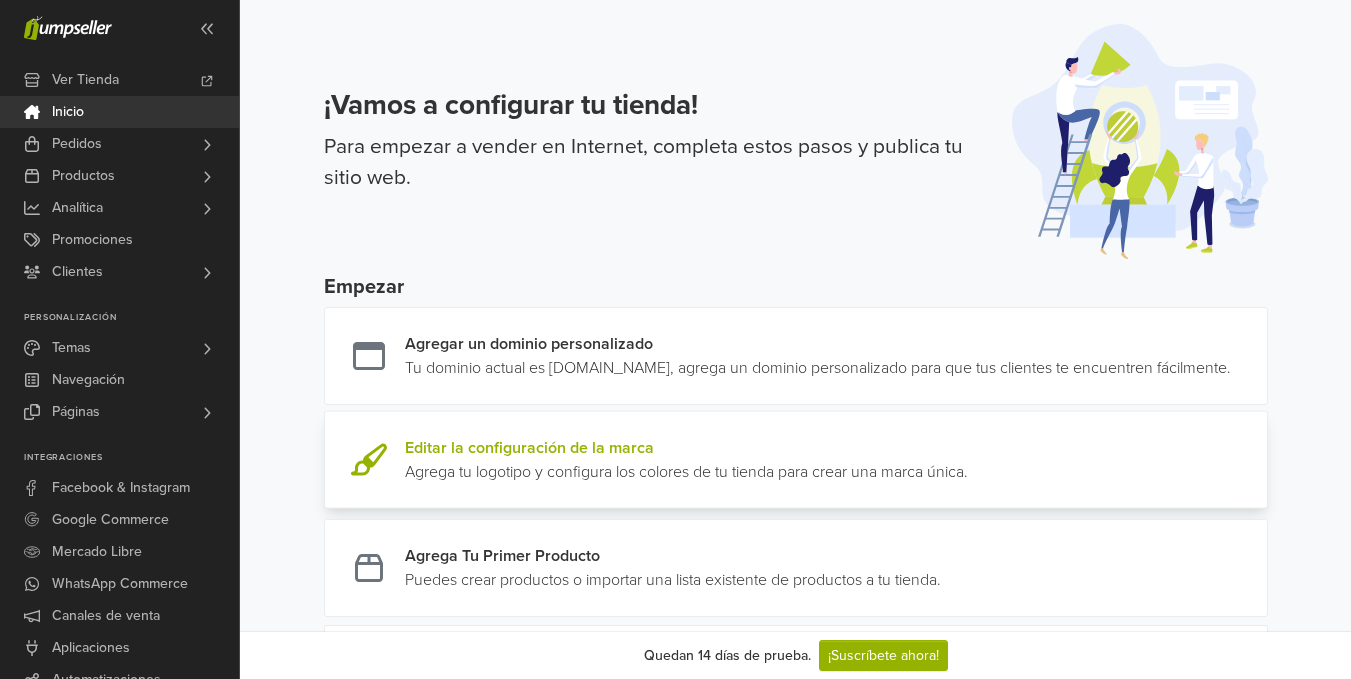 click at bounding box center [968, 460] 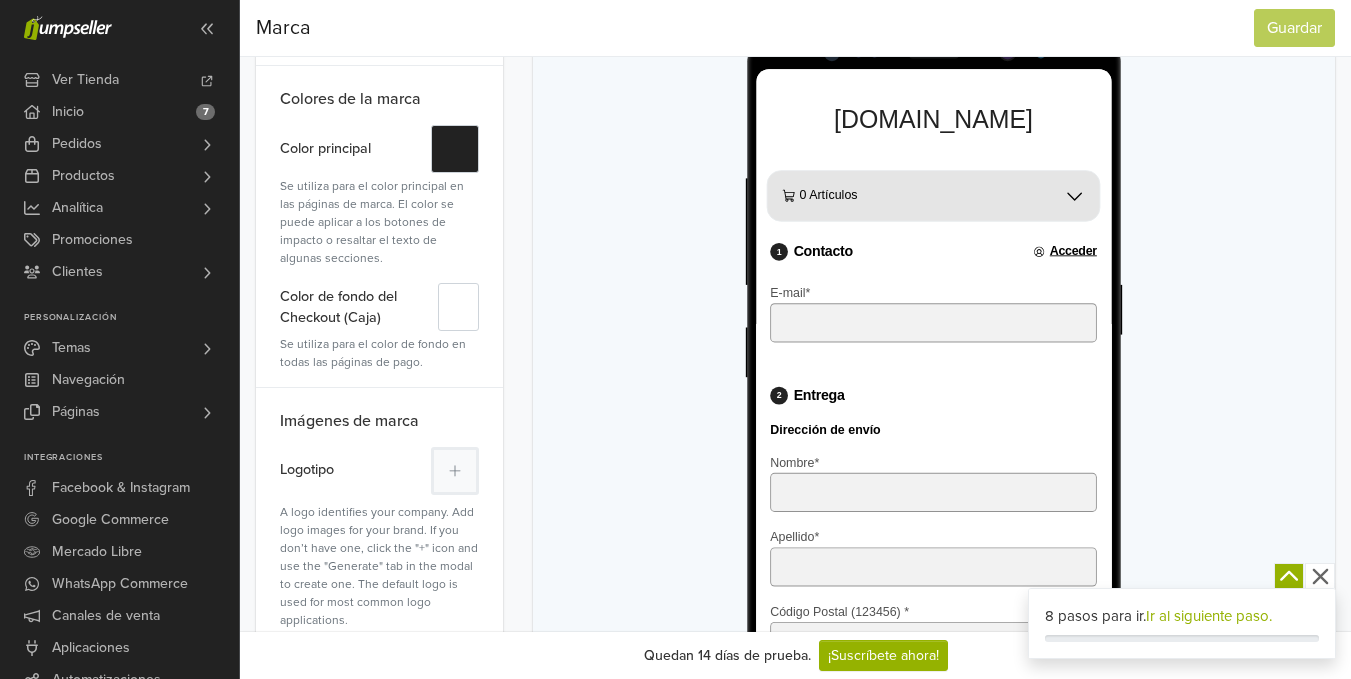 scroll, scrollTop: 280, scrollLeft: 0, axis: vertical 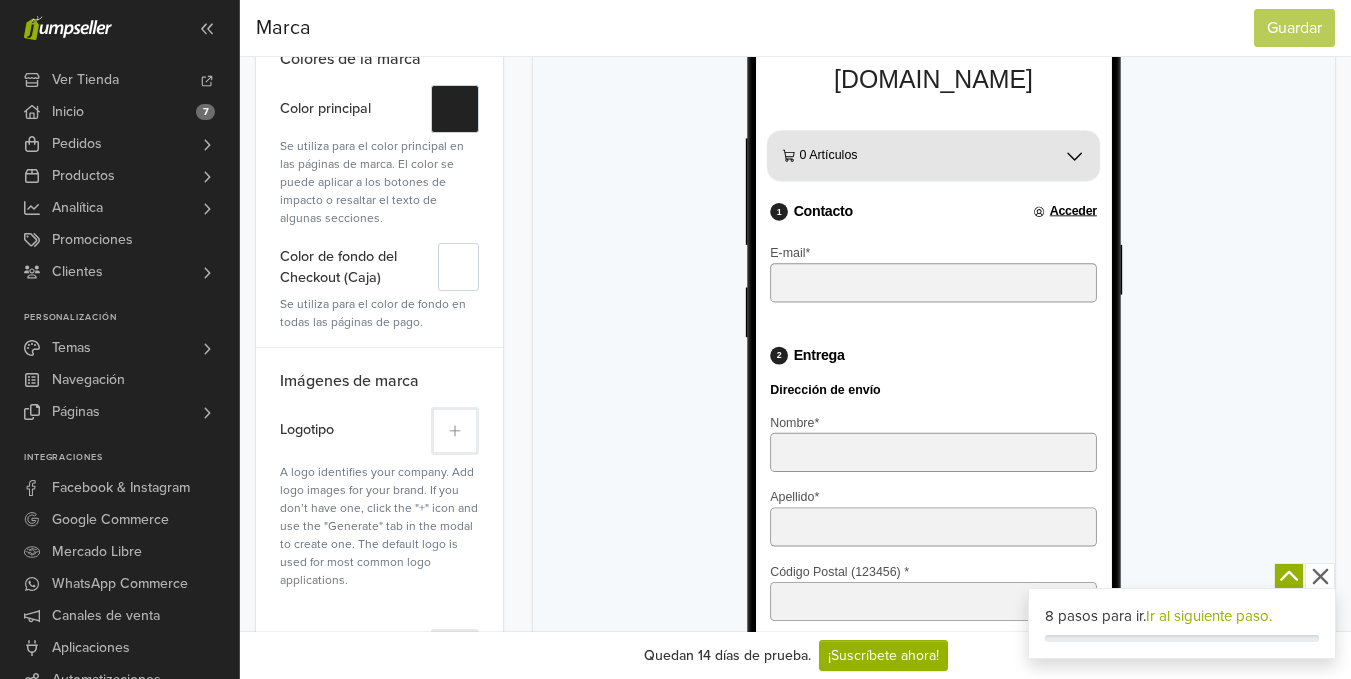 click 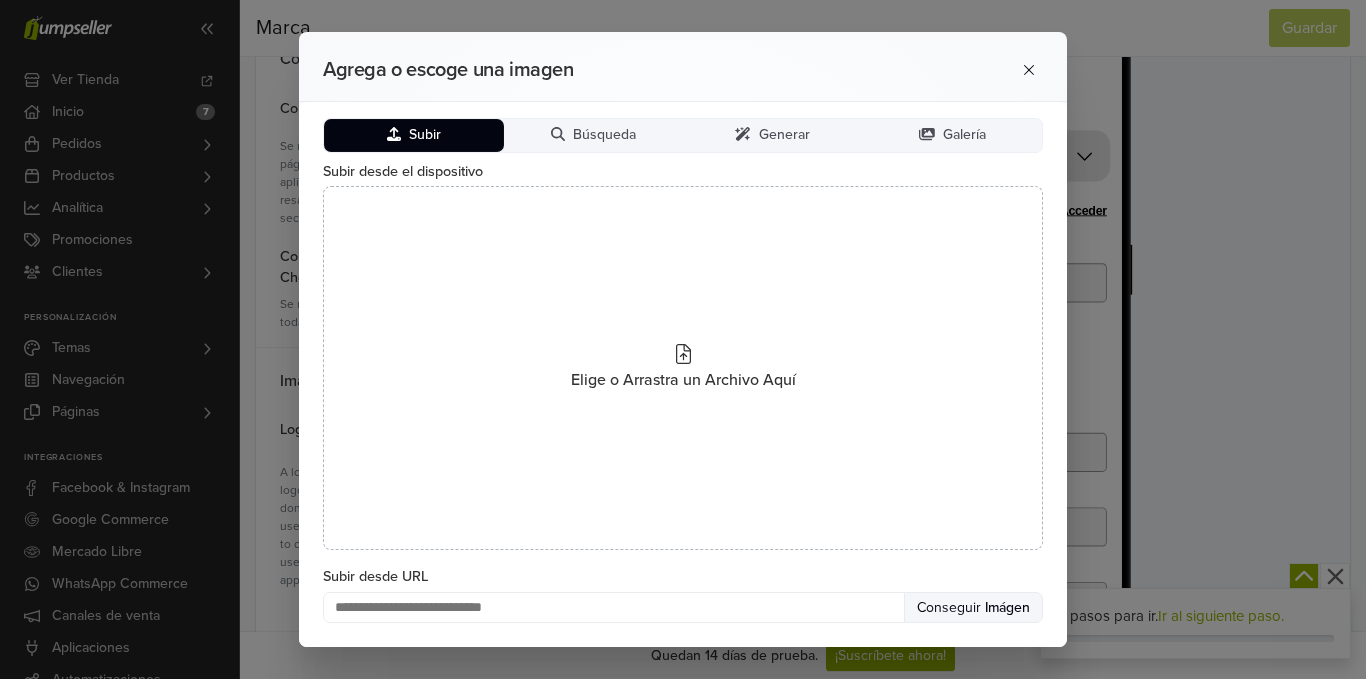 click on "Subir" at bounding box center [425, 135] 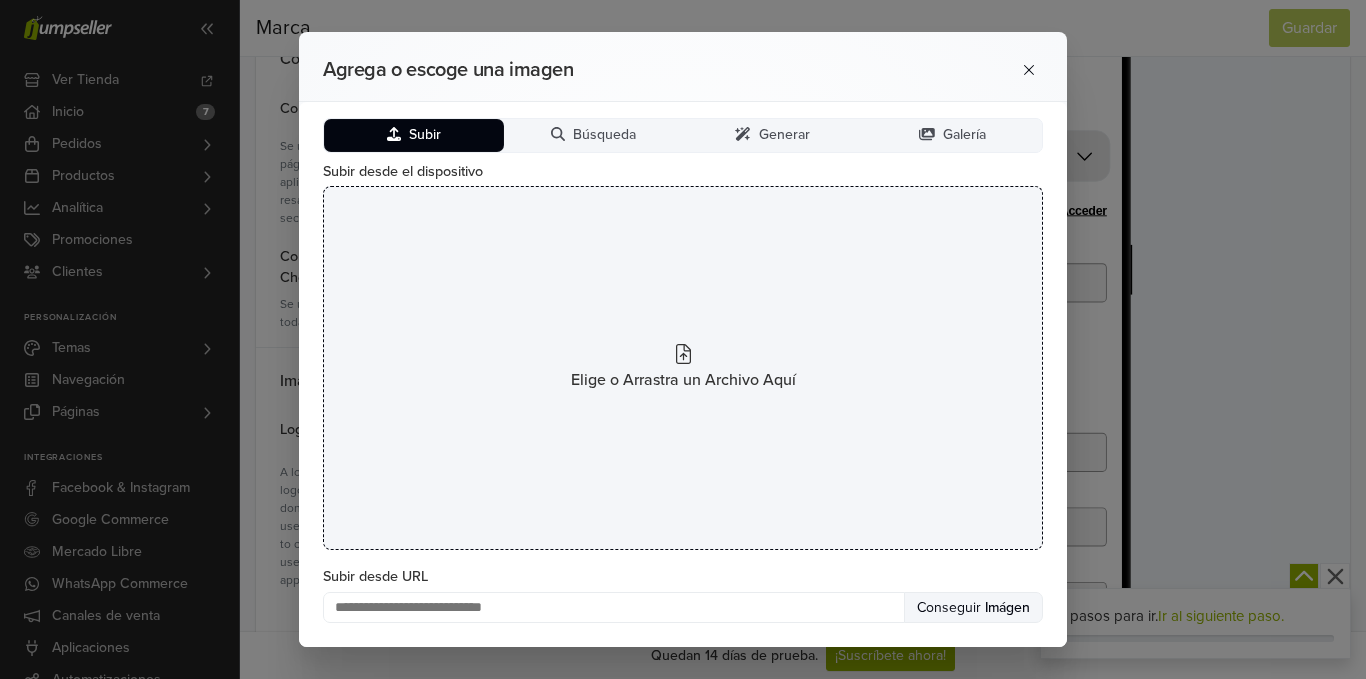 click on "Elige o Arrastra un Archivo Aquí" at bounding box center [683, 368] 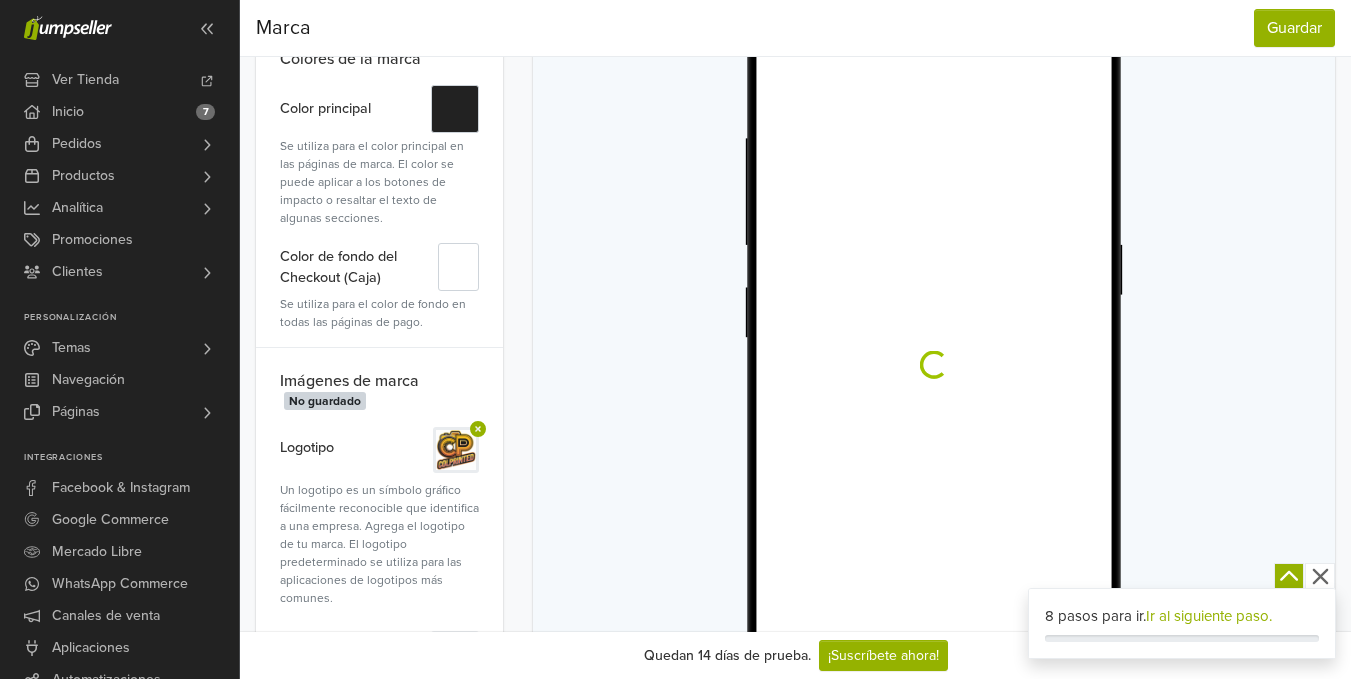 scroll, scrollTop: 0, scrollLeft: 0, axis: both 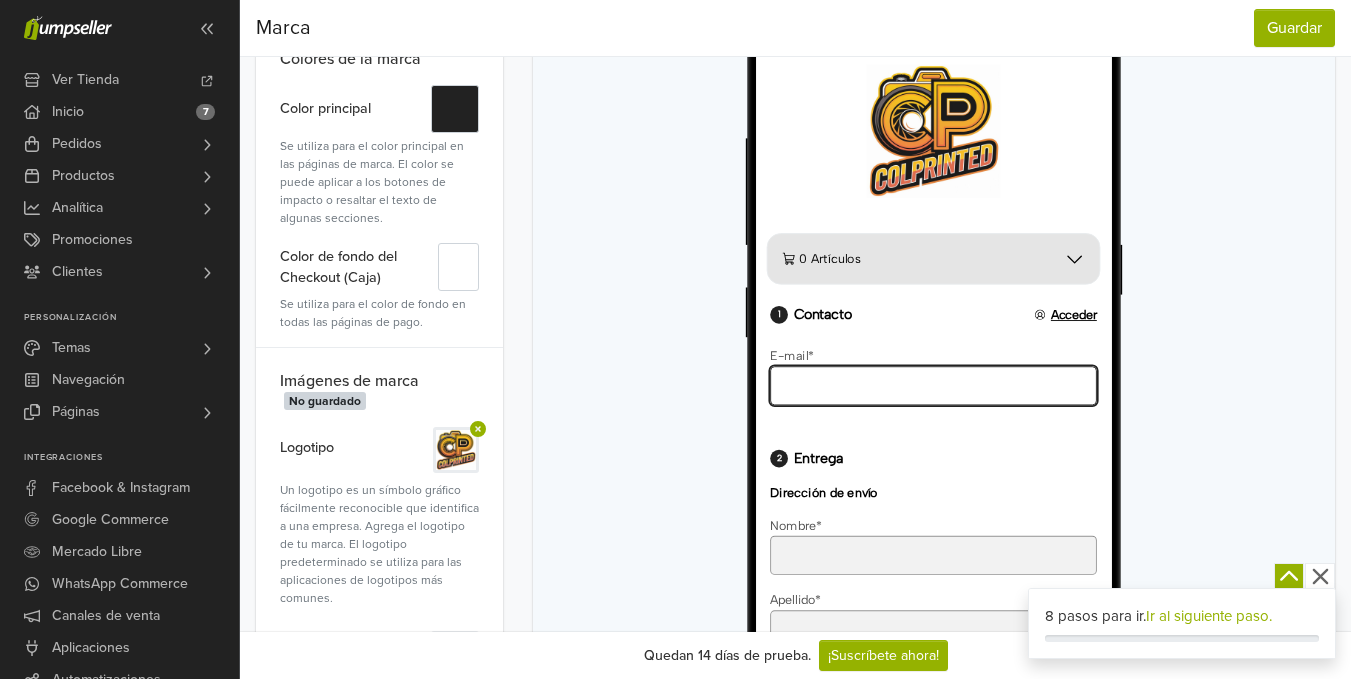 click on "E-mail  *" at bounding box center (956, 431) 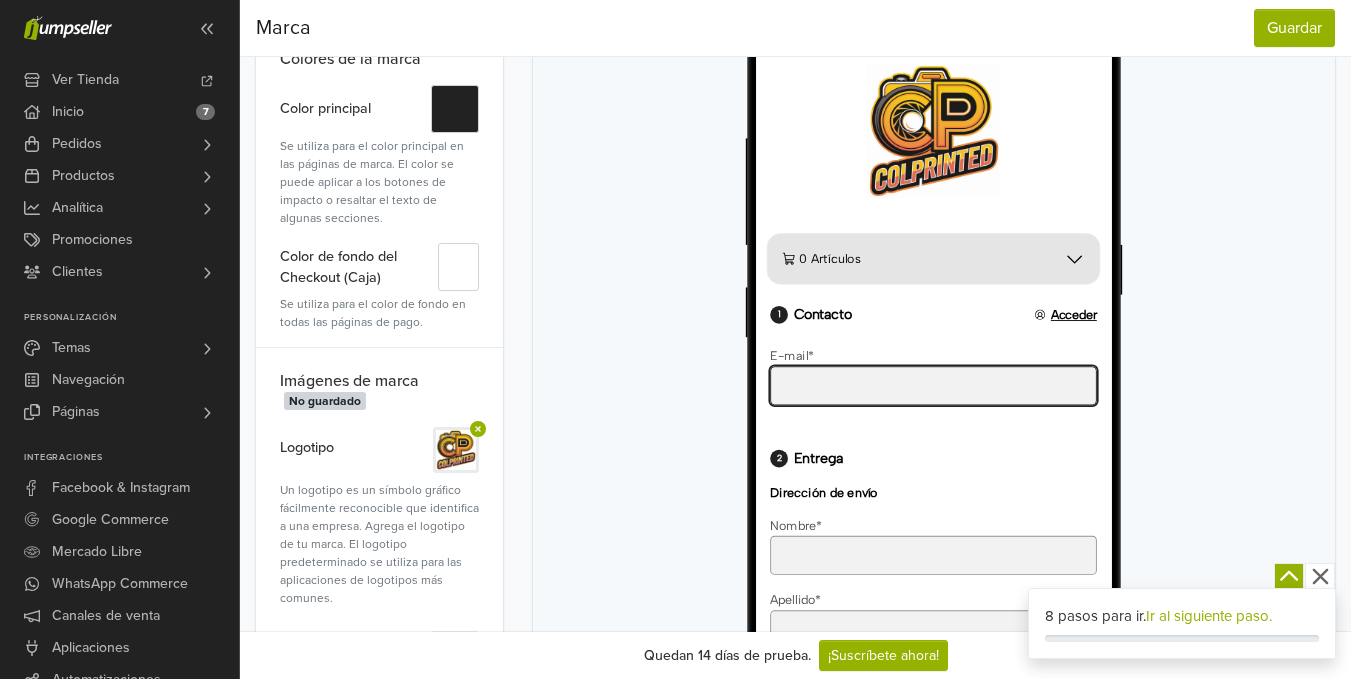 type on "**********" 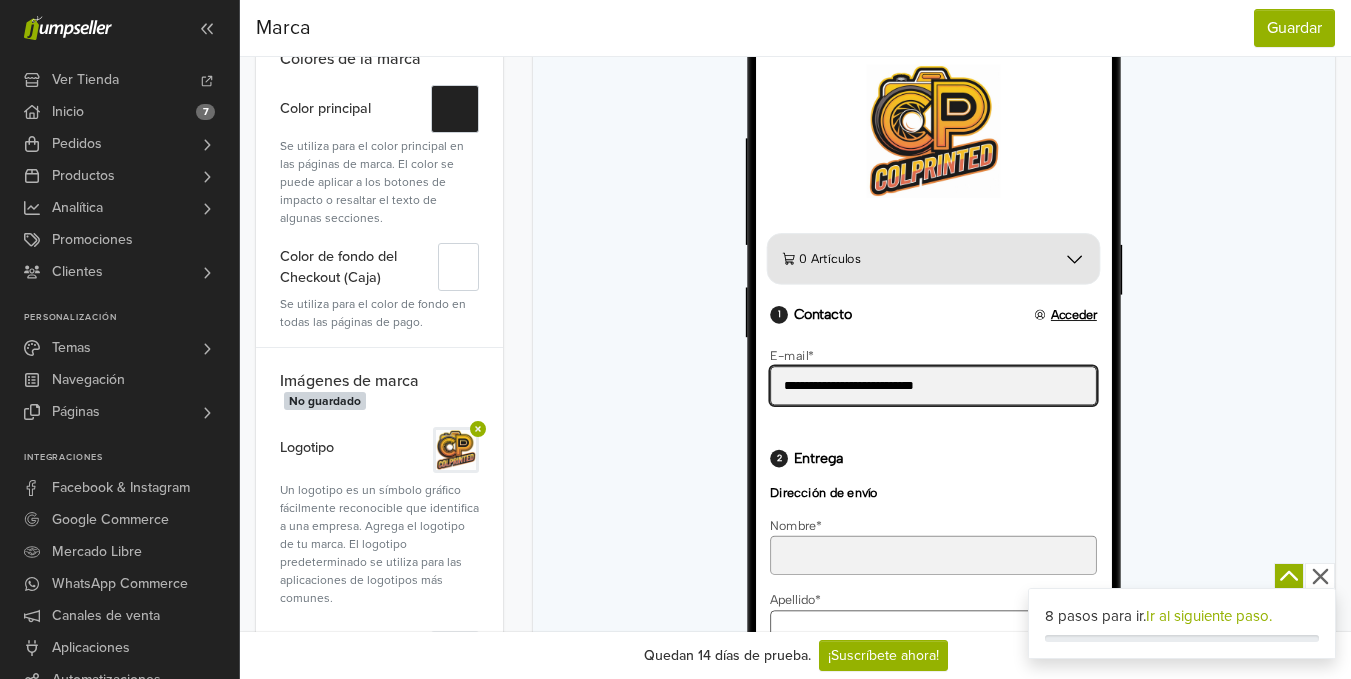 scroll, scrollTop: 75, scrollLeft: 0, axis: vertical 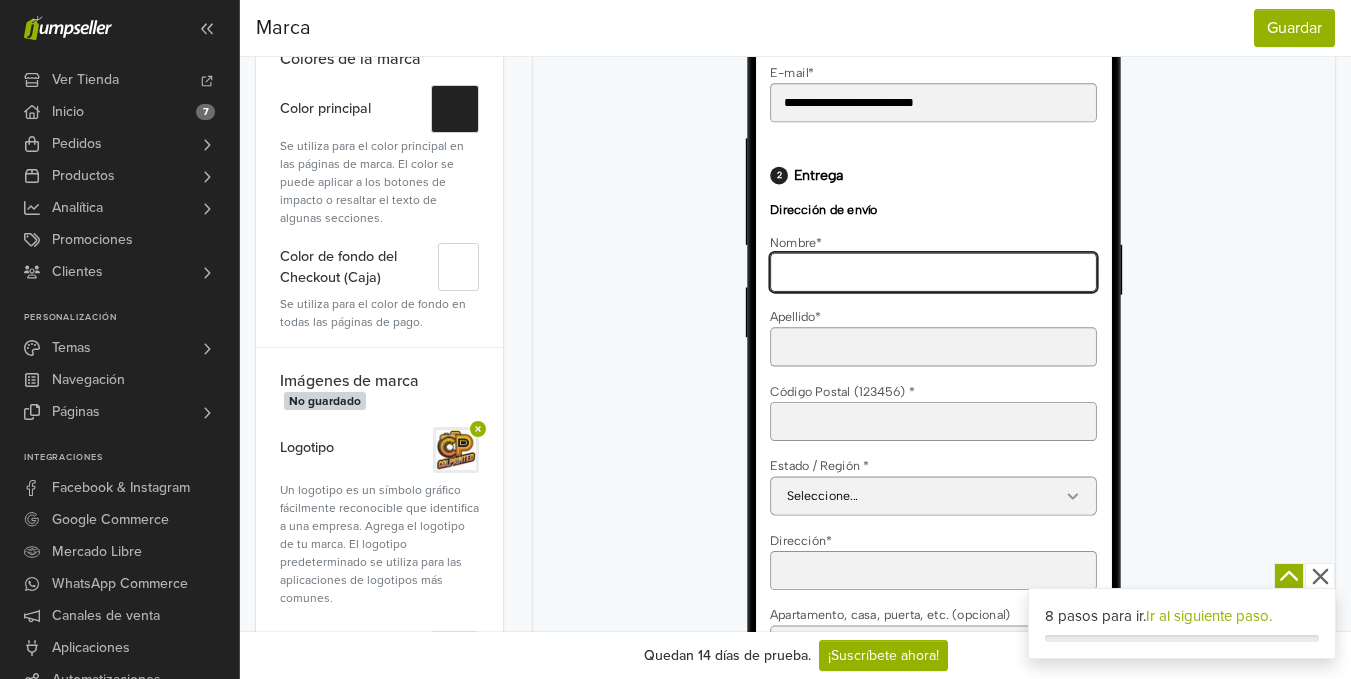click on "Nombre  *" at bounding box center [956, 303] 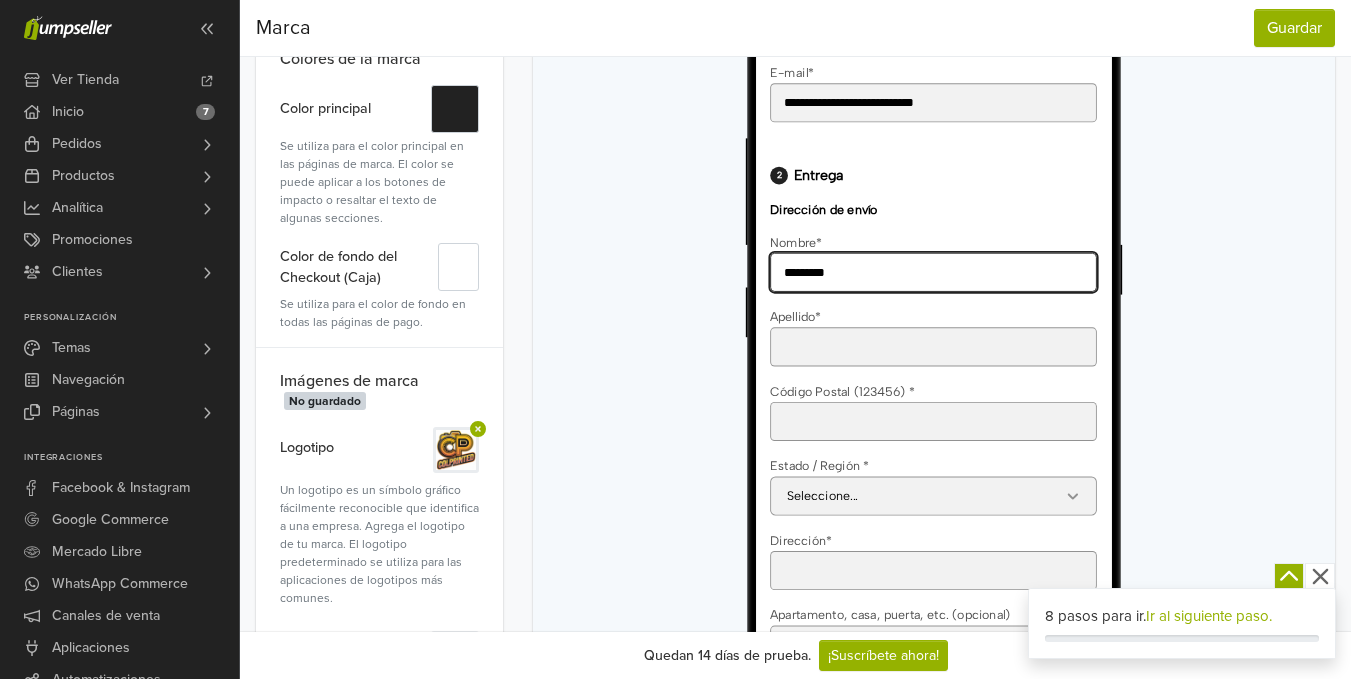 type on "*********" 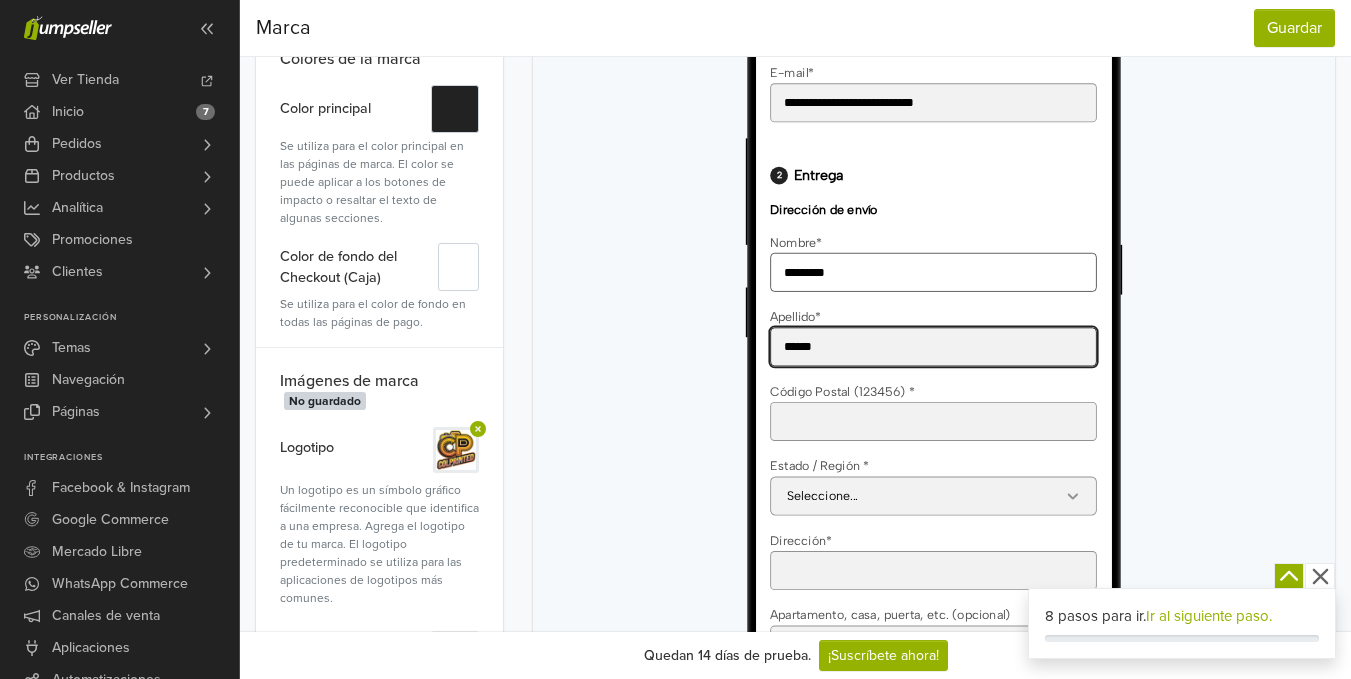 type on "******" 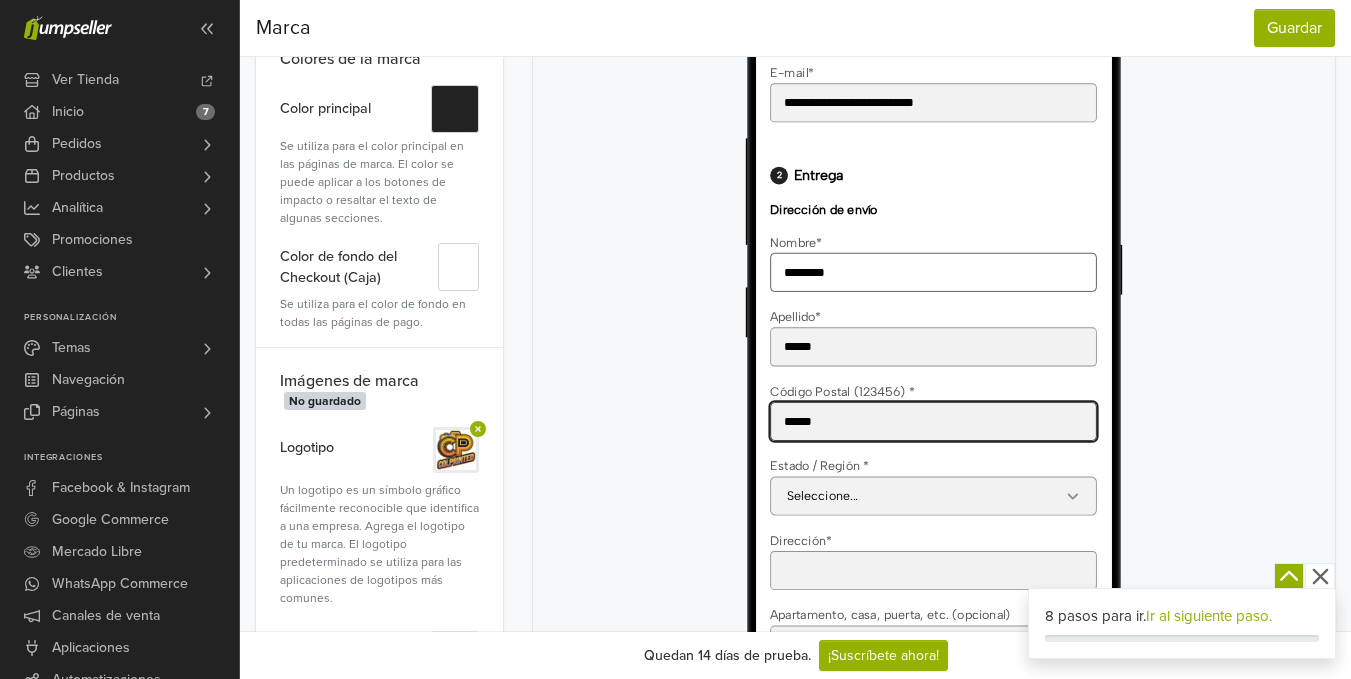 type on "******" 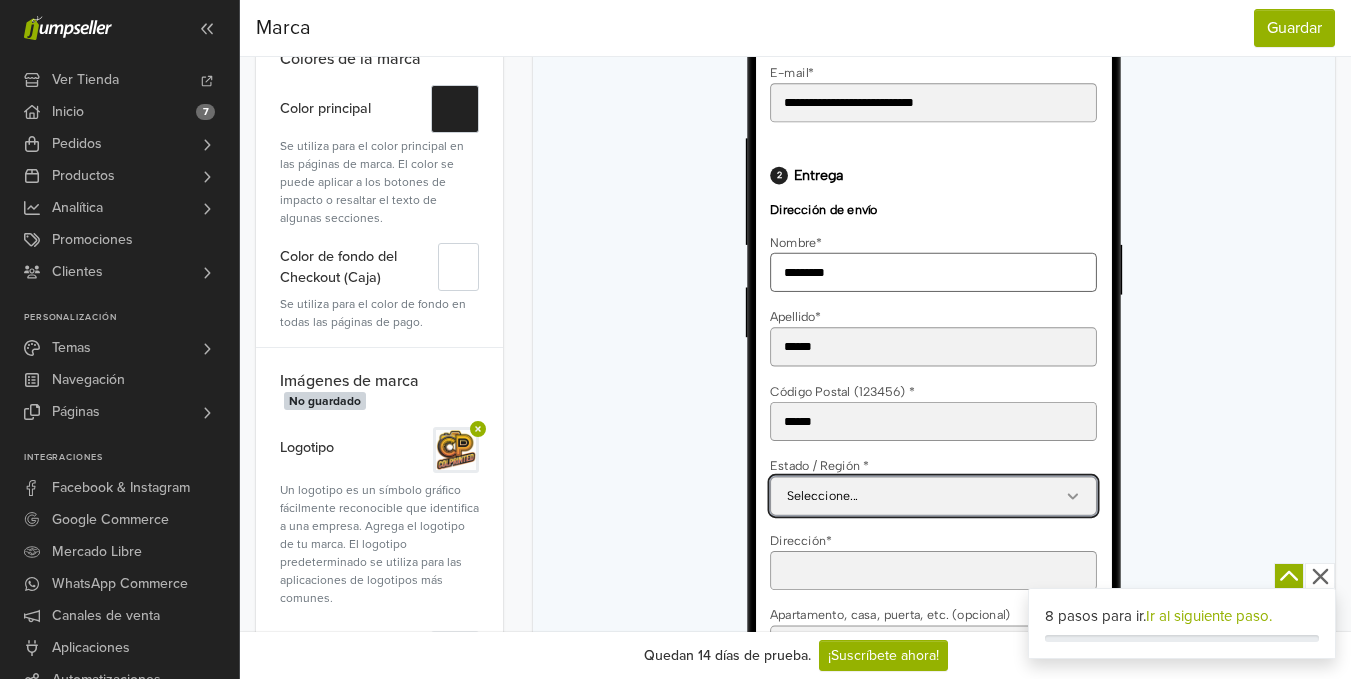 type on "*" 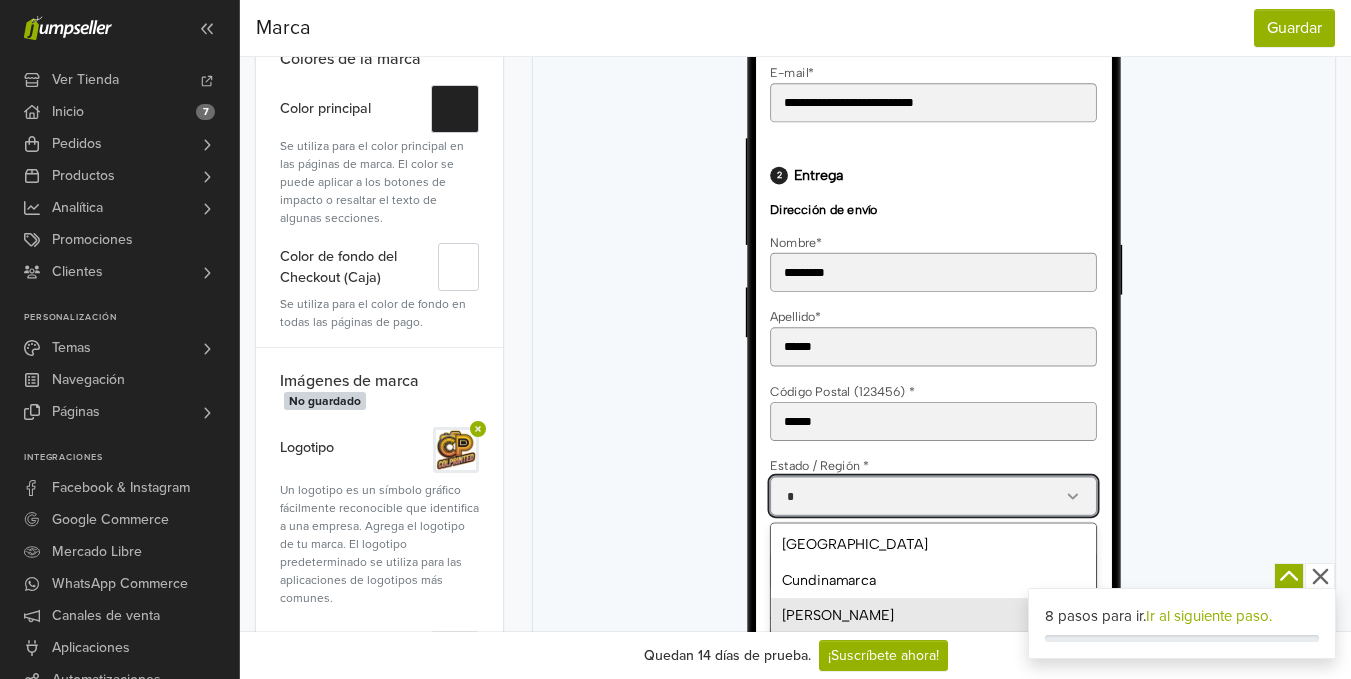 click on "Magdalena" at bounding box center [956, 690] 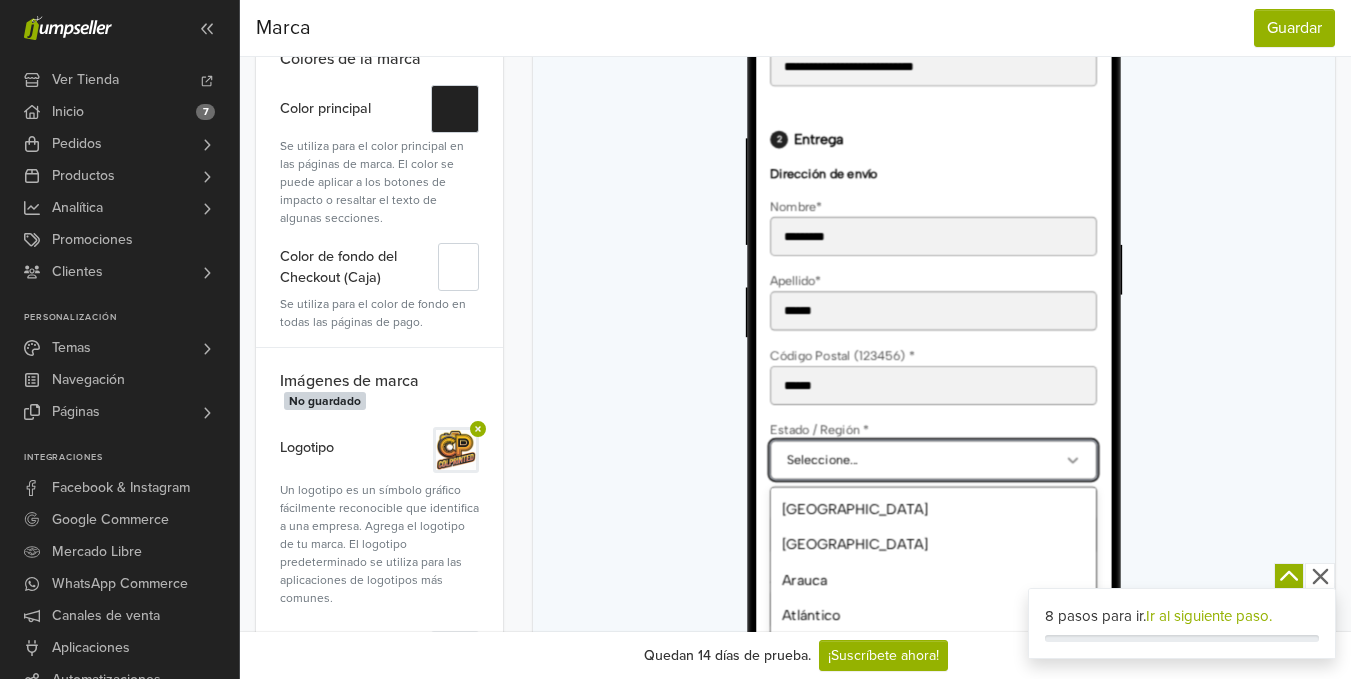 scroll, scrollTop: 363, scrollLeft: 0, axis: vertical 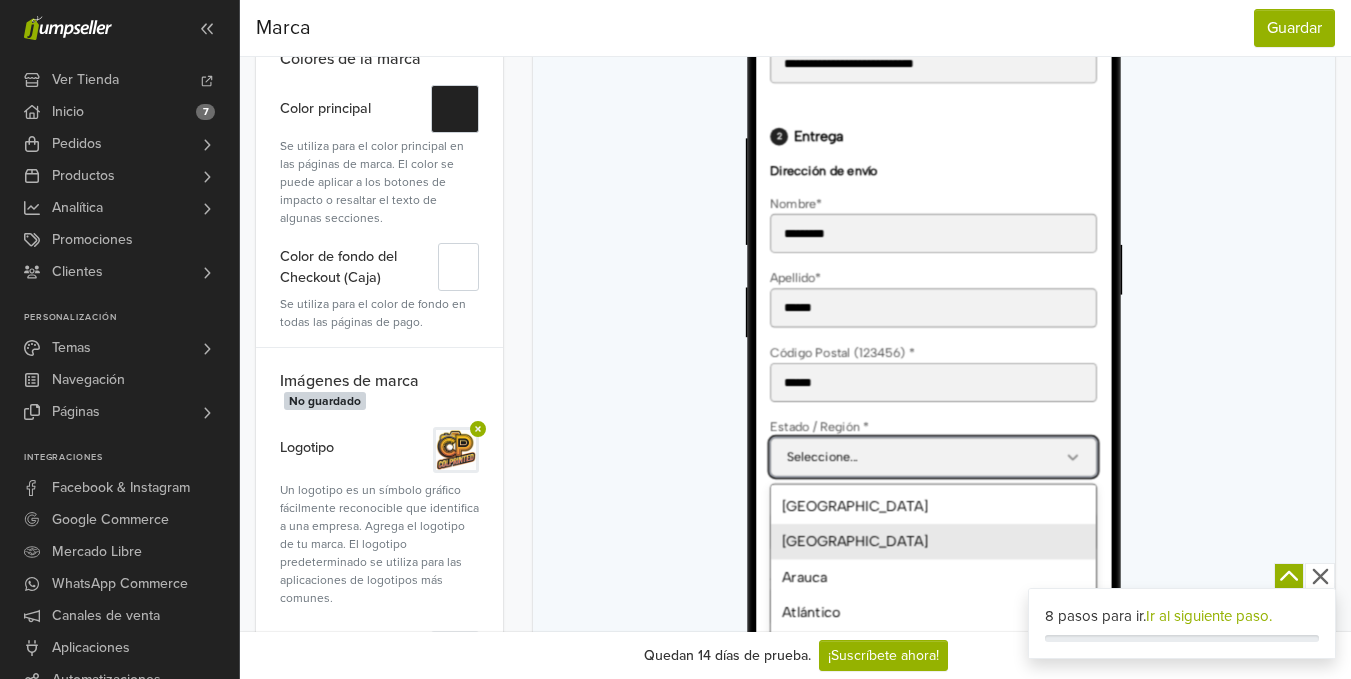 drag, startPoint x: 1016, startPoint y: 540, endPoint x: 971, endPoint y: 592, distance: 68.76772 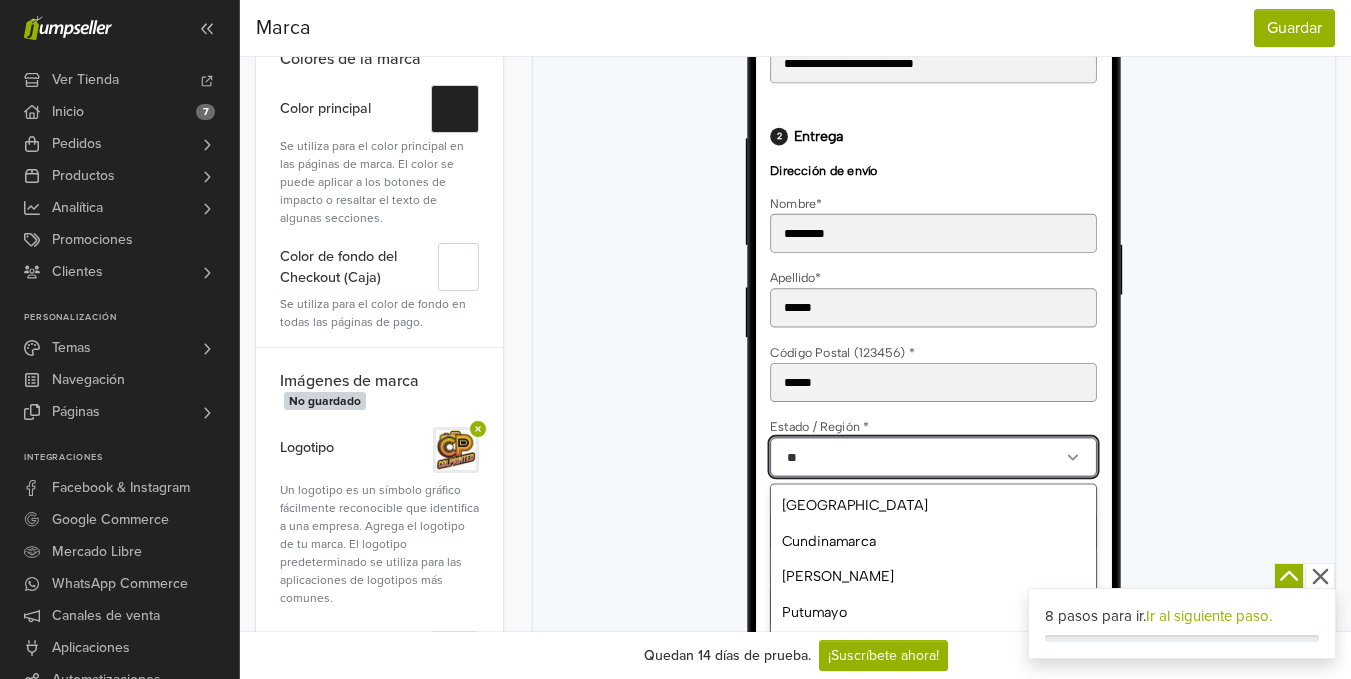 type on "***" 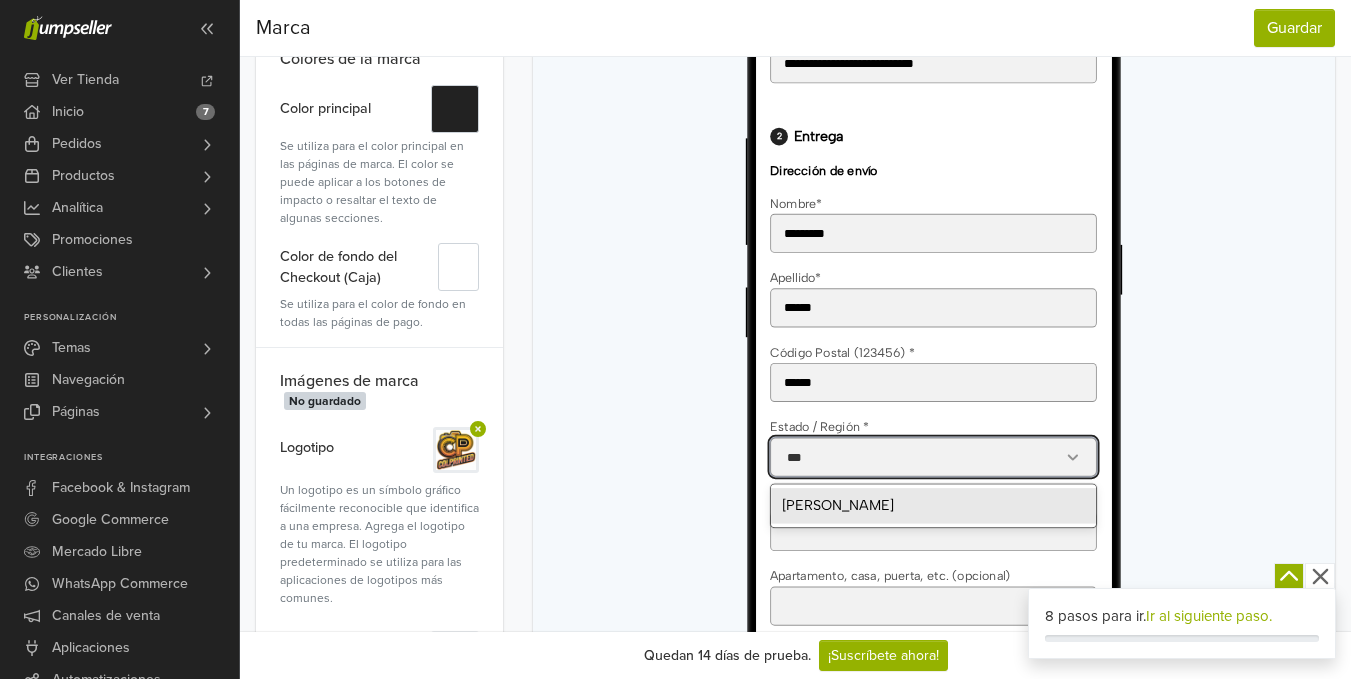 click on "Magdalena" at bounding box center [956, 566] 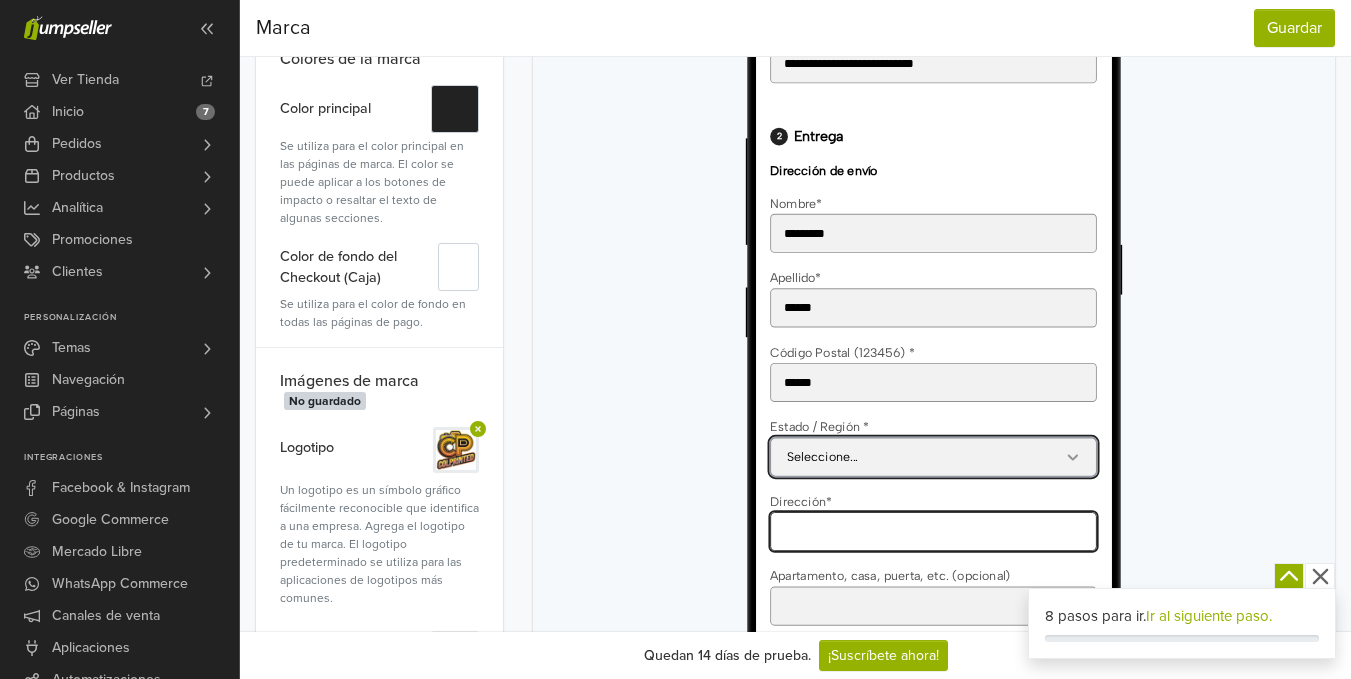 click on "Dirección  *" at bounding box center (956, 595) 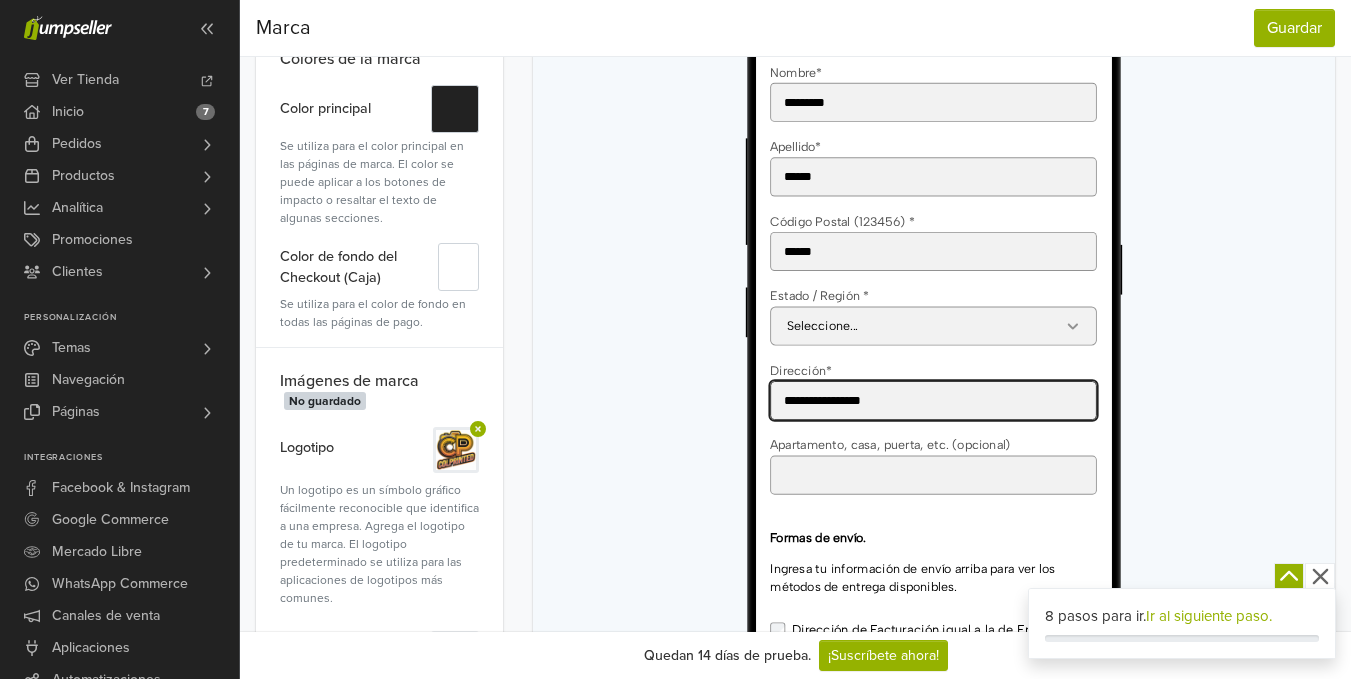 scroll, scrollTop: 516, scrollLeft: 0, axis: vertical 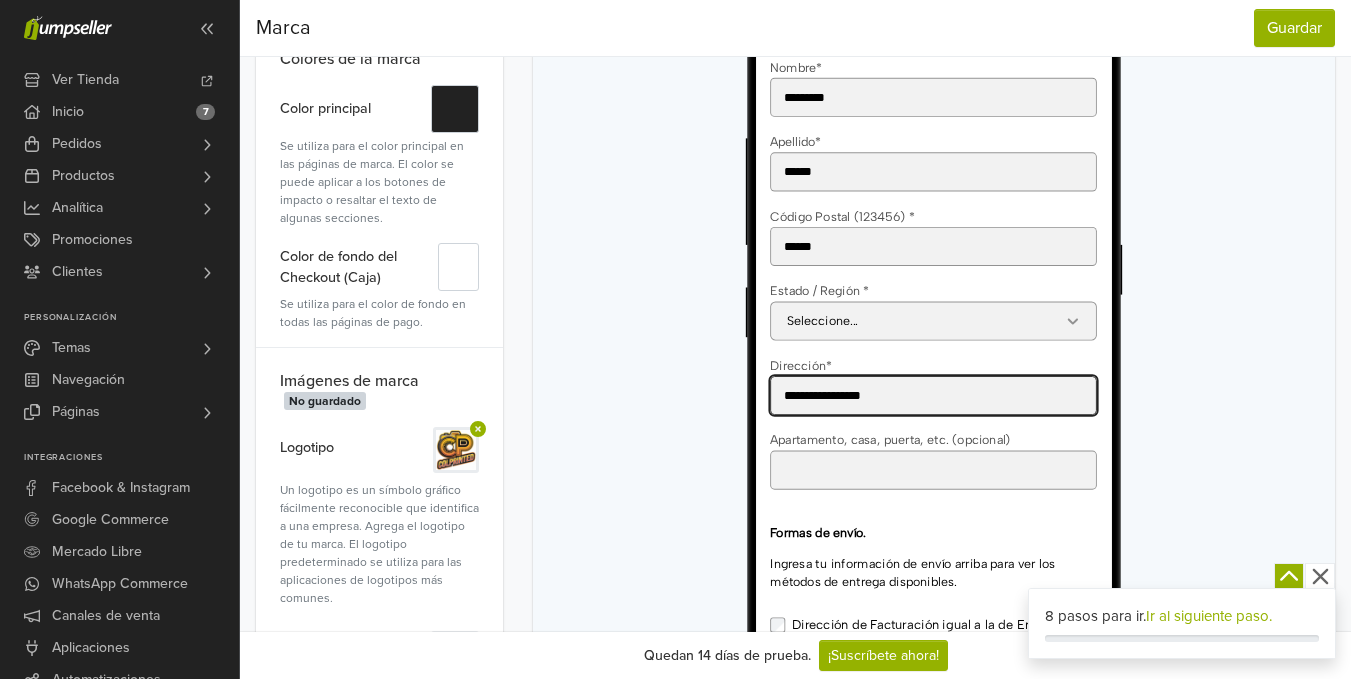 drag, startPoint x: 1151, startPoint y: 567, endPoint x: 1868, endPoint y: 601, distance: 717.80566 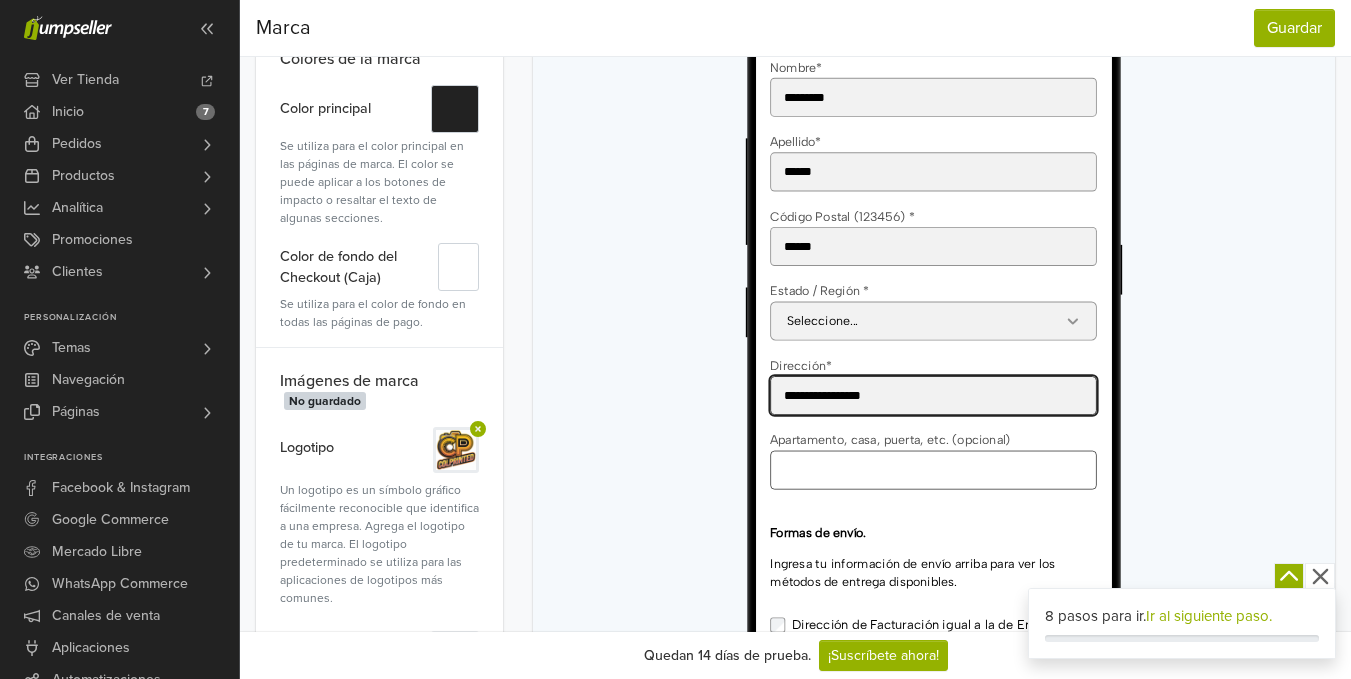 type on "**********" 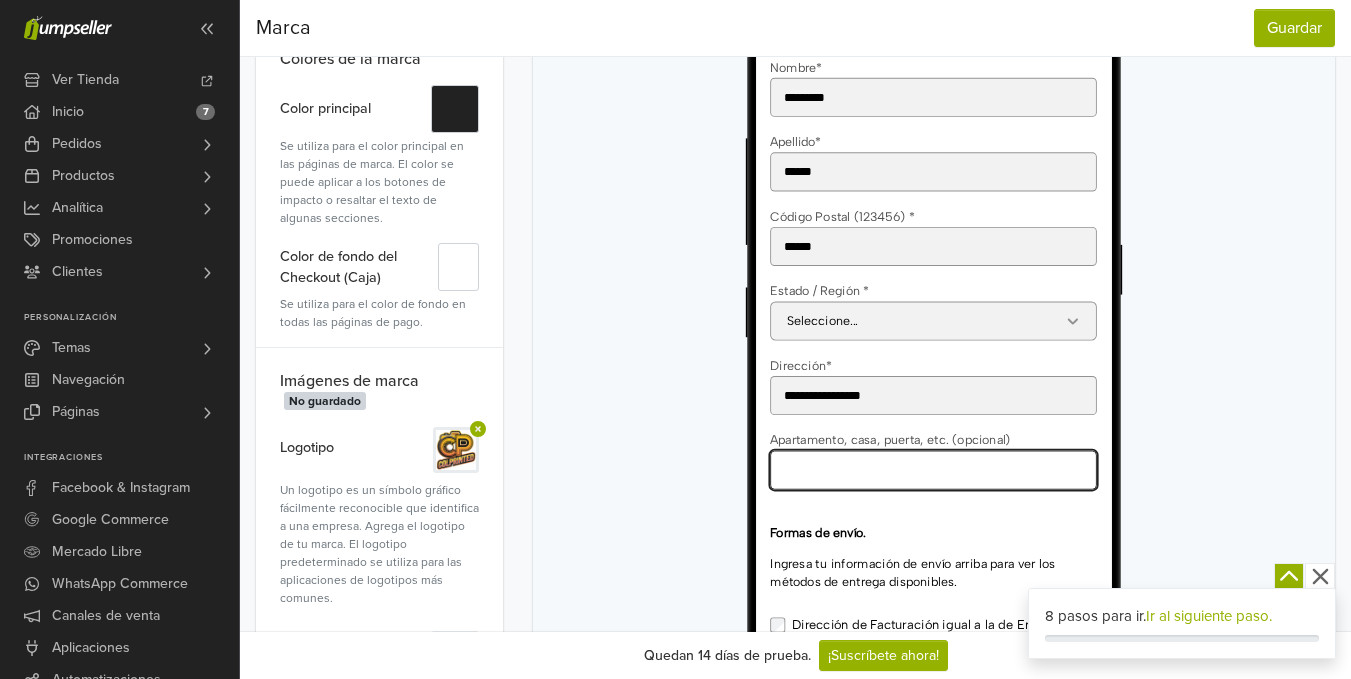 click on "Apartamento, casa, puerta, etc. (opcional)" at bounding box center [956, 526] 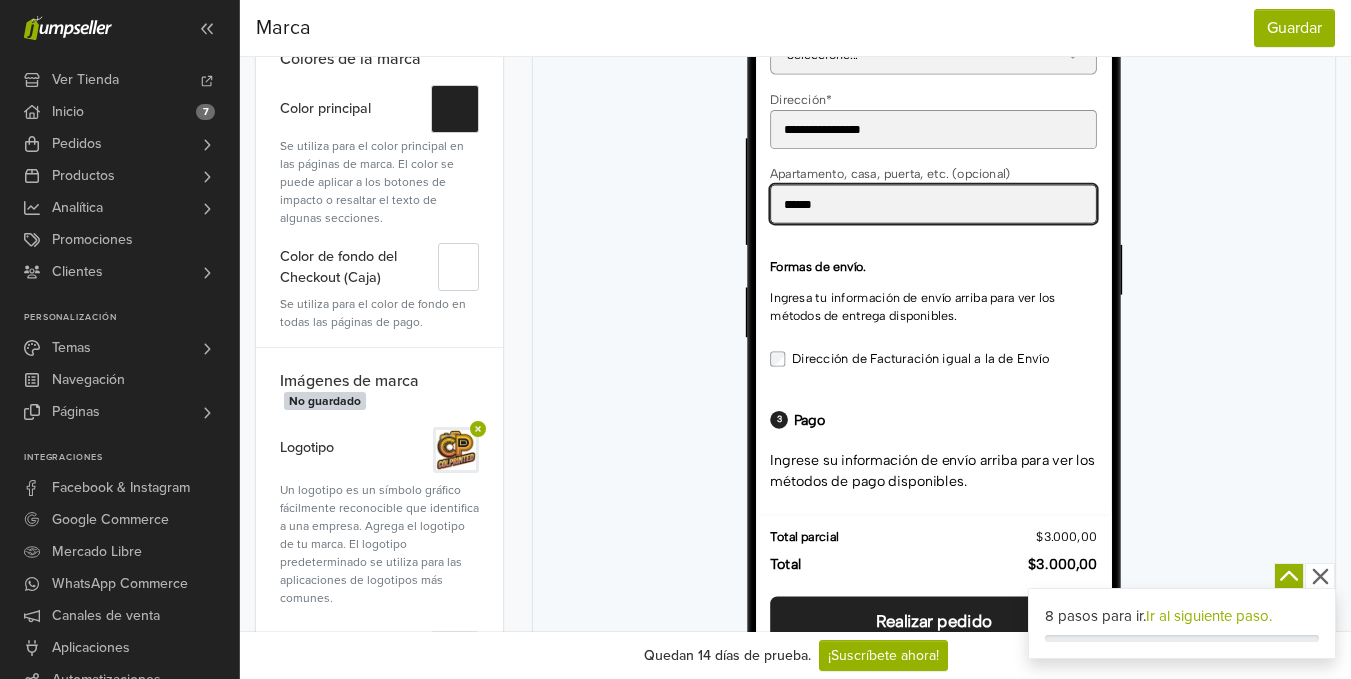 scroll, scrollTop: 817, scrollLeft: 0, axis: vertical 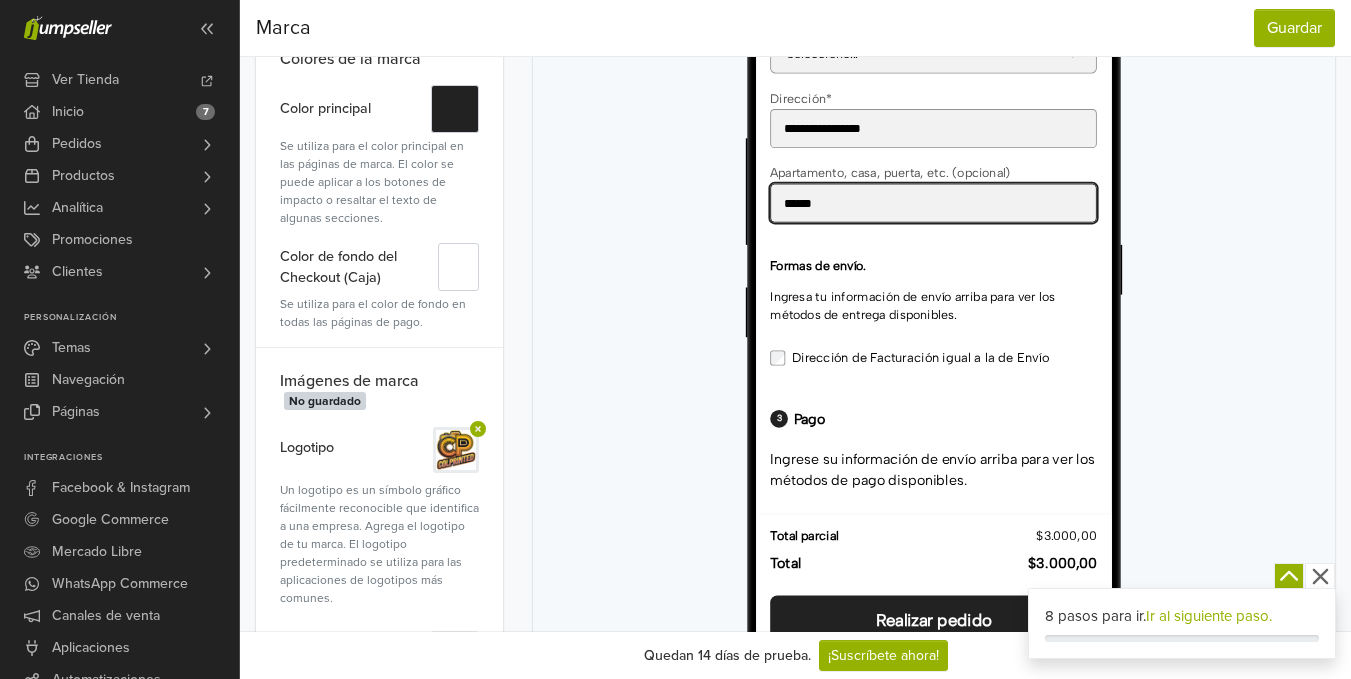 type on "******" 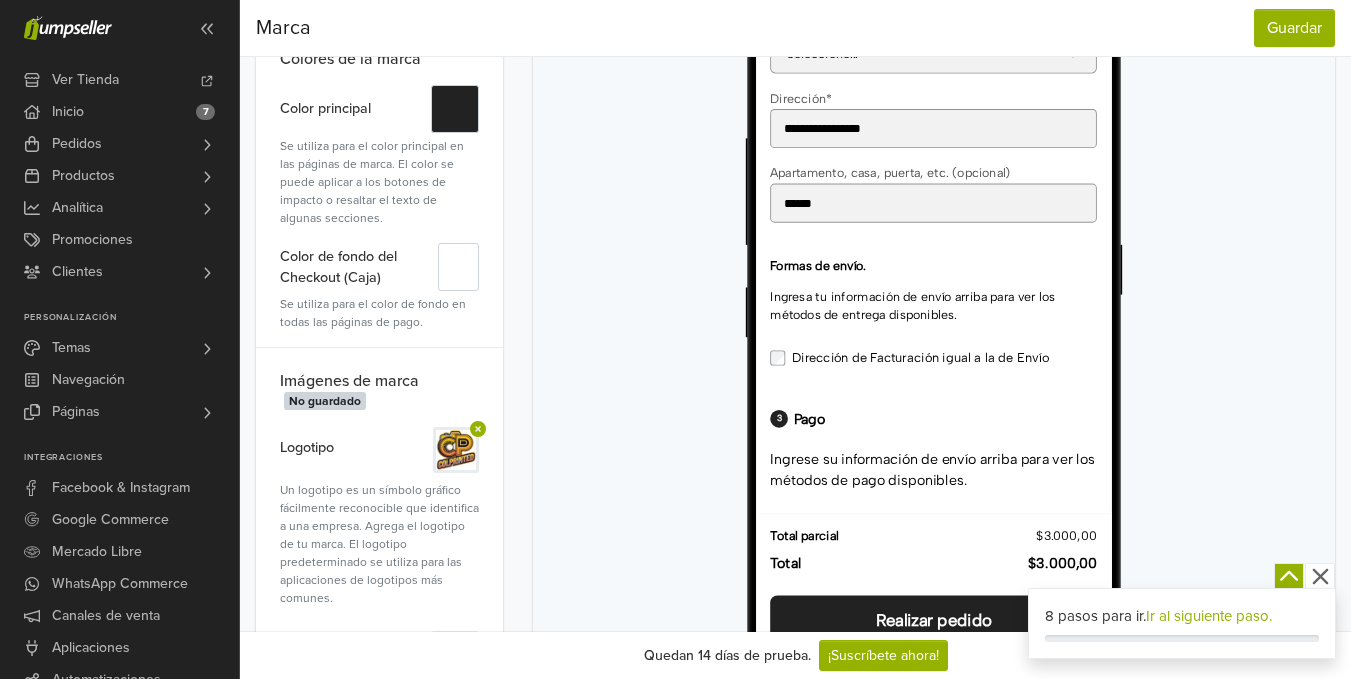 drag, startPoint x: 1869, startPoint y: 545, endPoint x: 1144, endPoint y: 417, distance: 736.2126 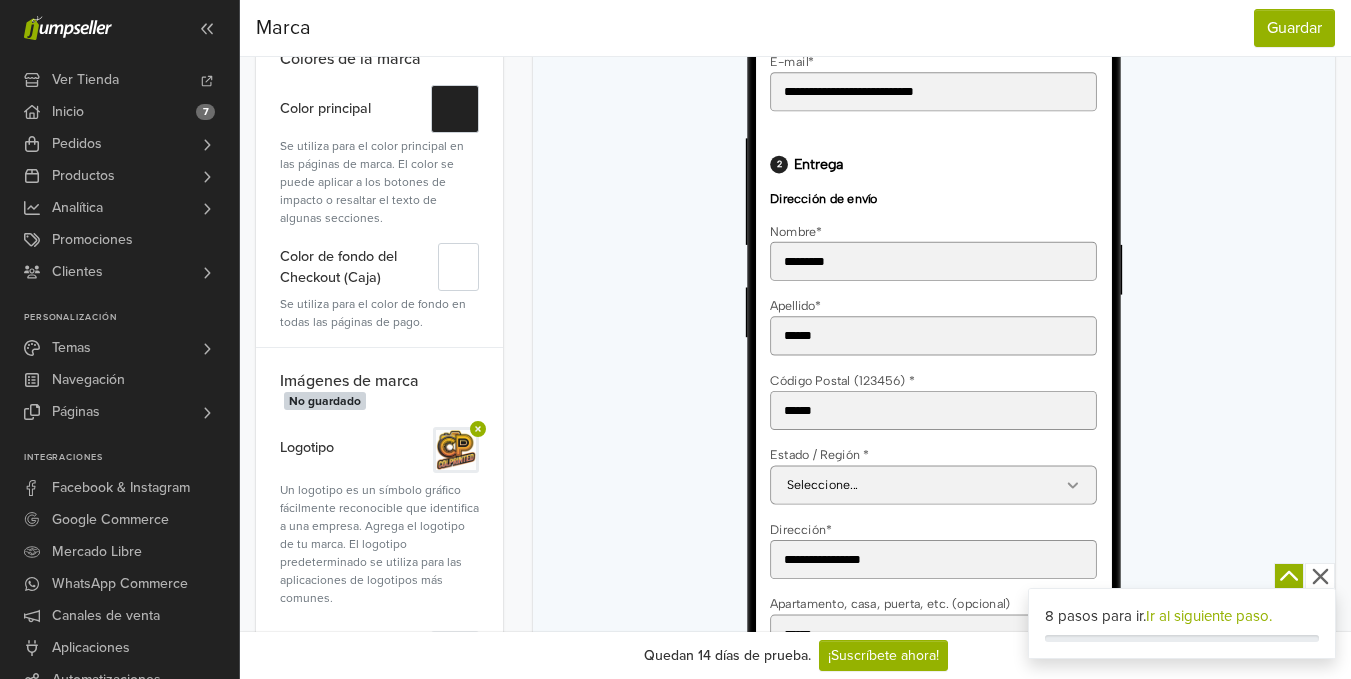 scroll, scrollTop: 0, scrollLeft: 0, axis: both 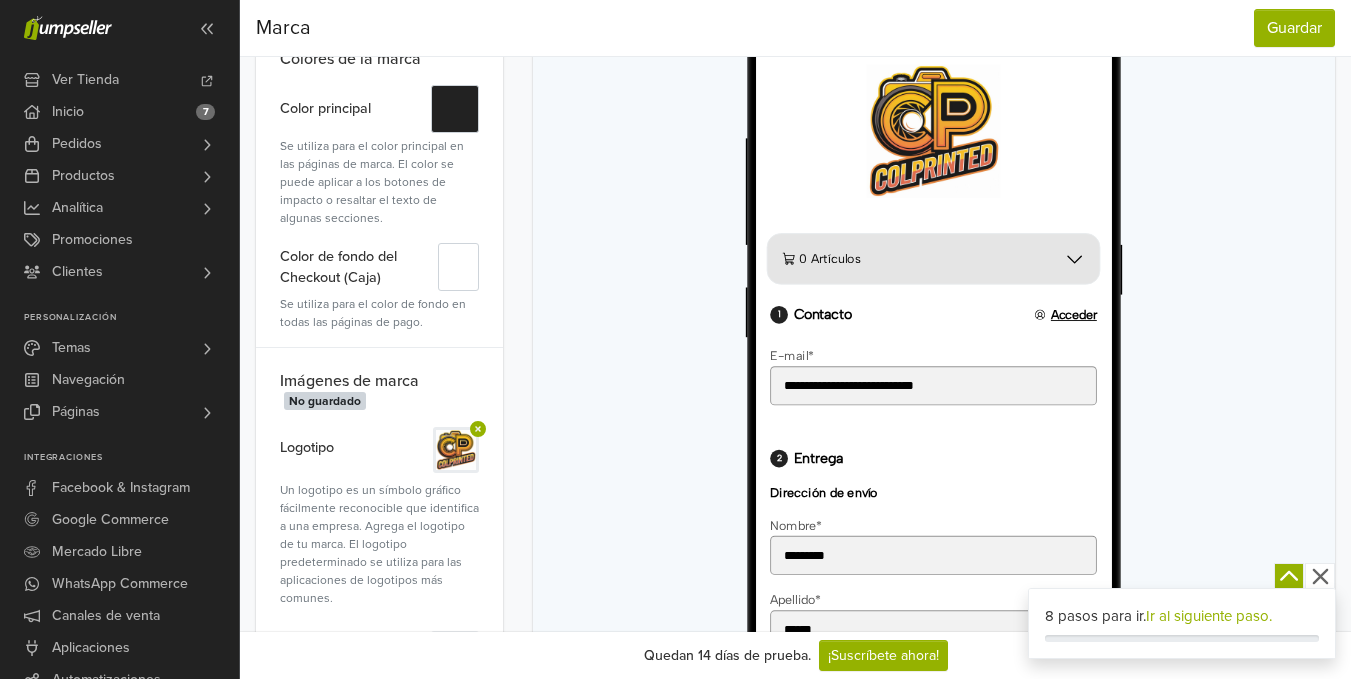 click on "Escritorio" at bounding box center (934, 394) 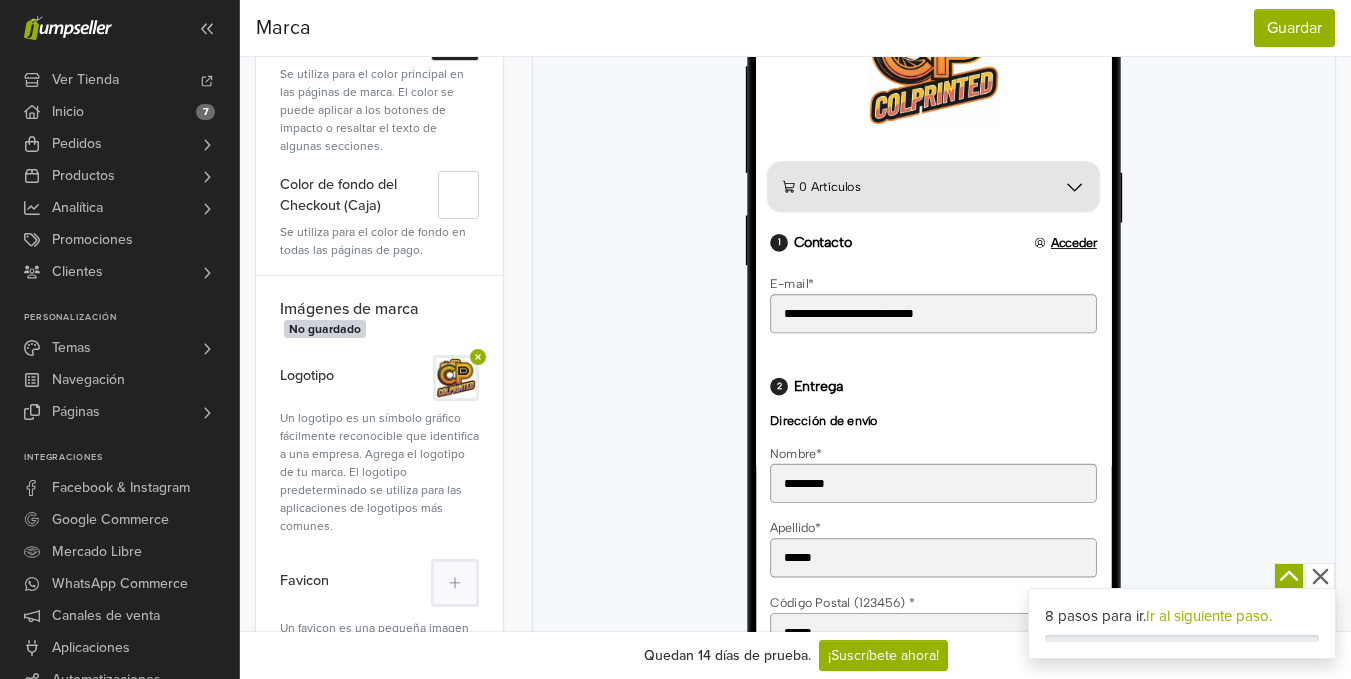 scroll, scrollTop: 325, scrollLeft: 0, axis: vertical 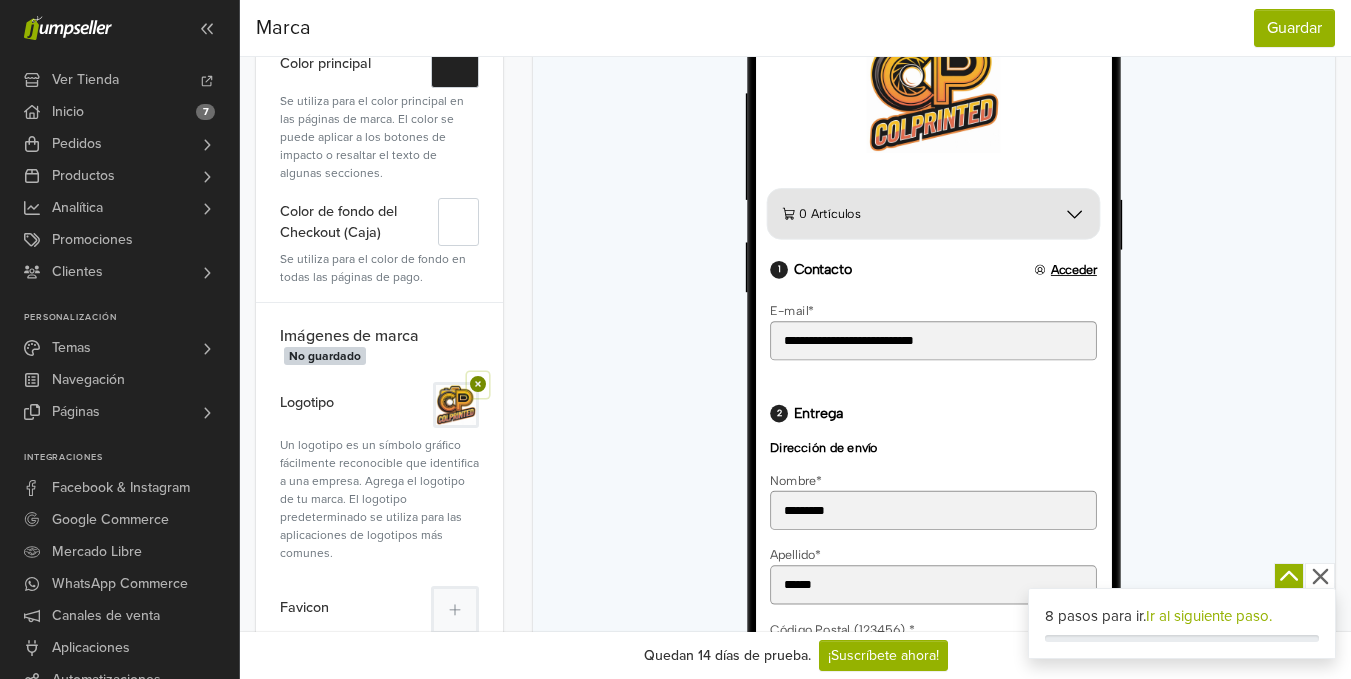 click 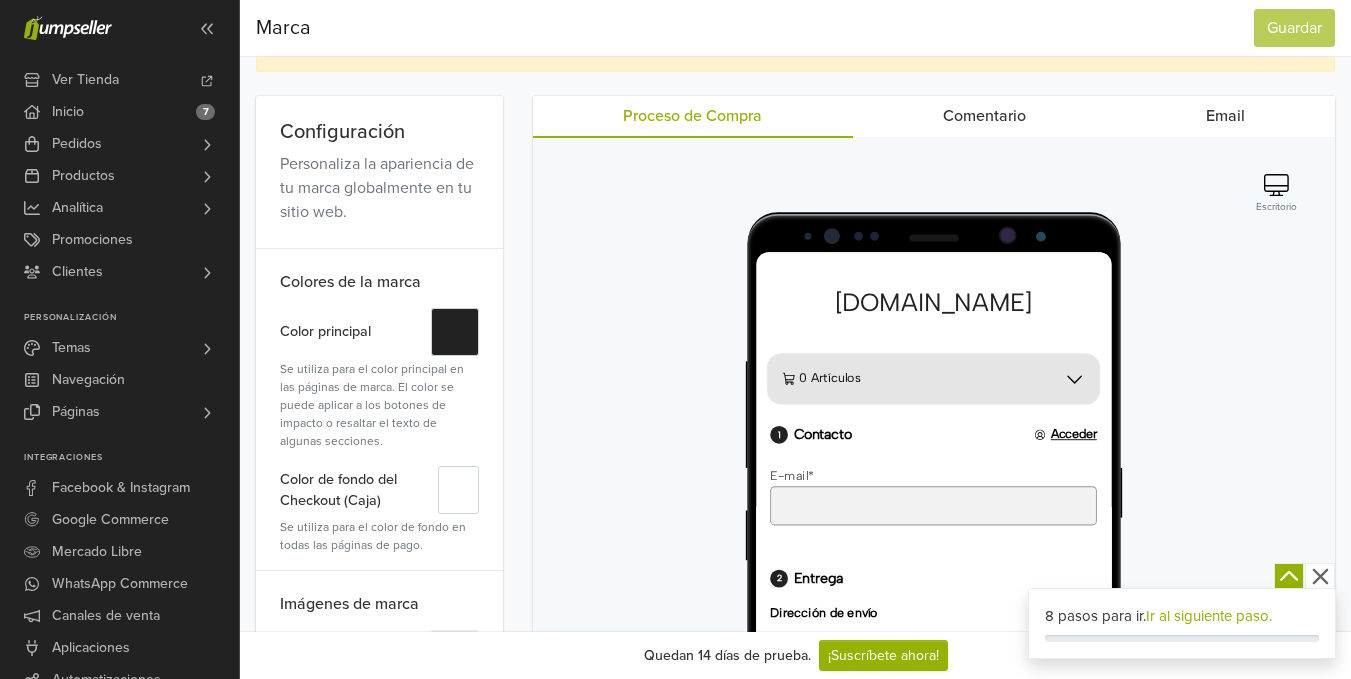 scroll, scrollTop: 0, scrollLeft: 0, axis: both 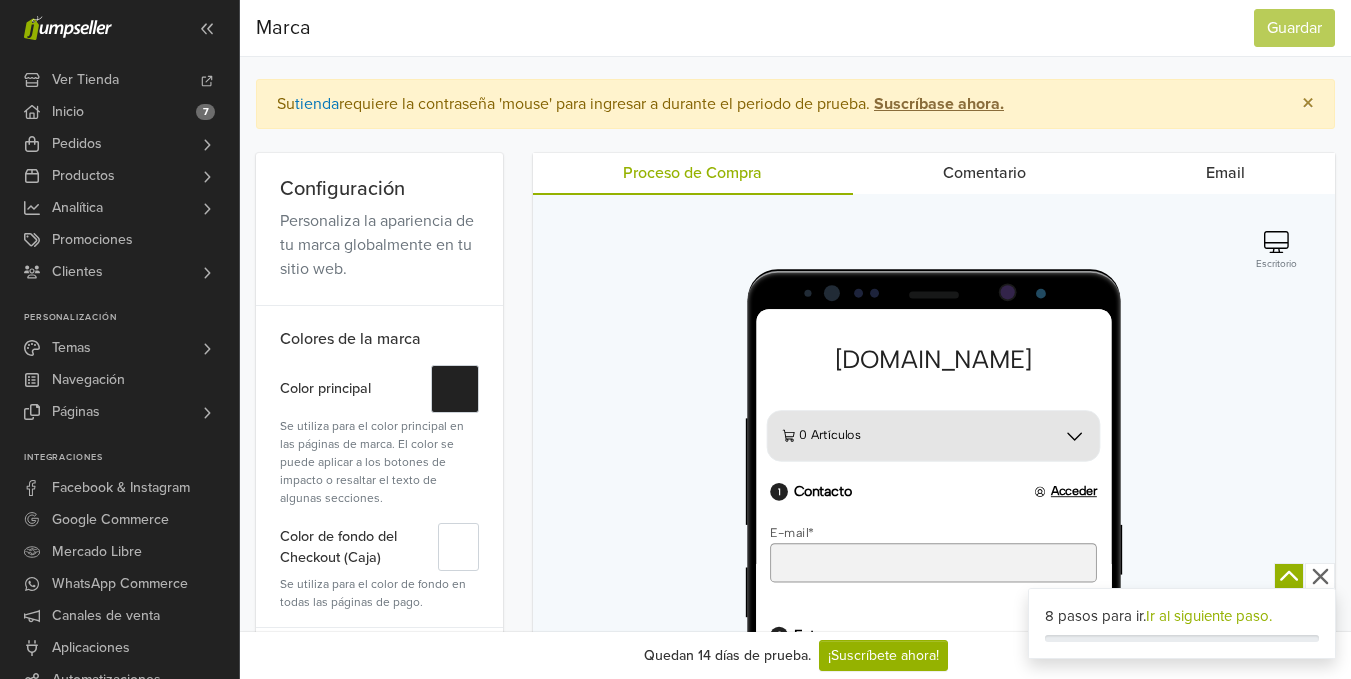 click on "Comentario" at bounding box center [984, 173] 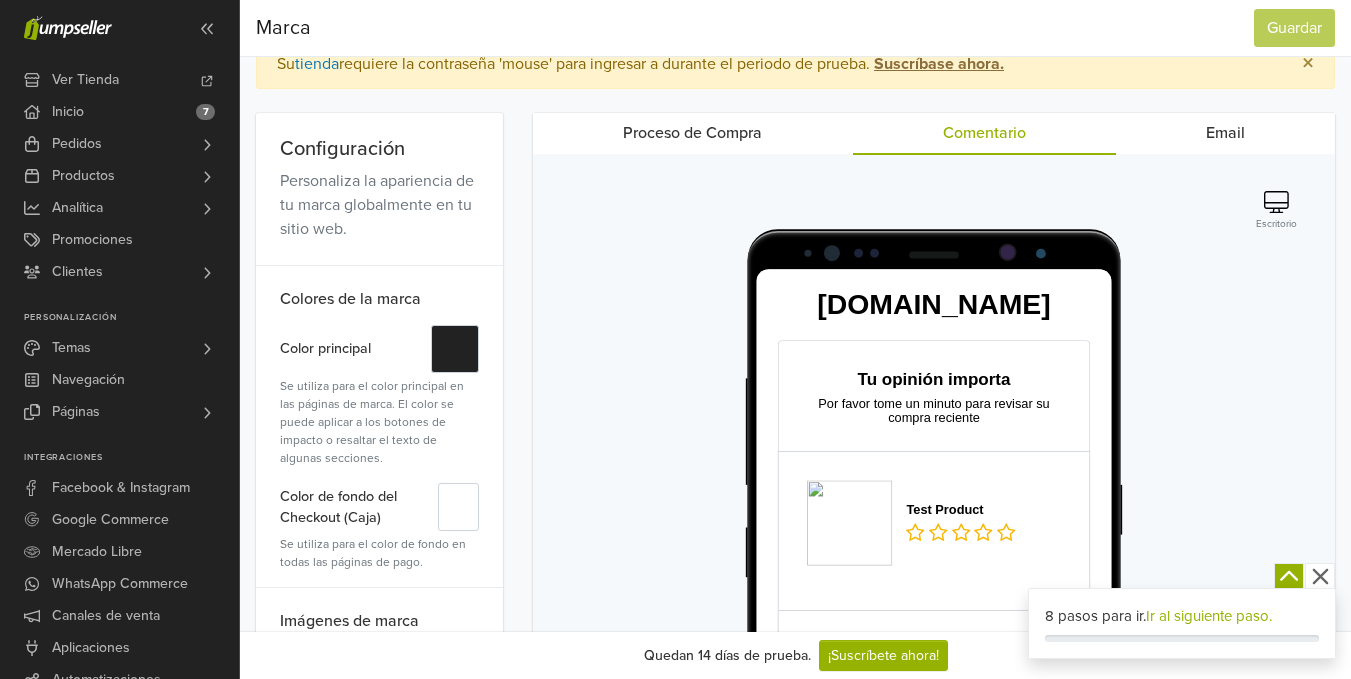 scroll, scrollTop: 0, scrollLeft: 0, axis: both 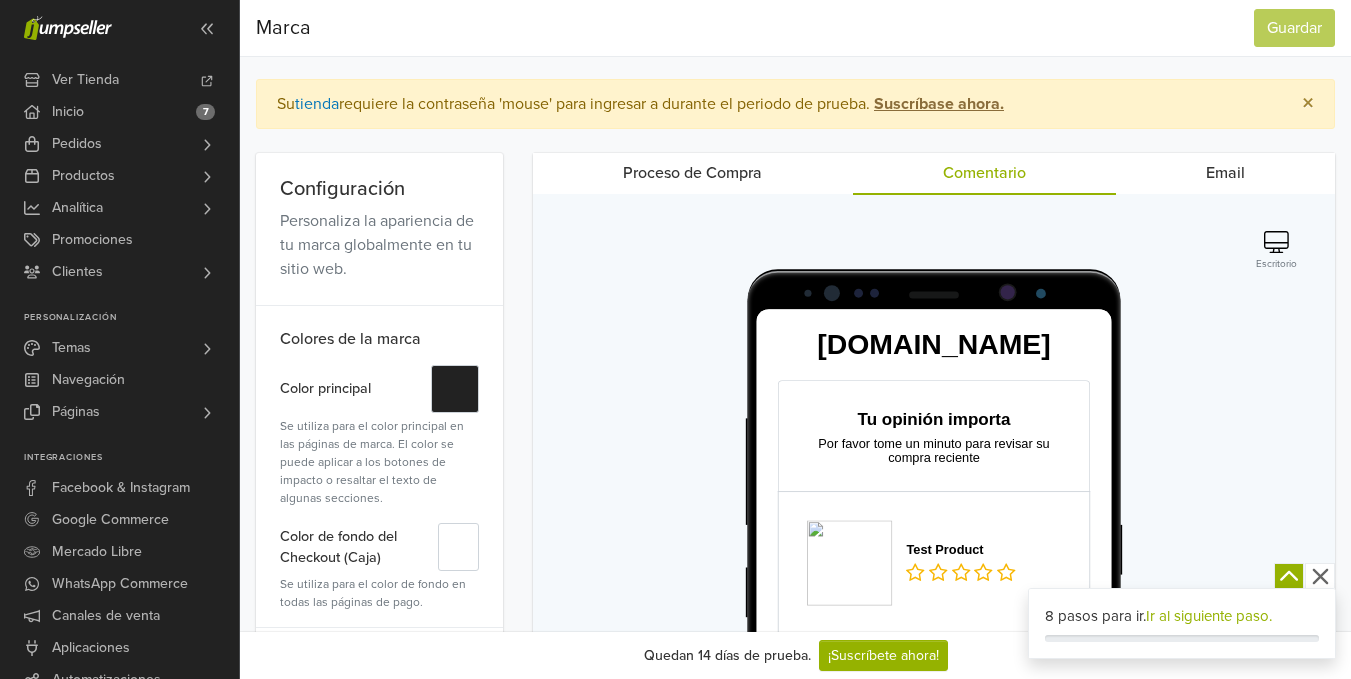 click on "Email" at bounding box center [1225, 173] 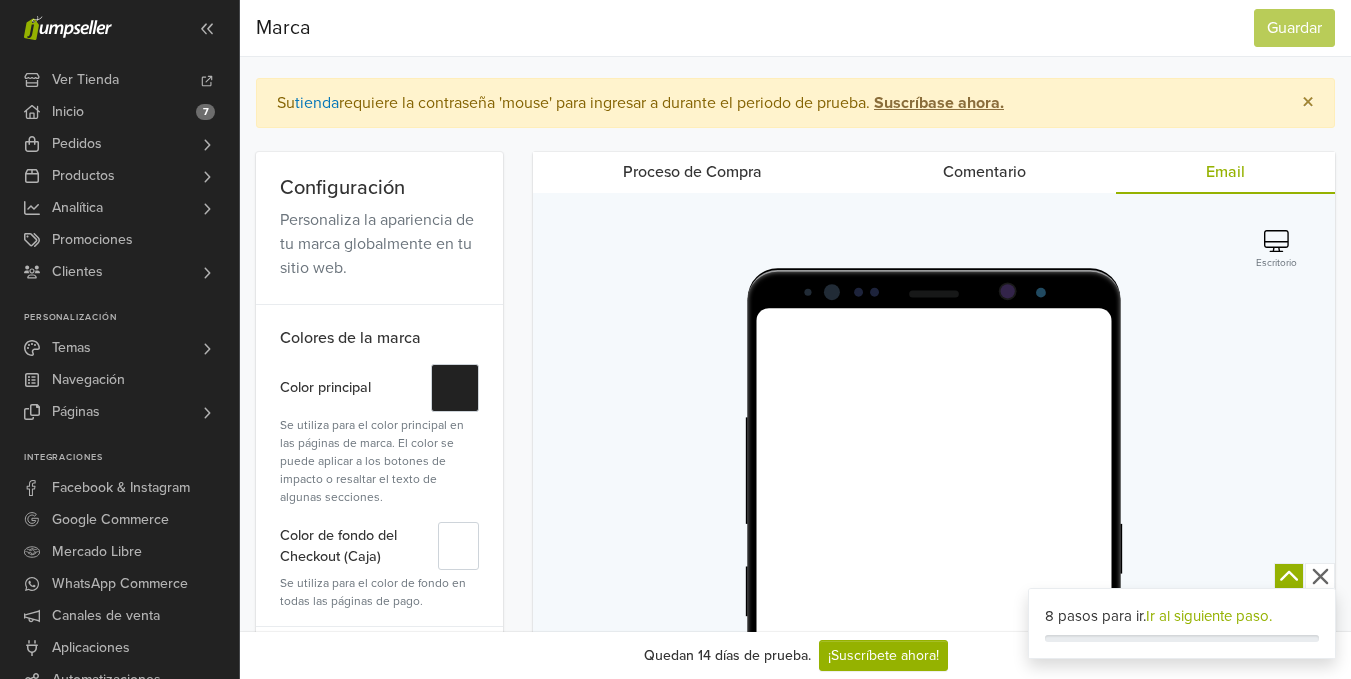 scroll, scrollTop: 0, scrollLeft: 0, axis: both 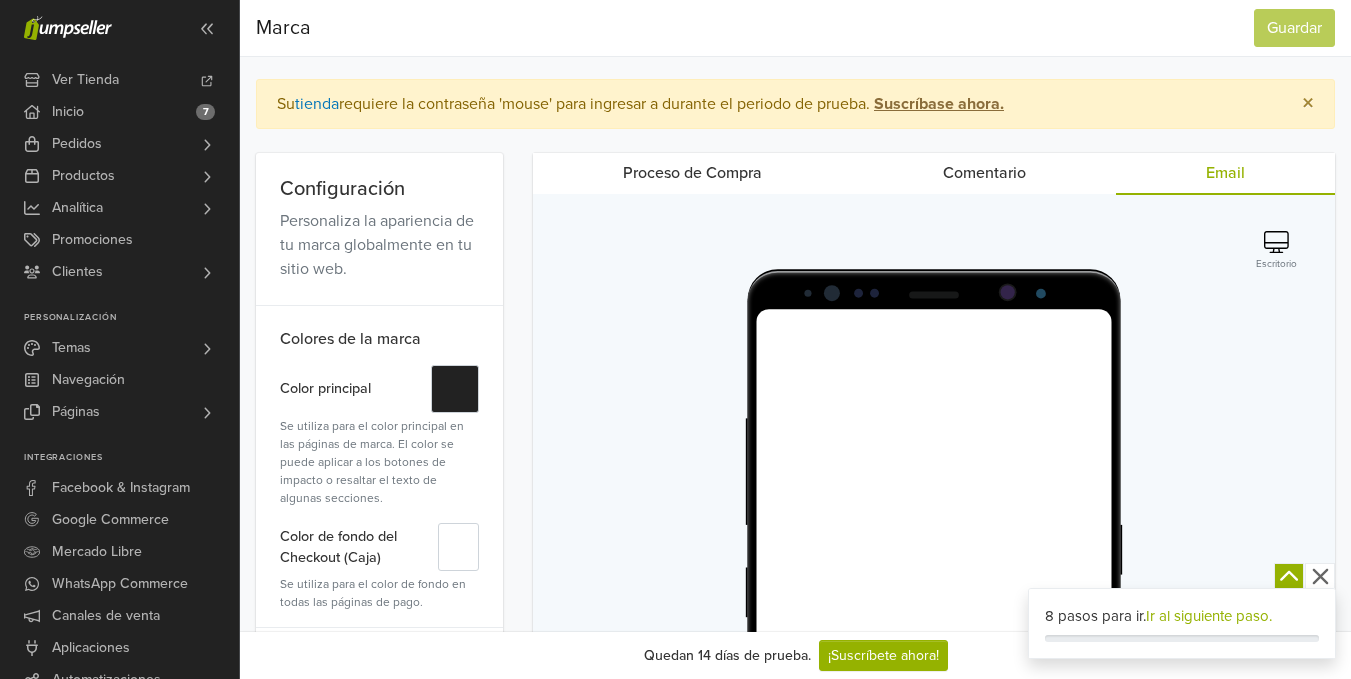 click on "Proceso de Compra" at bounding box center [692, 173] 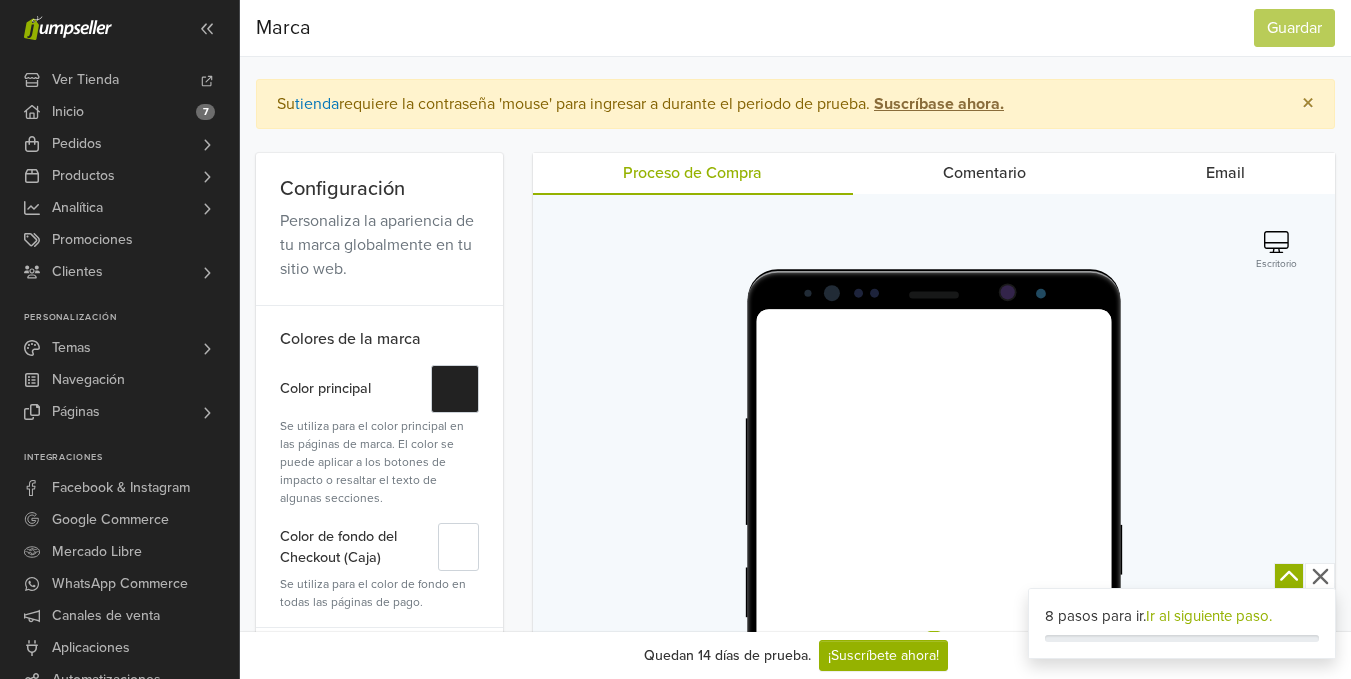 scroll, scrollTop: 0, scrollLeft: 0, axis: both 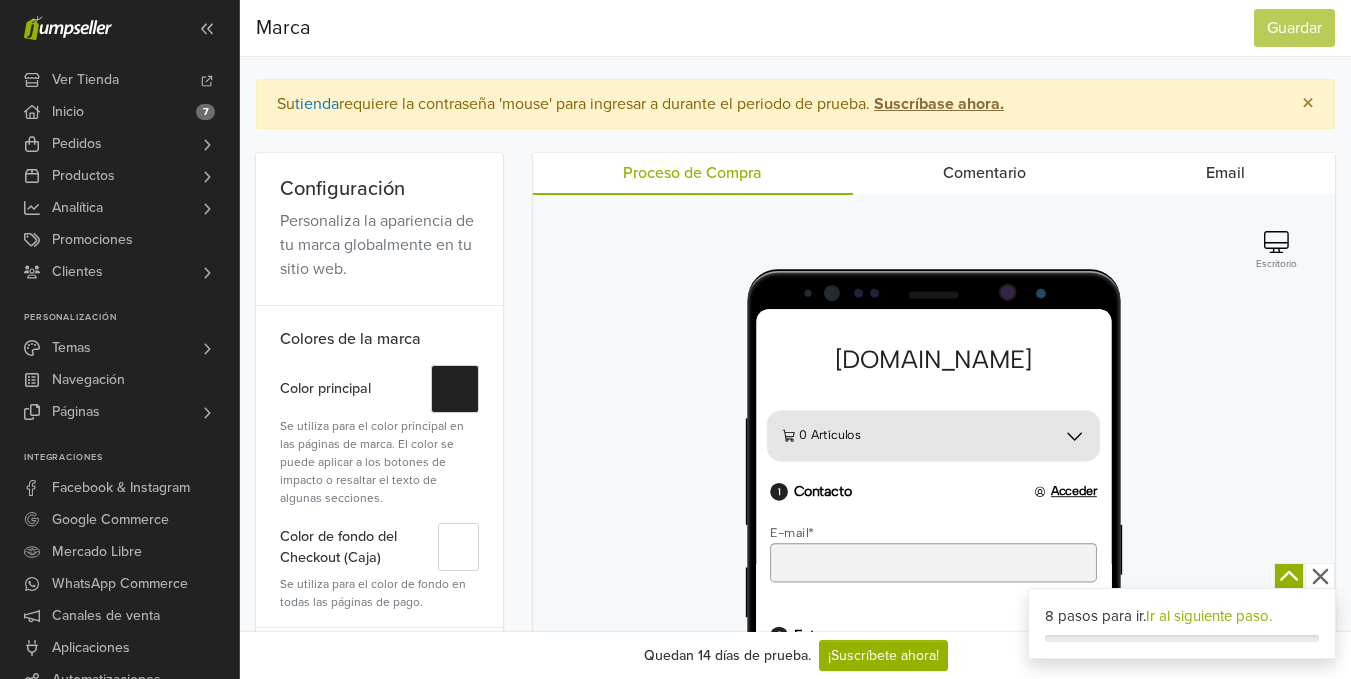 click at bounding box center (934, 674) 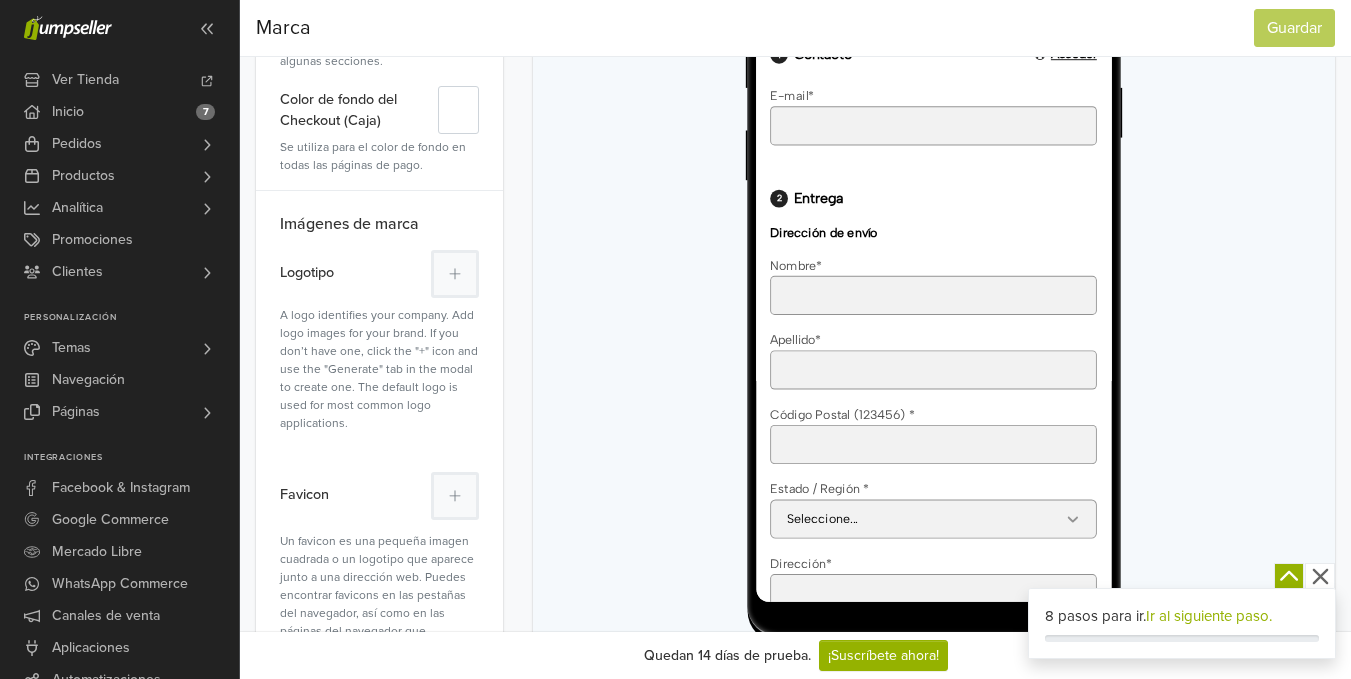 scroll, scrollTop: 480, scrollLeft: 0, axis: vertical 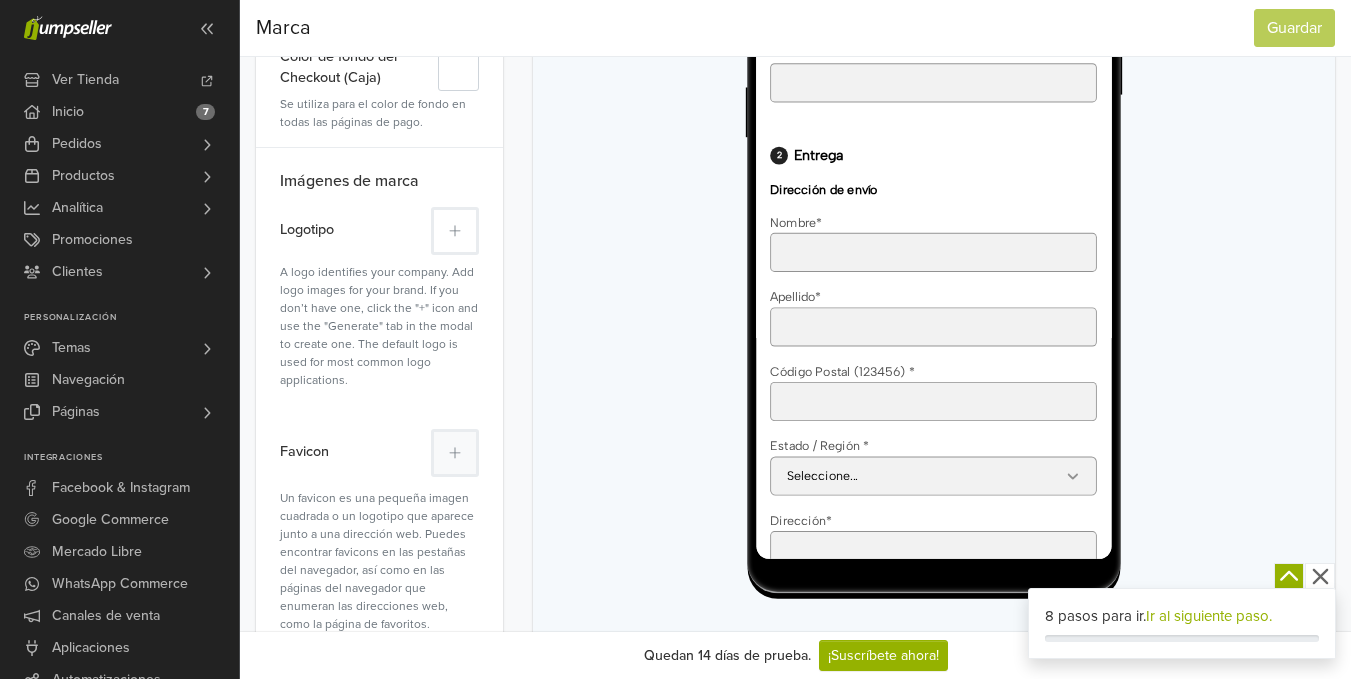 click at bounding box center [455, 231] 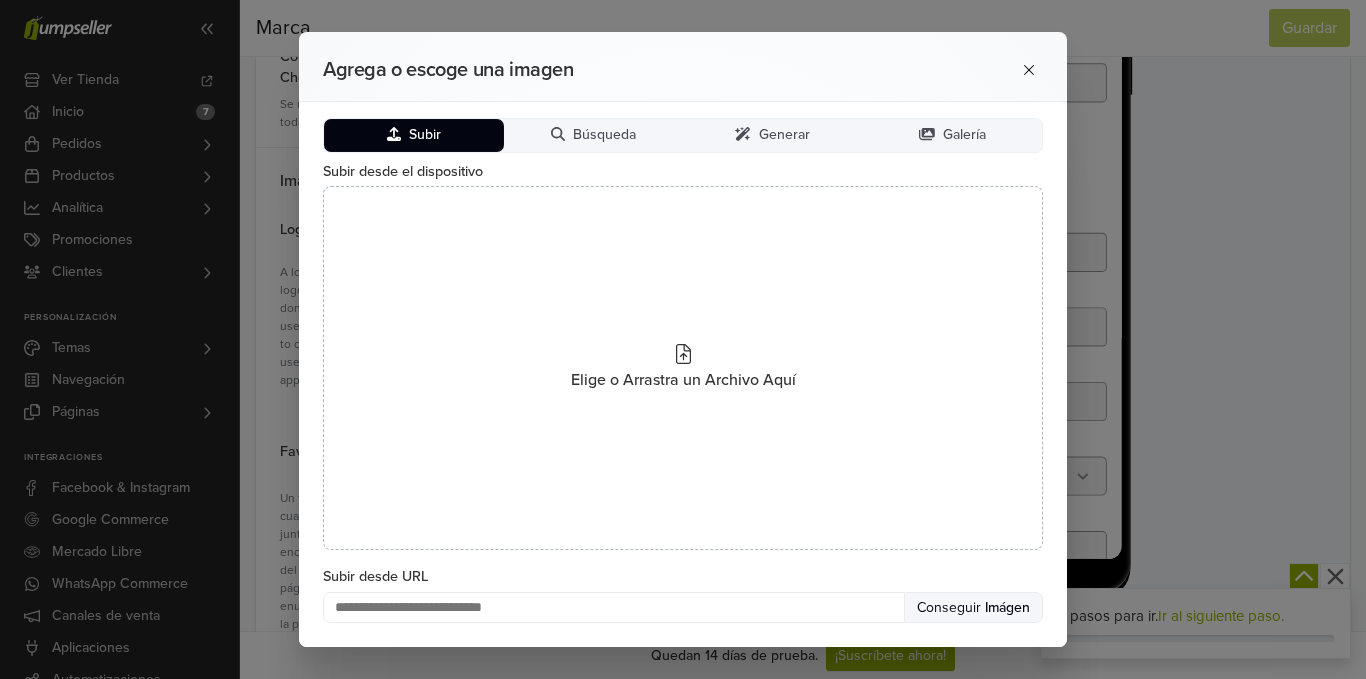 click on "Subir" at bounding box center [414, 135] 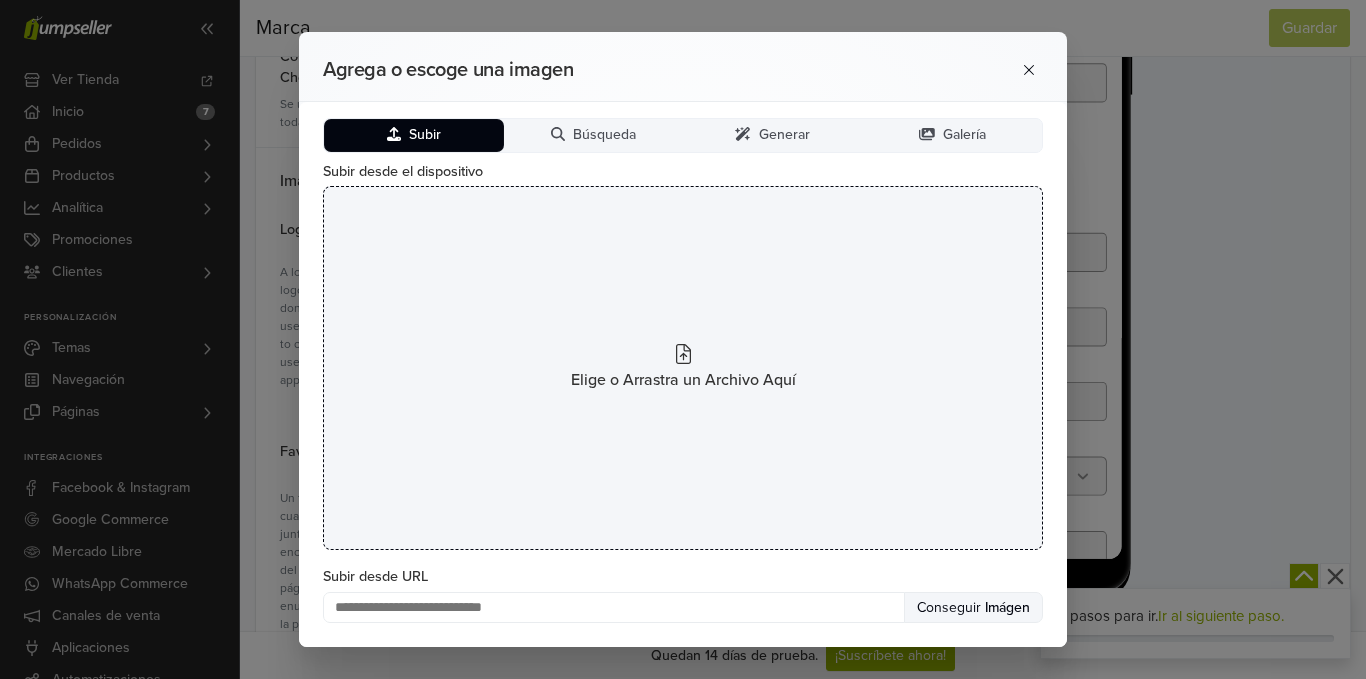 click on "Elige o Arrastra un Archivo Aquí" at bounding box center (683, 368) 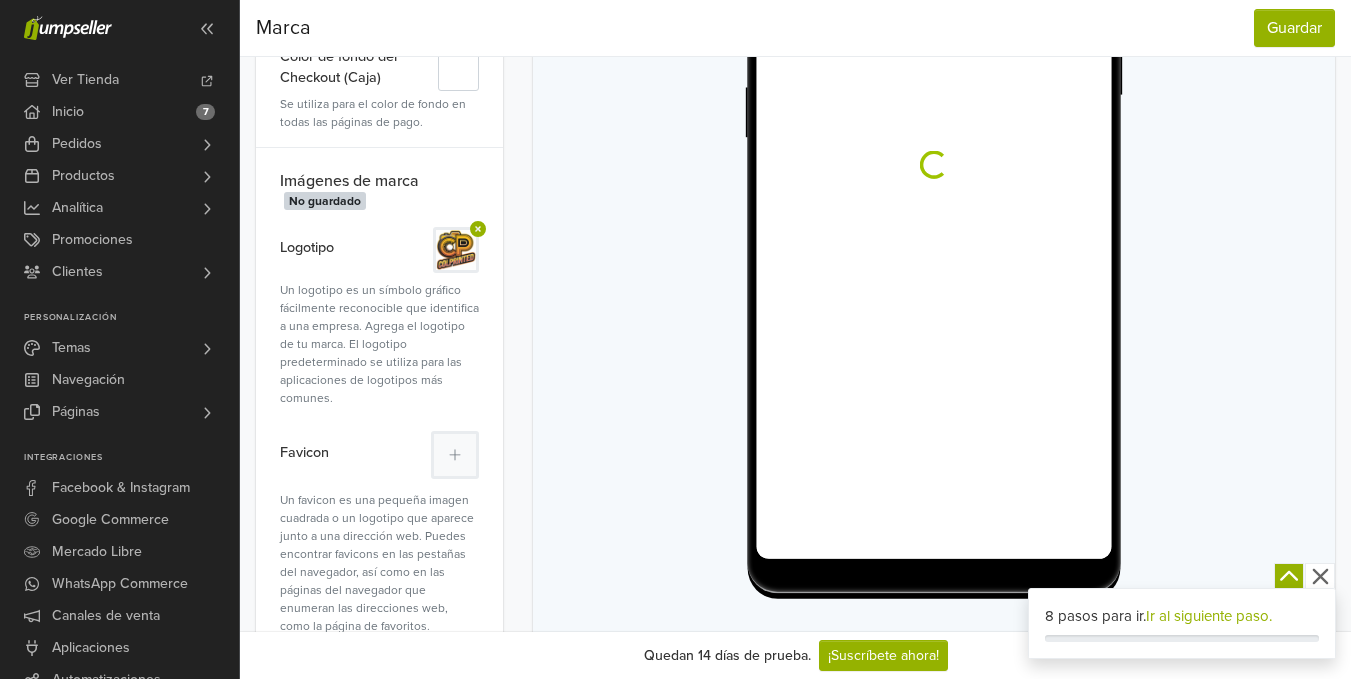 scroll, scrollTop: 0, scrollLeft: 0, axis: both 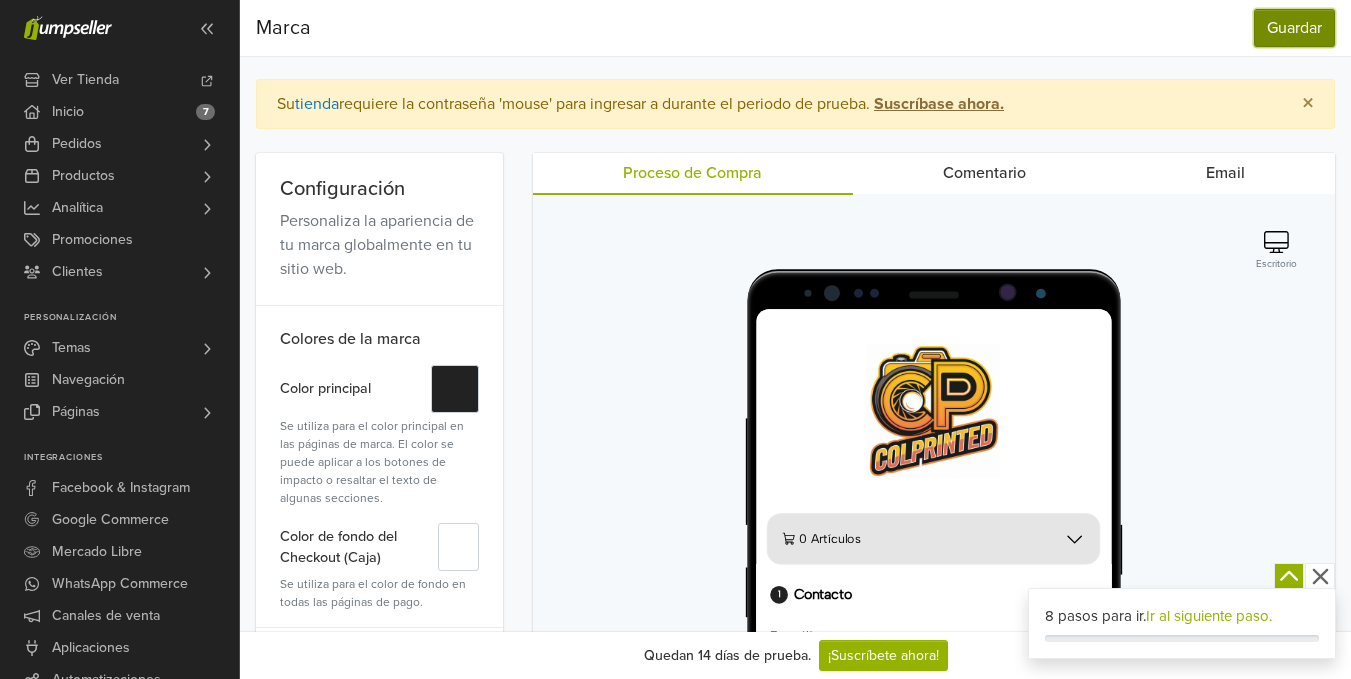 click on "Guardar" at bounding box center (1294, 28) 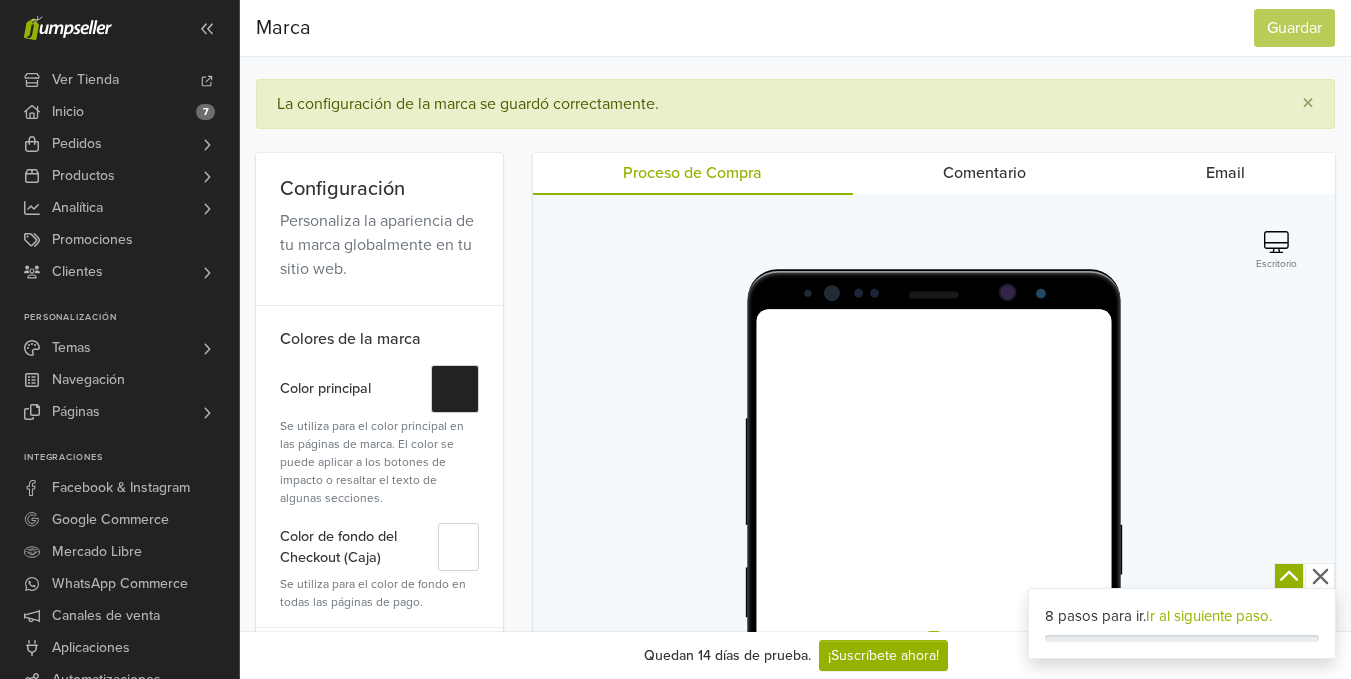 scroll, scrollTop: 0, scrollLeft: 0, axis: both 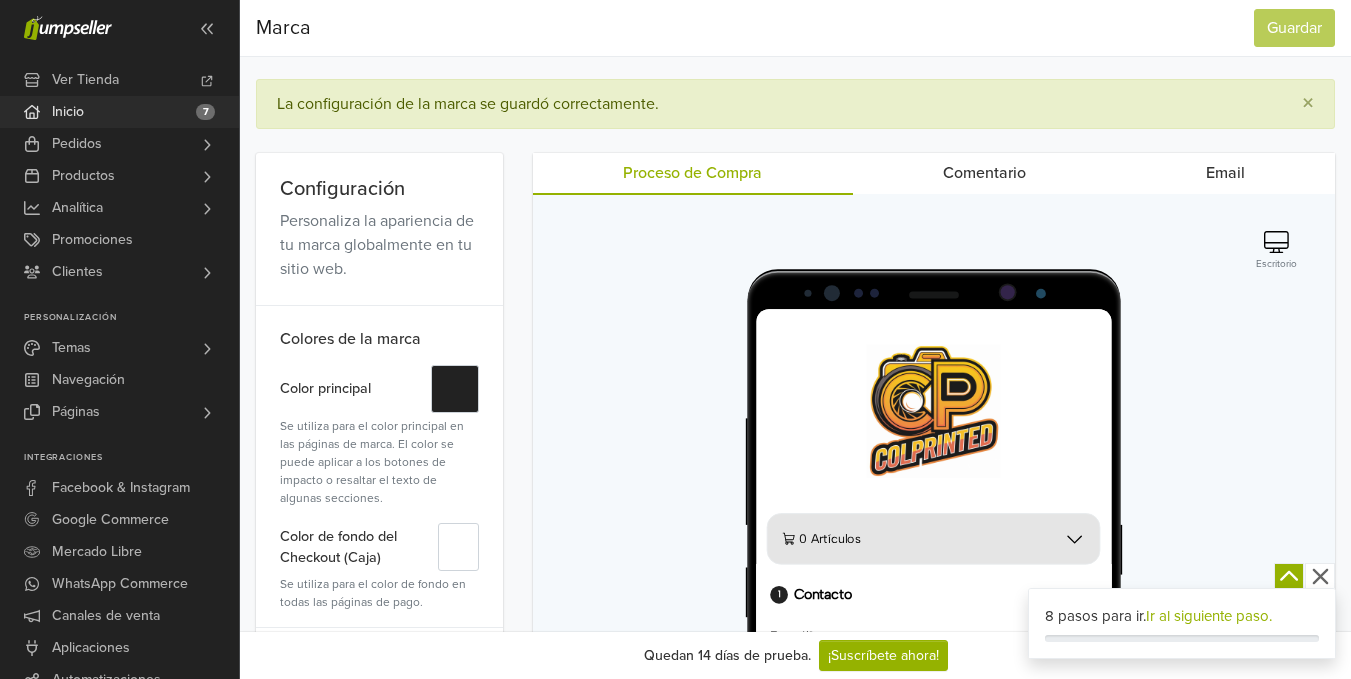 click on "Inicio
7" at bounding box center [119, 112] 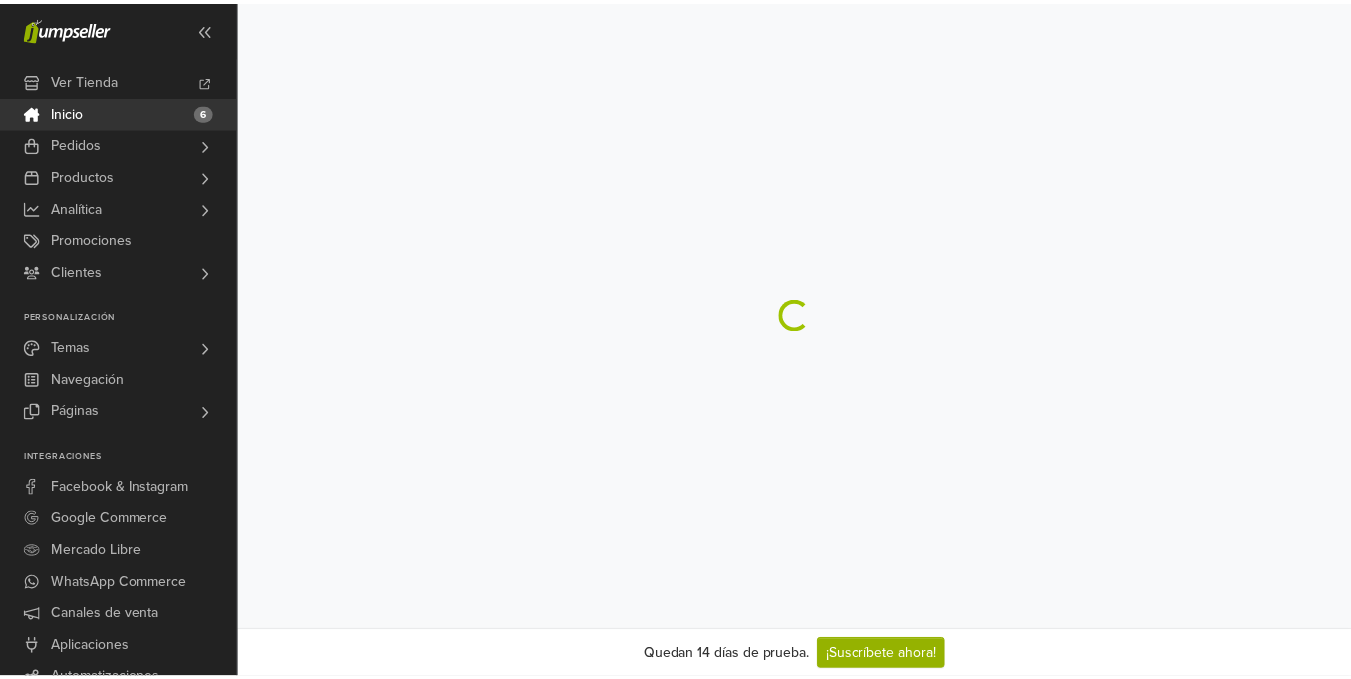 scroll, scrollTop: 0, scrollLeft: 0, axis: both 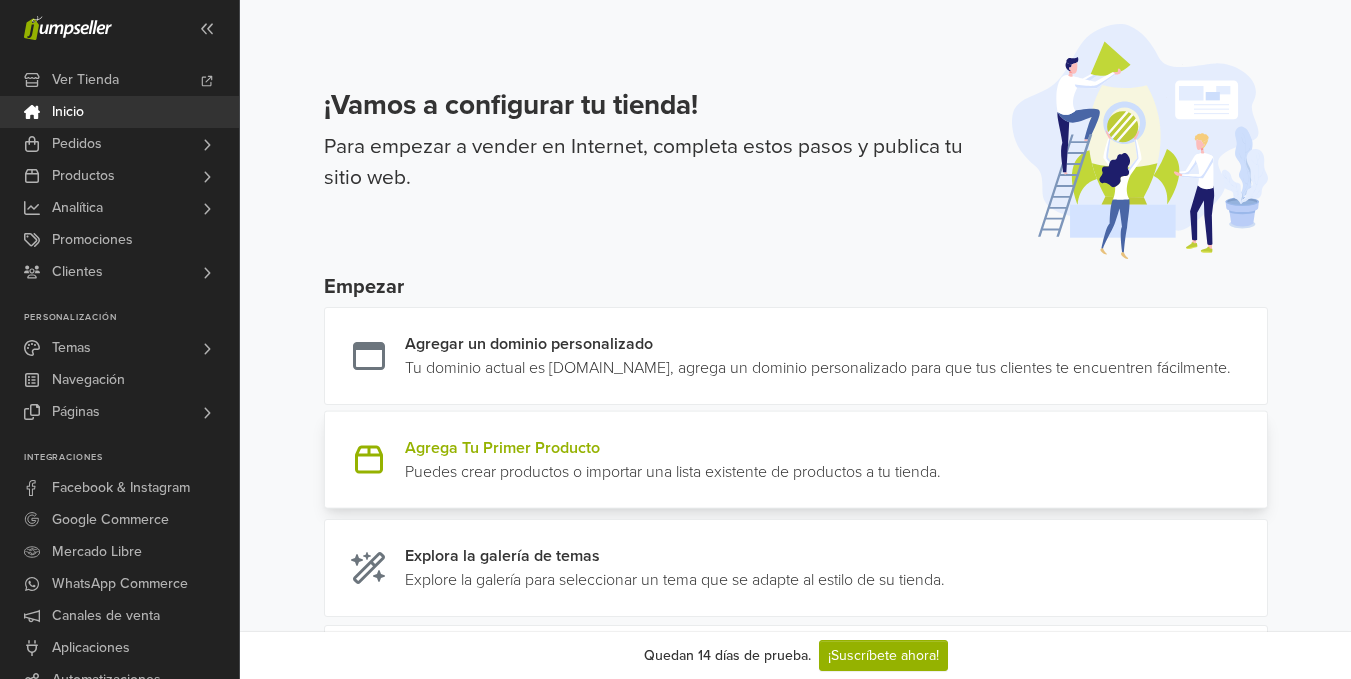 click at bounding box center [941, 460] 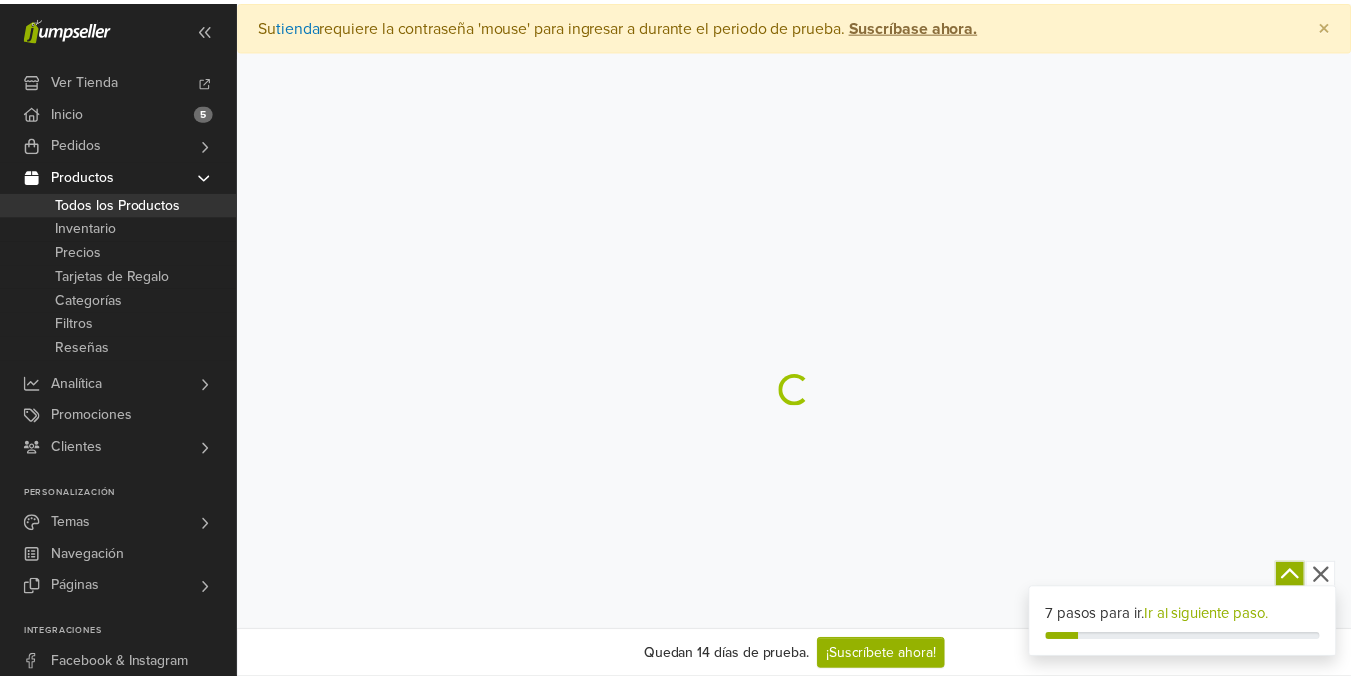 scroll, scrollTop: 0, scrollLeft: 0, axis: both 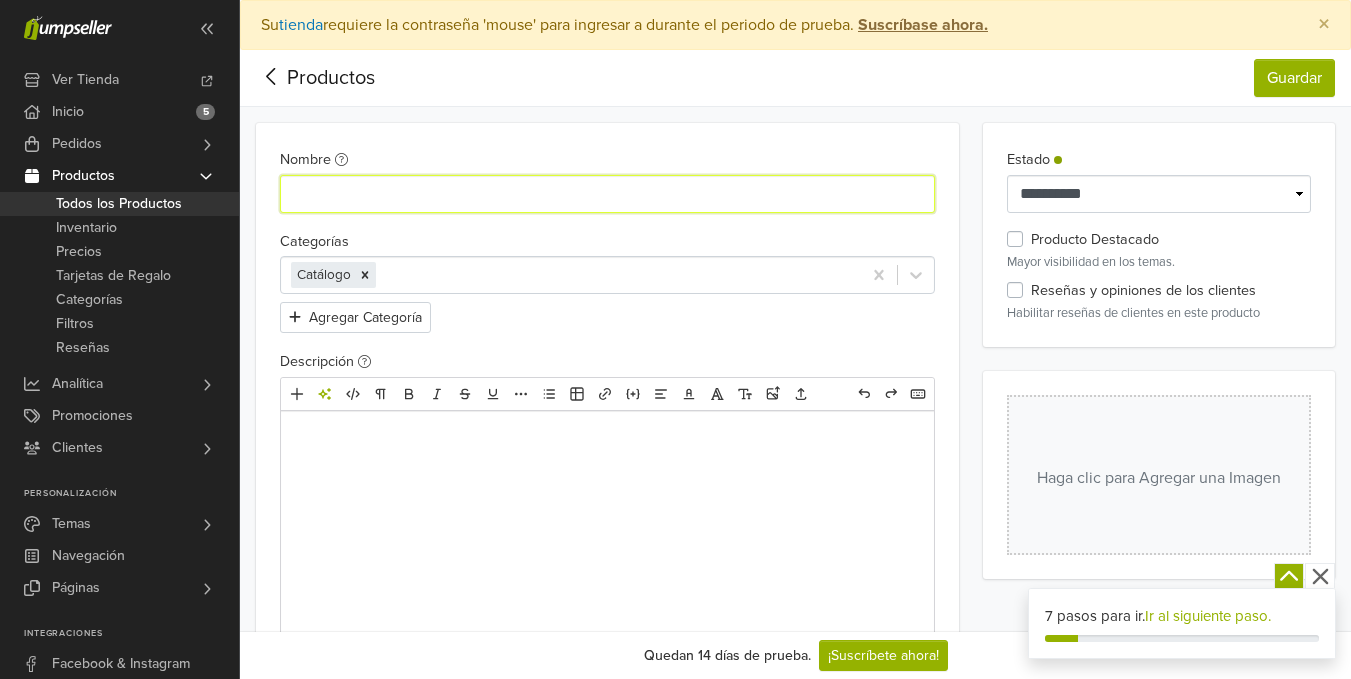 click on "Nombre" at bounding box center (607, 194) 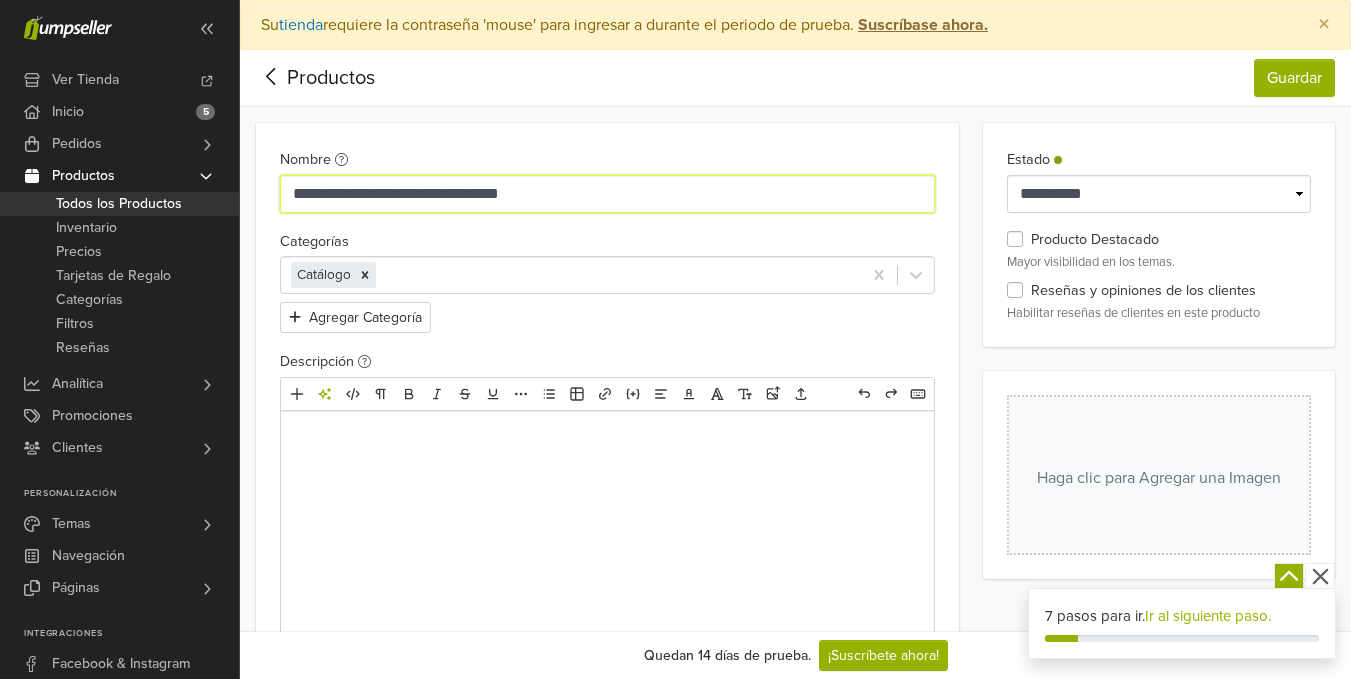 type on "**********" 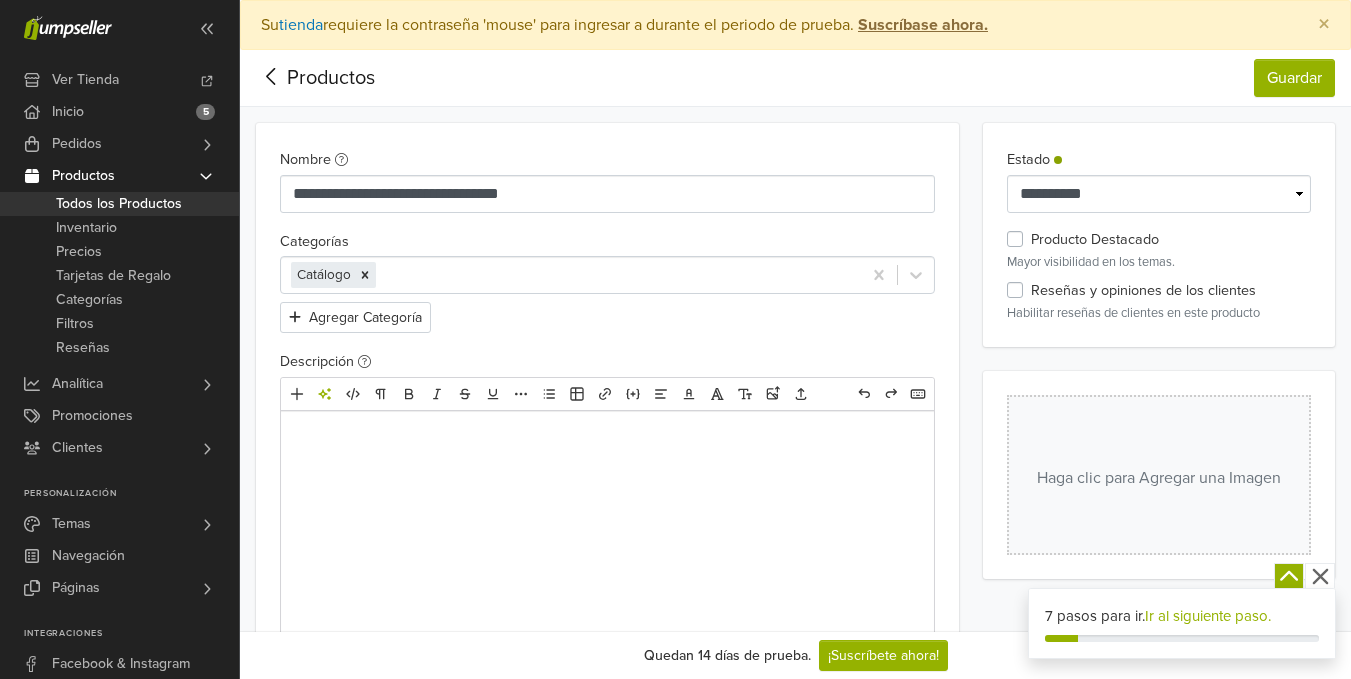 click at bounding box center (615, 275) 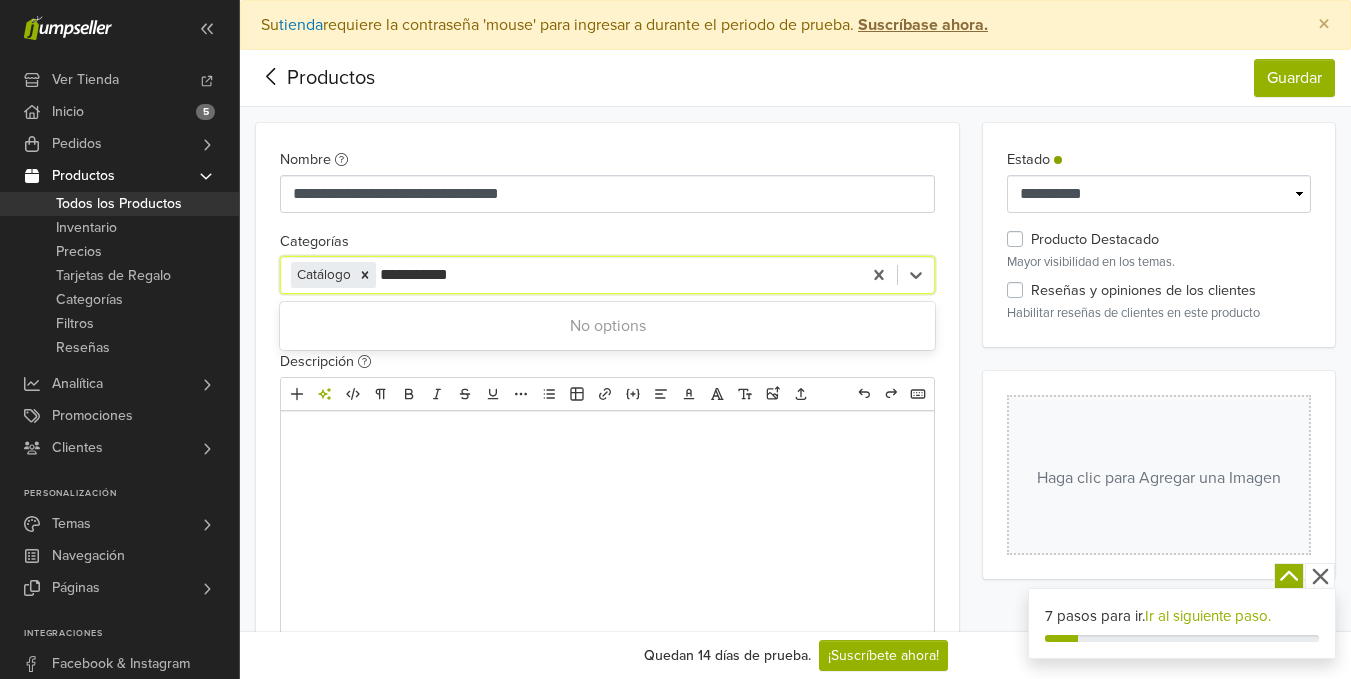 type on "**********" 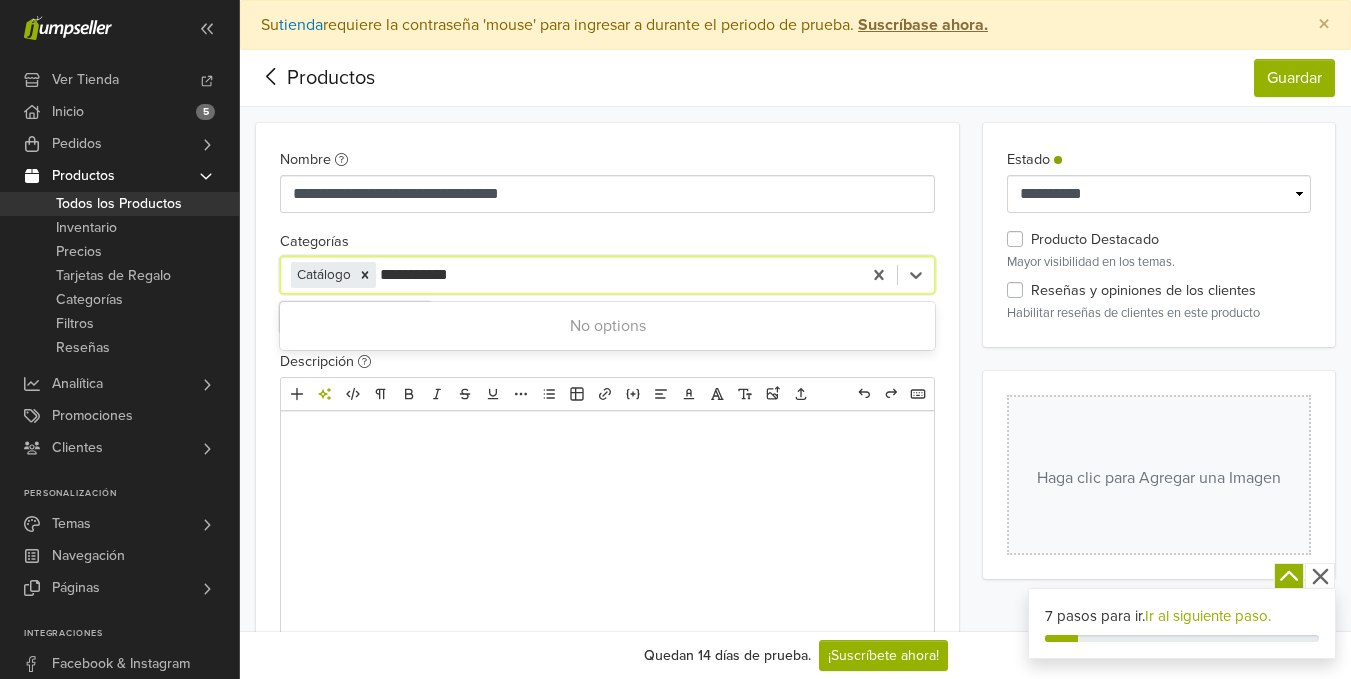 type 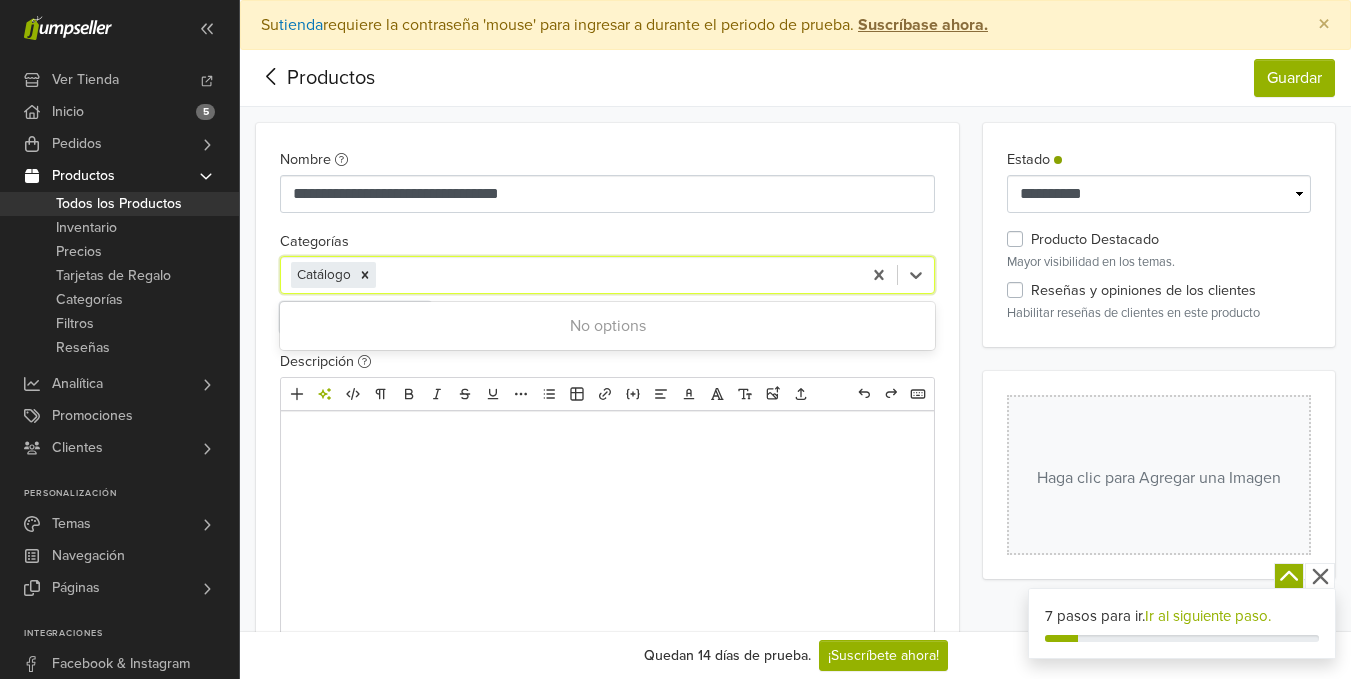 type 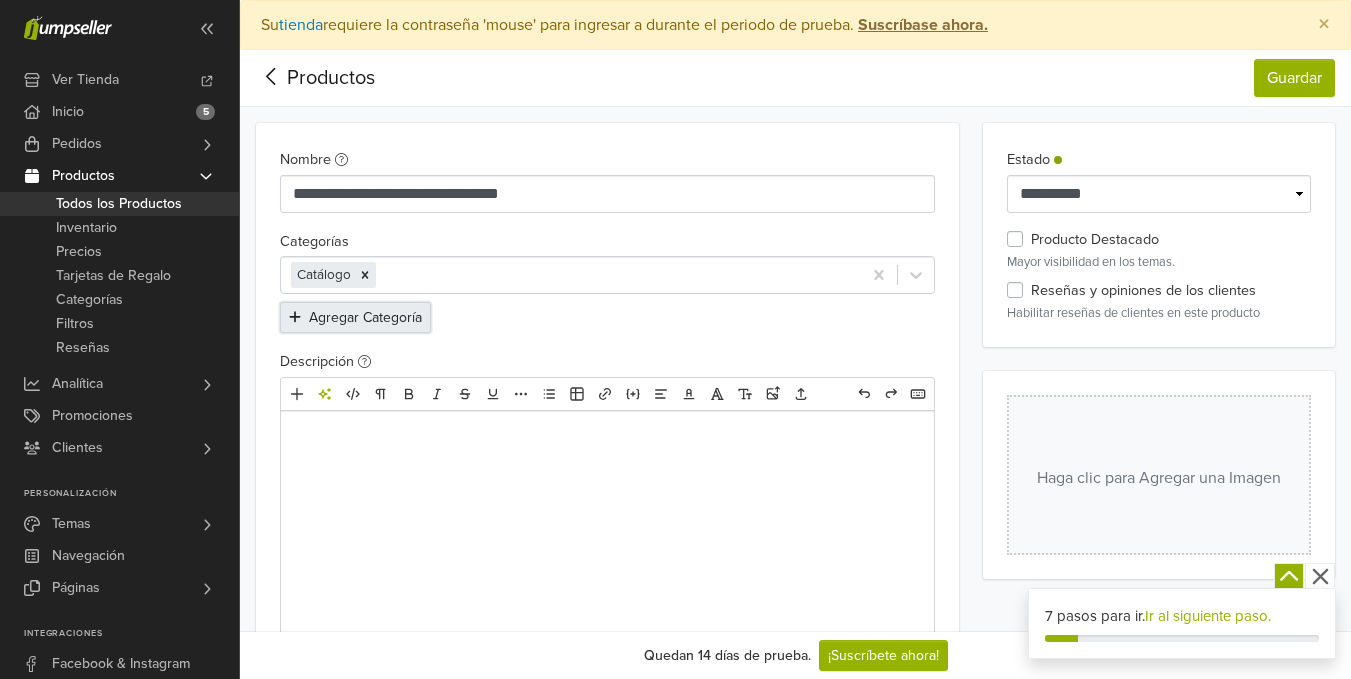 click on "Agregar Categoría" at bounding box center [355, 317] 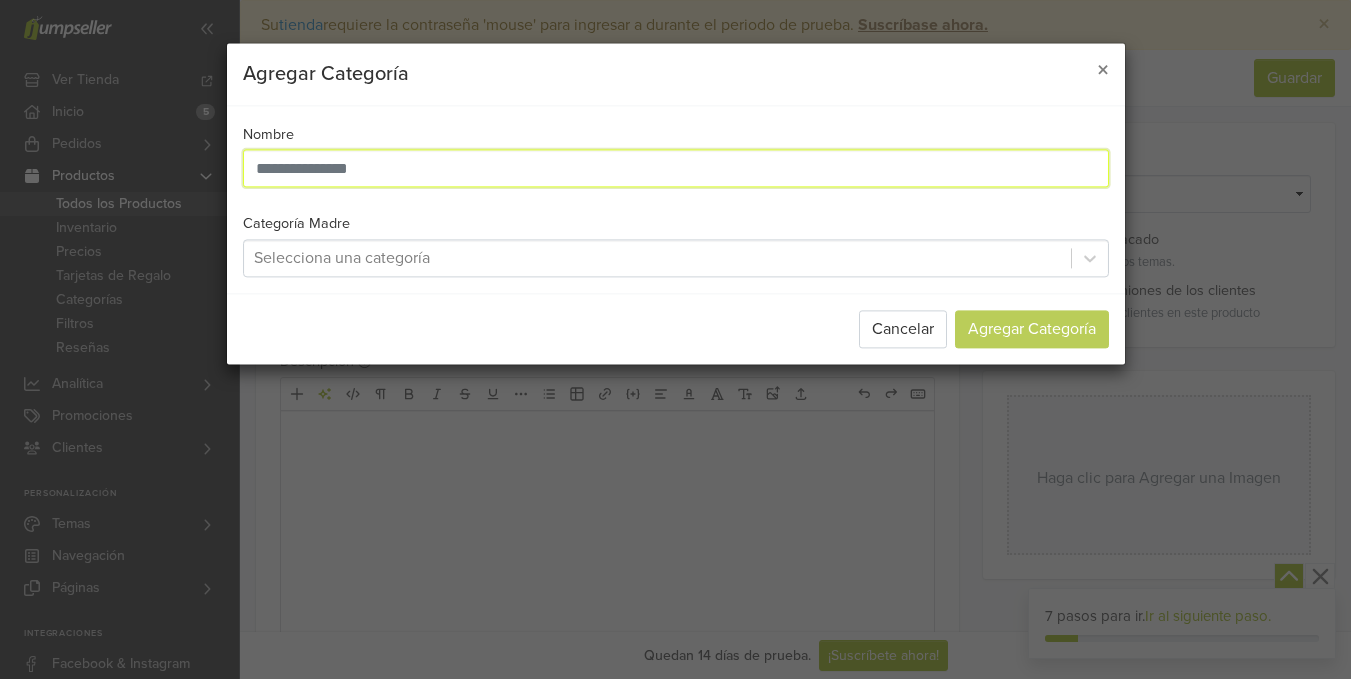 click at bounding box center [676, 169] 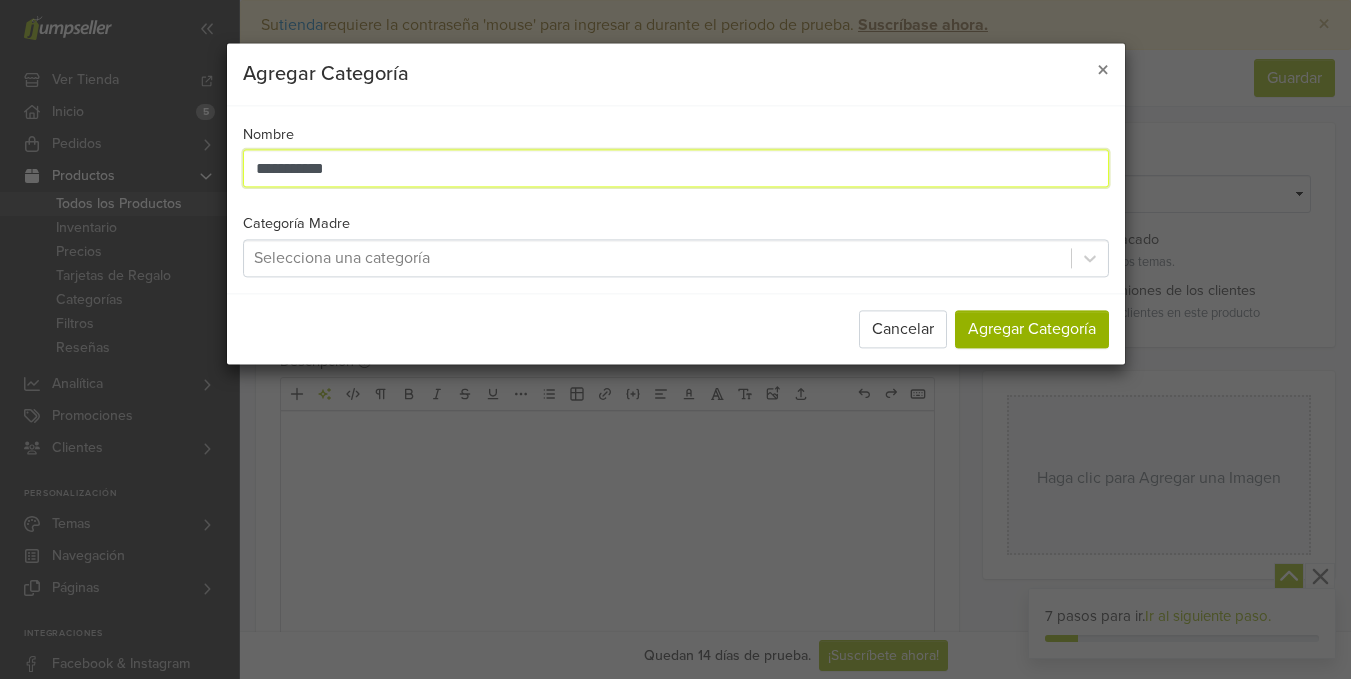 type on "**********" 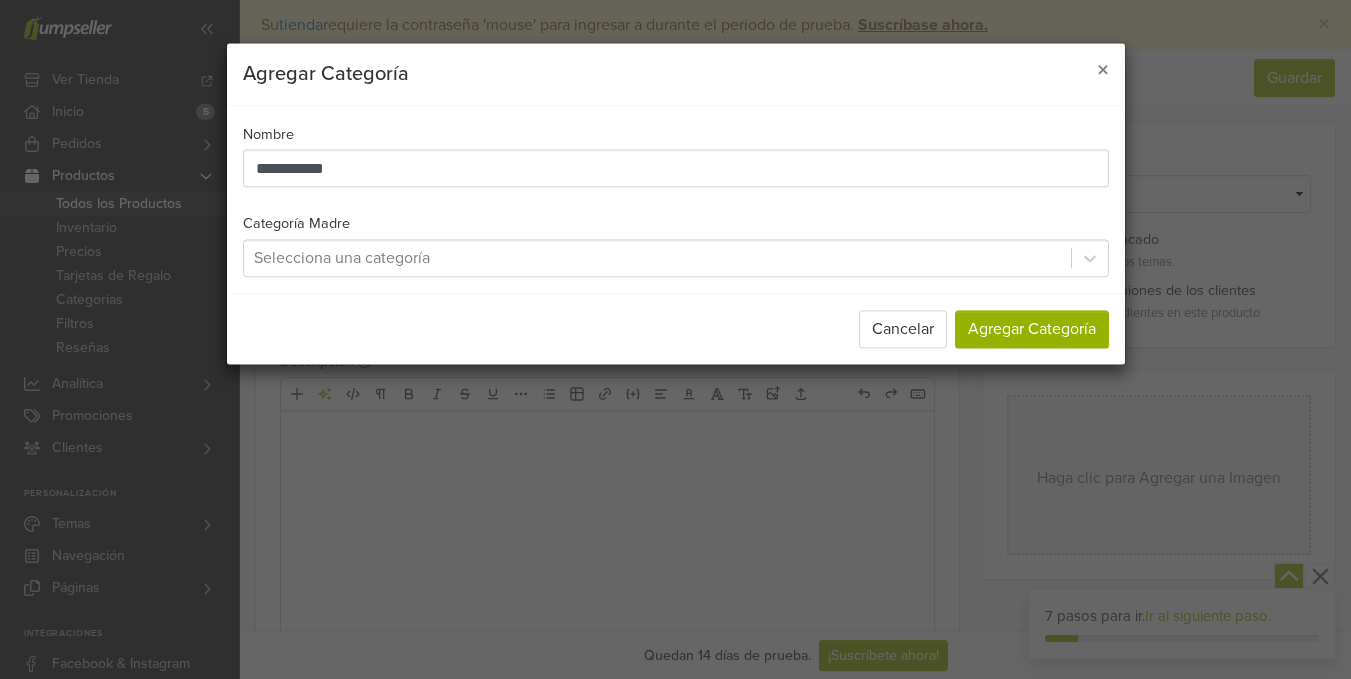 click at bounding box center (657, 258) 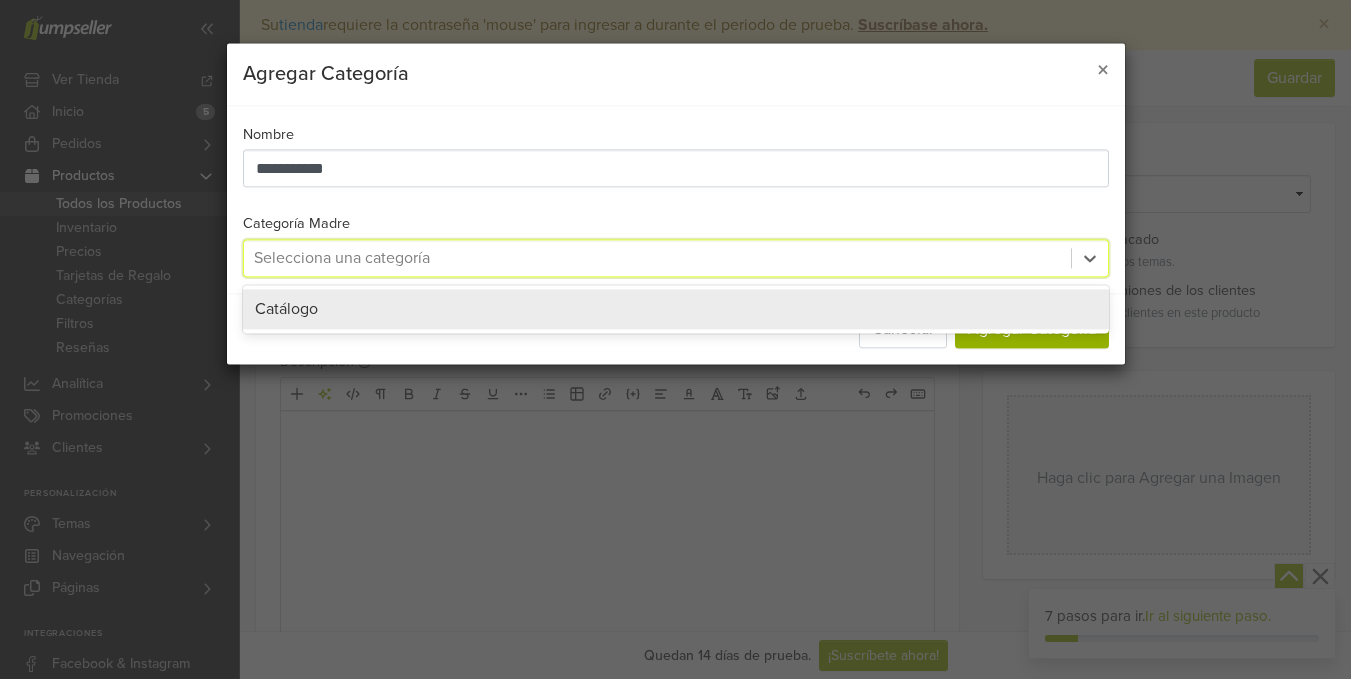 click on "Catálogo" at bounding box center [676, 309] 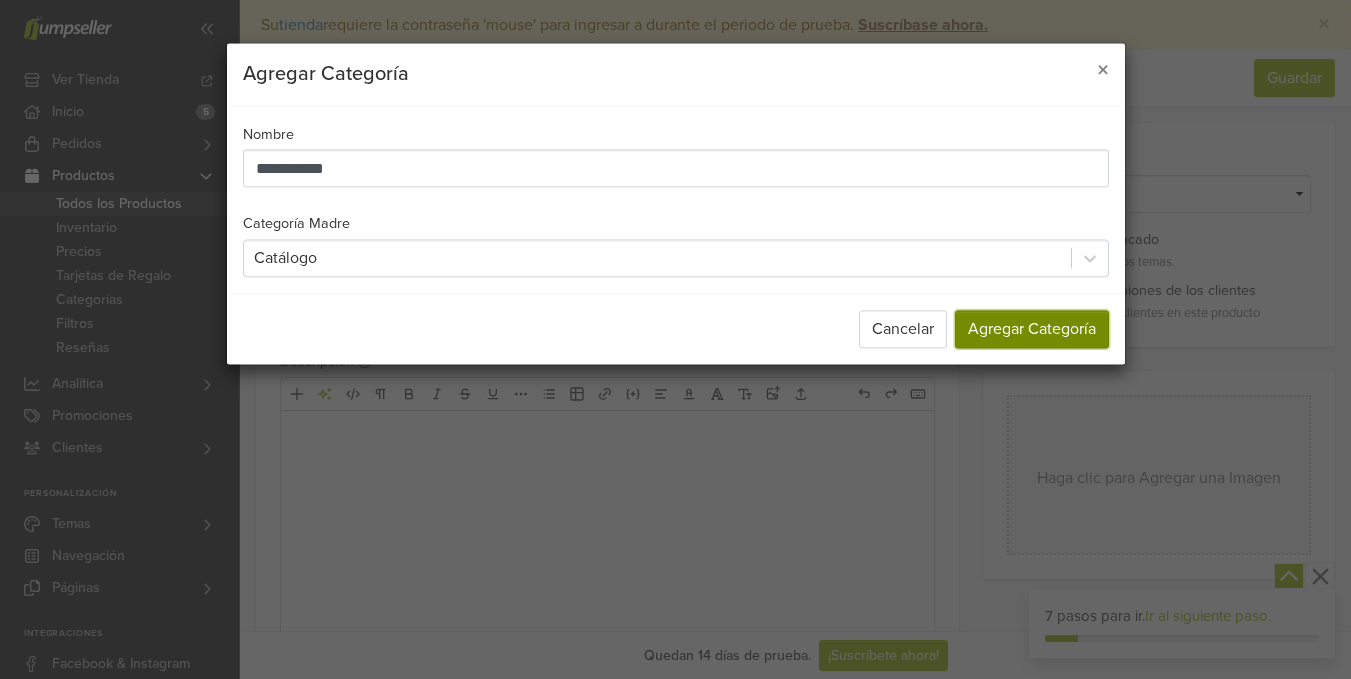 click on "Agregar Categoría" at bounding box center [1032, 329] 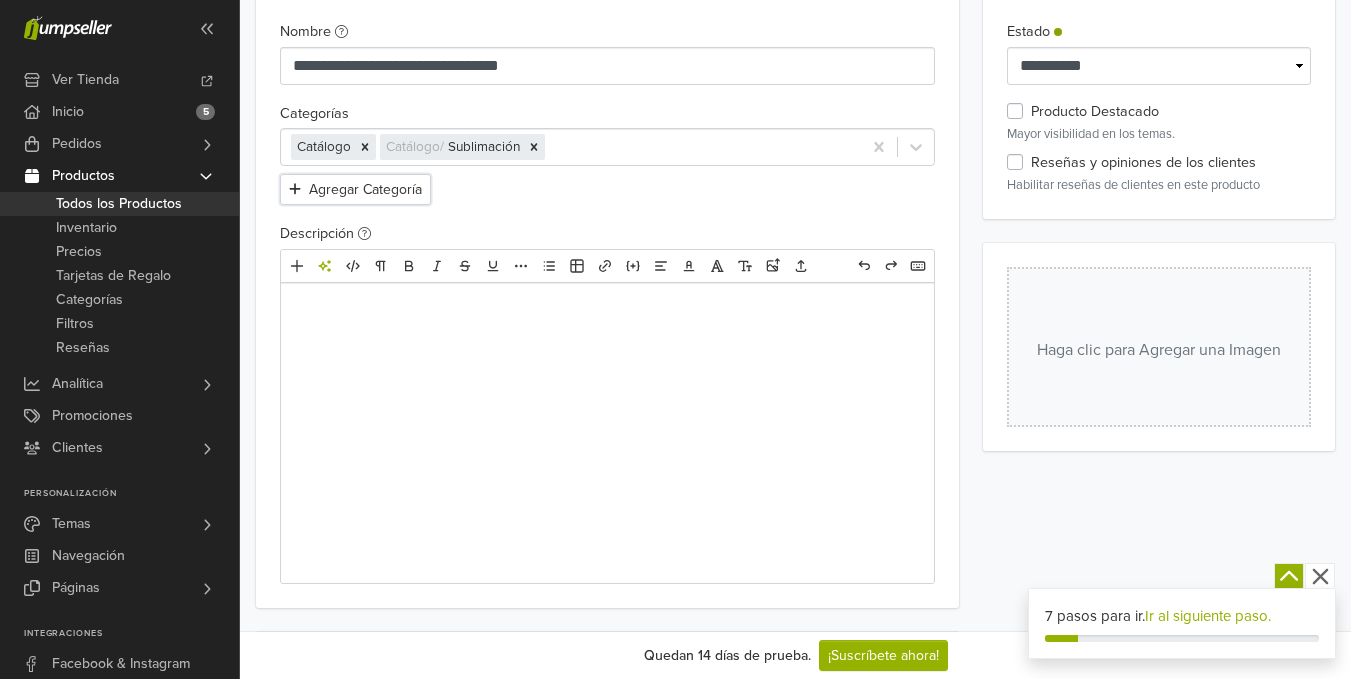 scroll, scrollTop: 120, scrollLeft: 0, axis: vertical 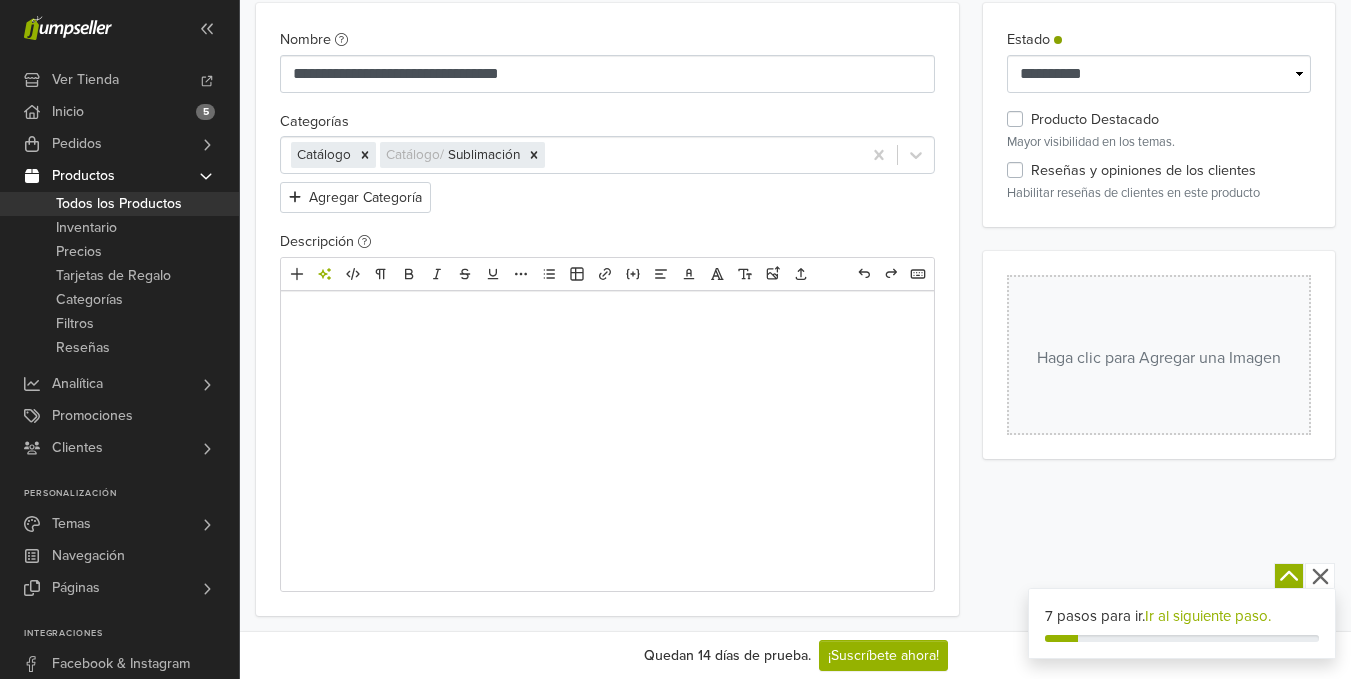 click at bounding box center (607, 441) 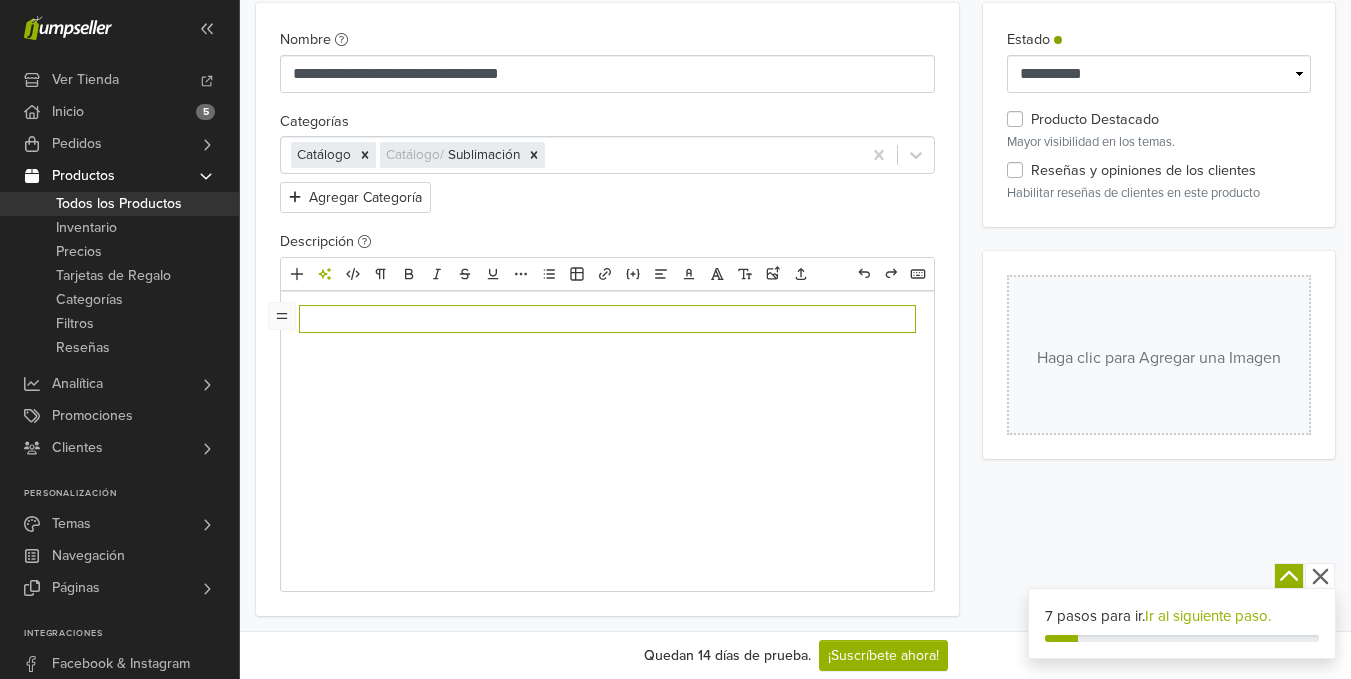 type 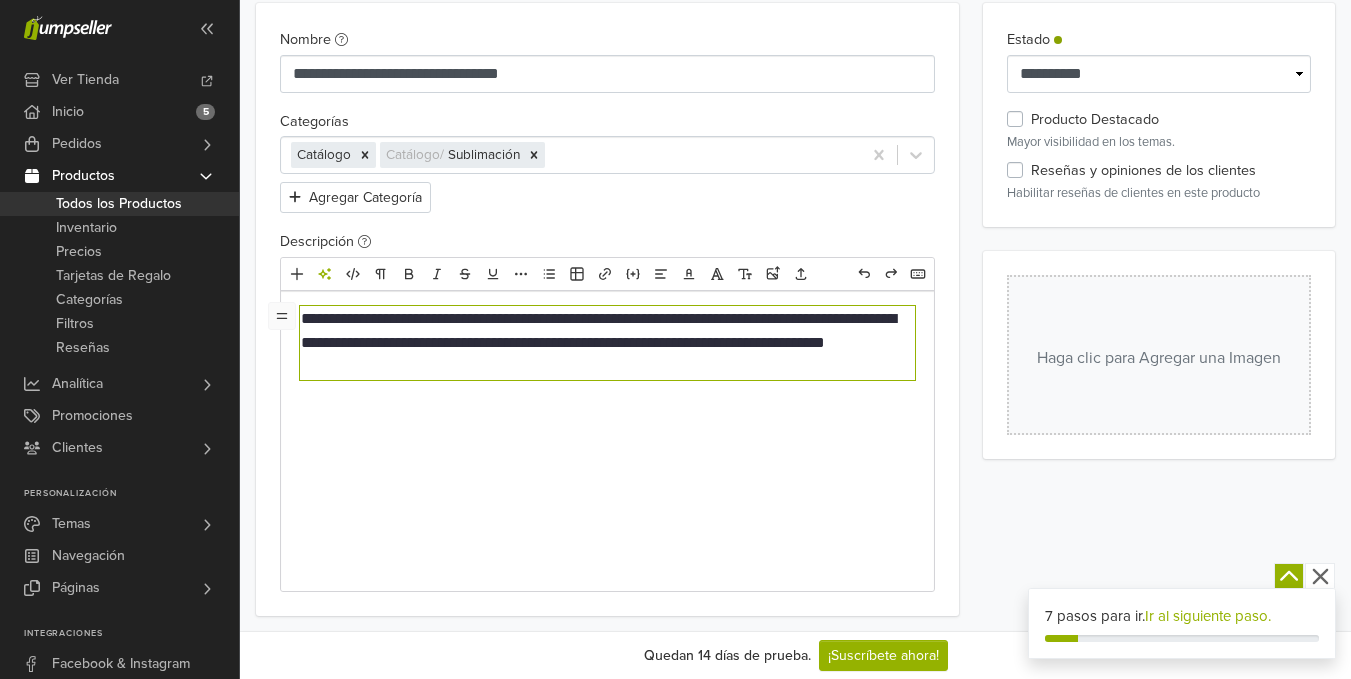 click on "**********" at bounding box center (607, 309) 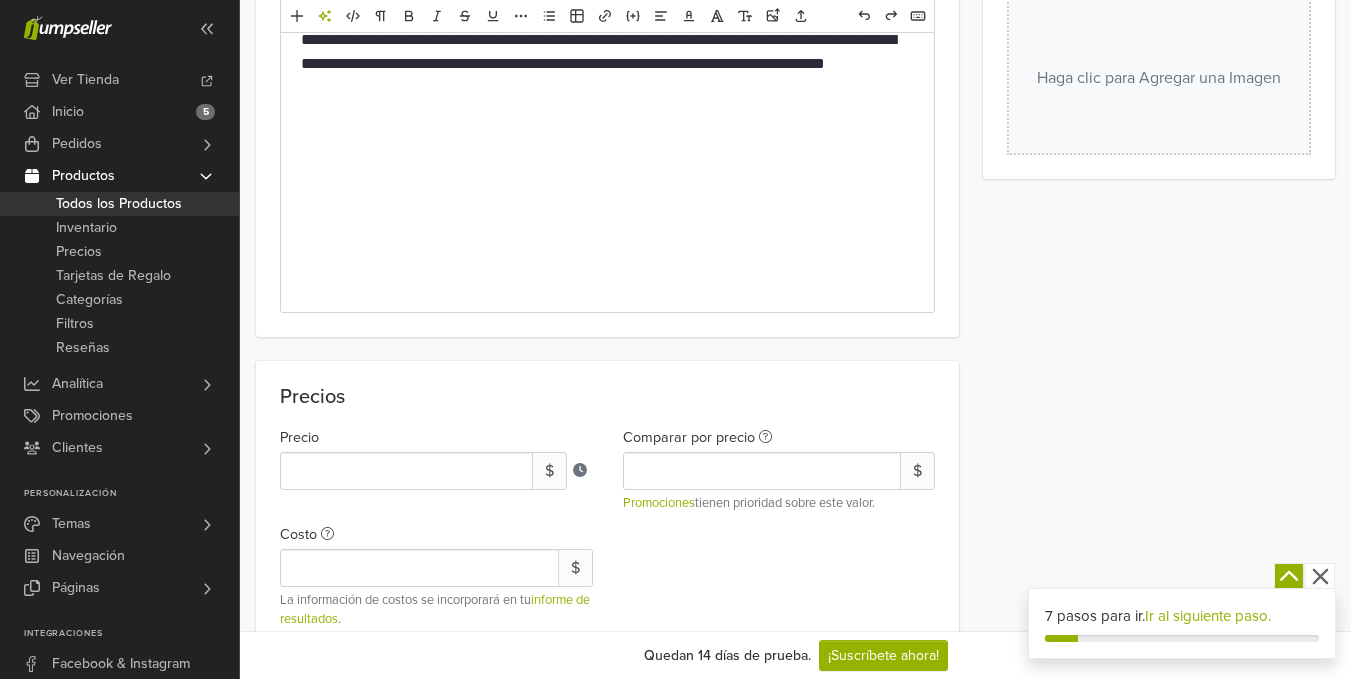 scroll, scrollTop: 360, scrollLeft: 0, axis: vertical 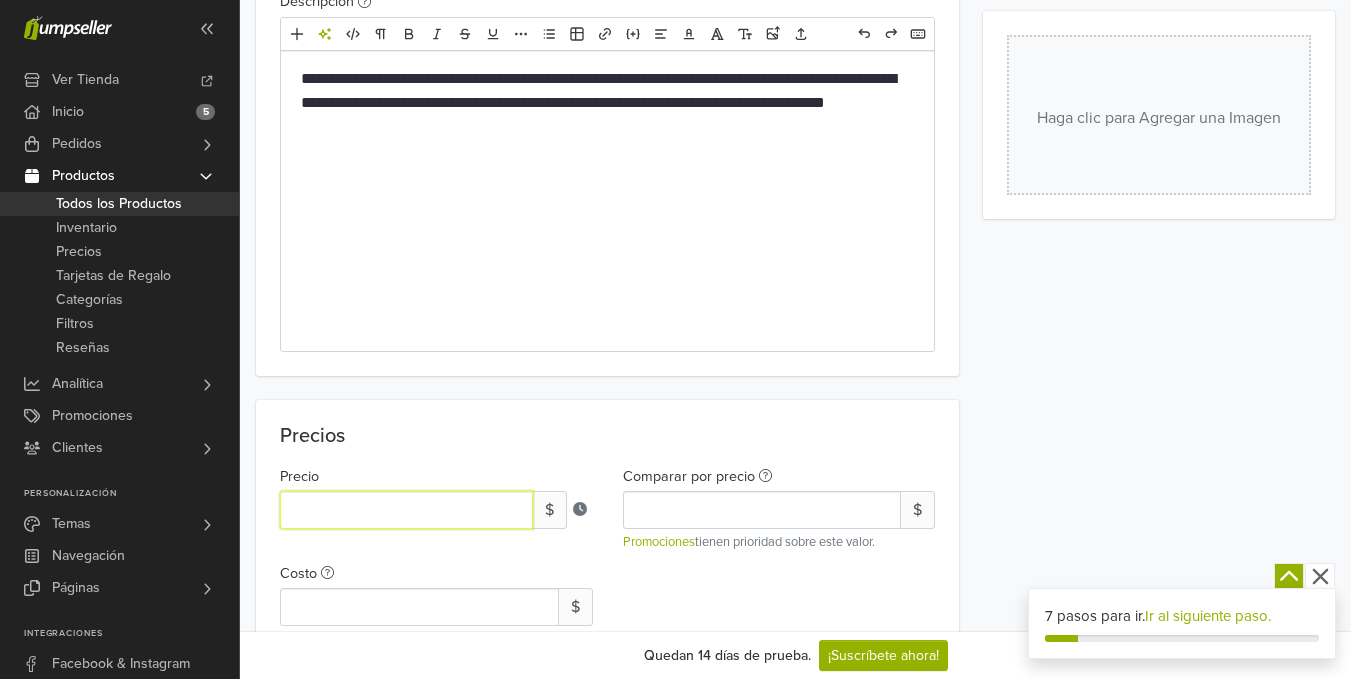click on "*" at bounding box center [406, 510] 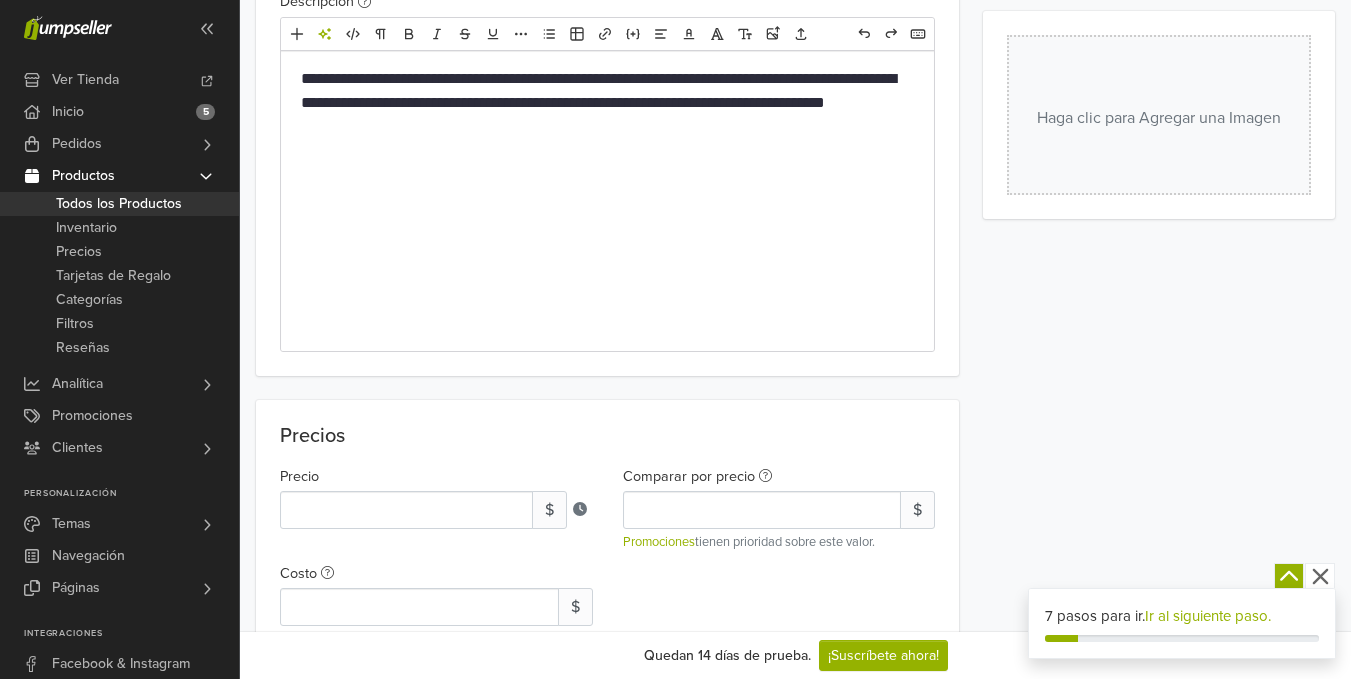click on "Precio ***** $ Comparar por precio $ Promociones  tienen prioridad sobre este valor. Costo $ La información de costos se incorporará en tu  informe de resultados ." at bounding box center (607, 562) 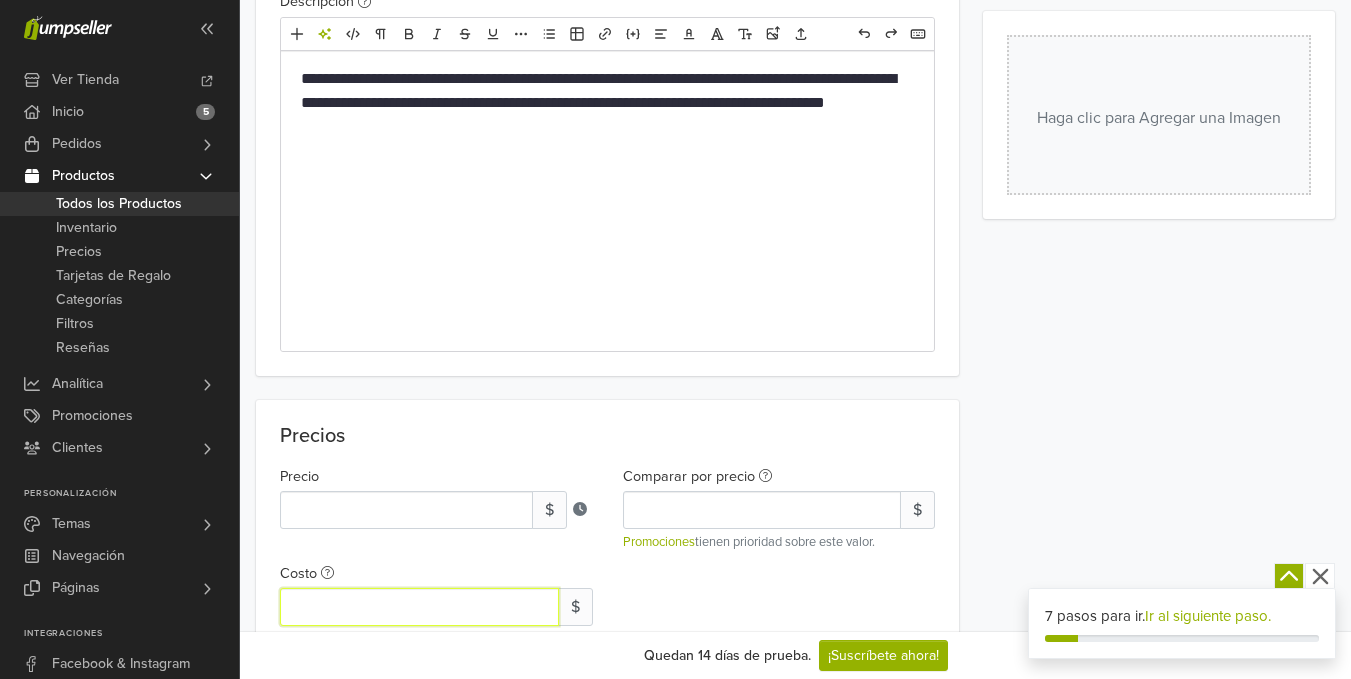click on "Costo" at bounding box center (419, 607) 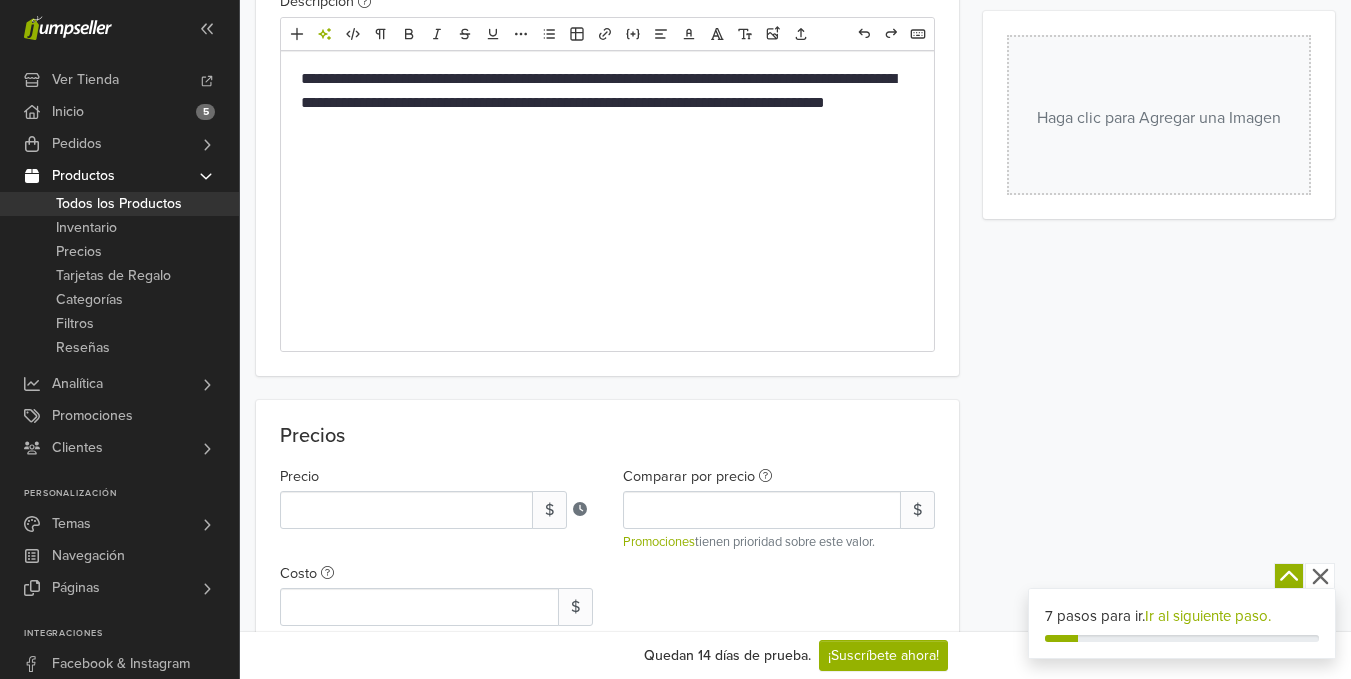 click on "Precio ***** $ Comparar por precio $ Promociones  tienen prioridad sobre este valor. Costo $ La información de costos se incorporará en tu  informe de resultados ." at bounding box center [607, 562] 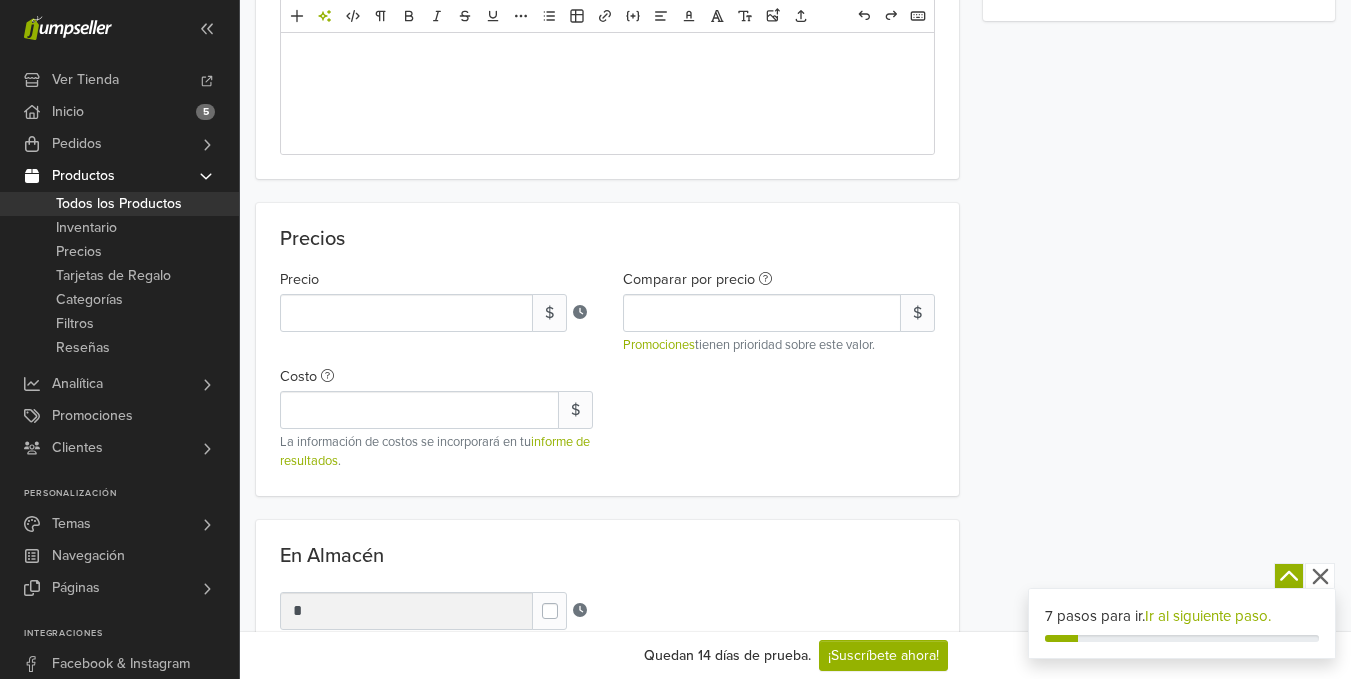 scroll, scrollTop: 760, scrollLeft: 0, axis: vertical 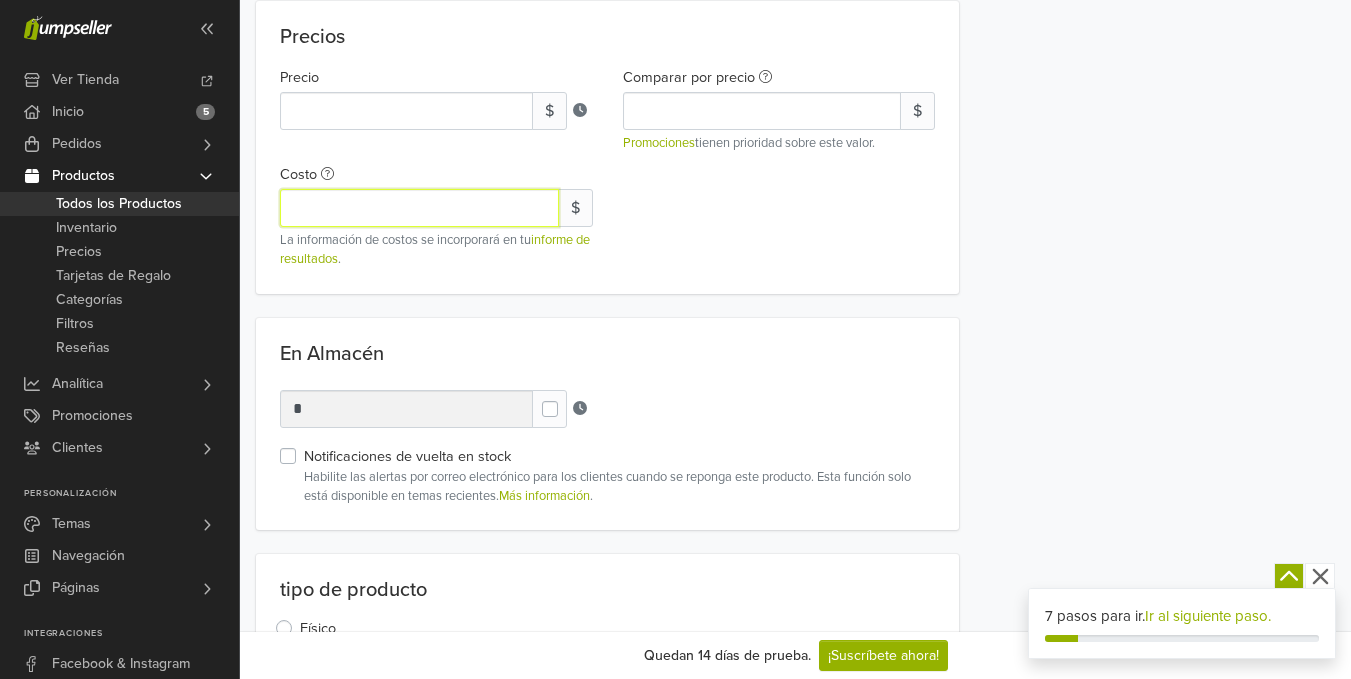 click on "Costo" at bounding box center [419, 208] 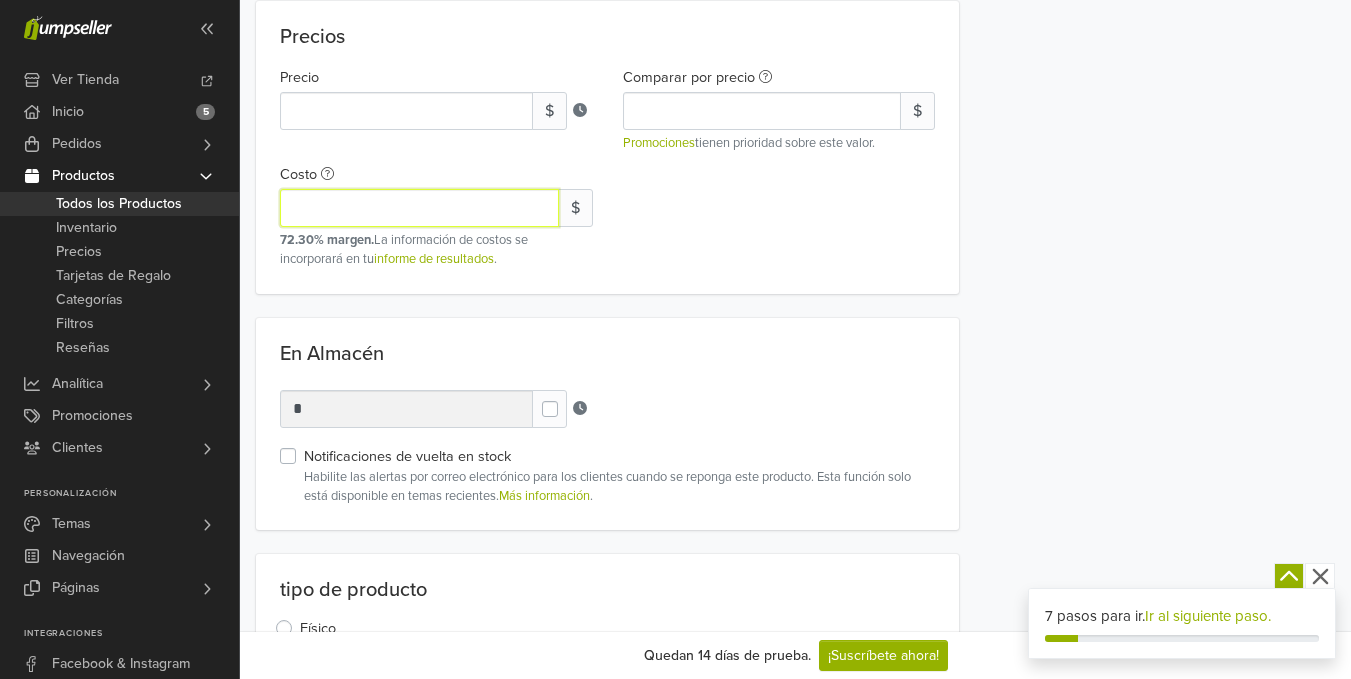 type on "*****" 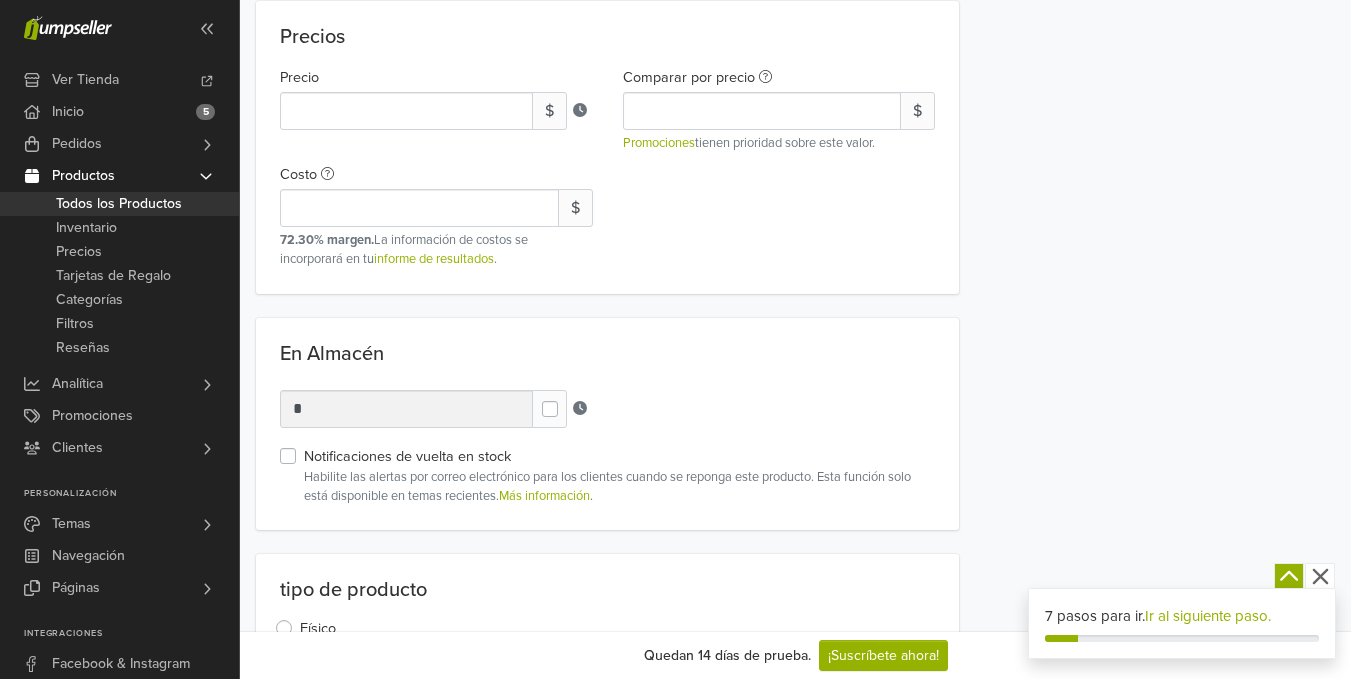click on "Stock Units *" at bounding box center (607, 409) 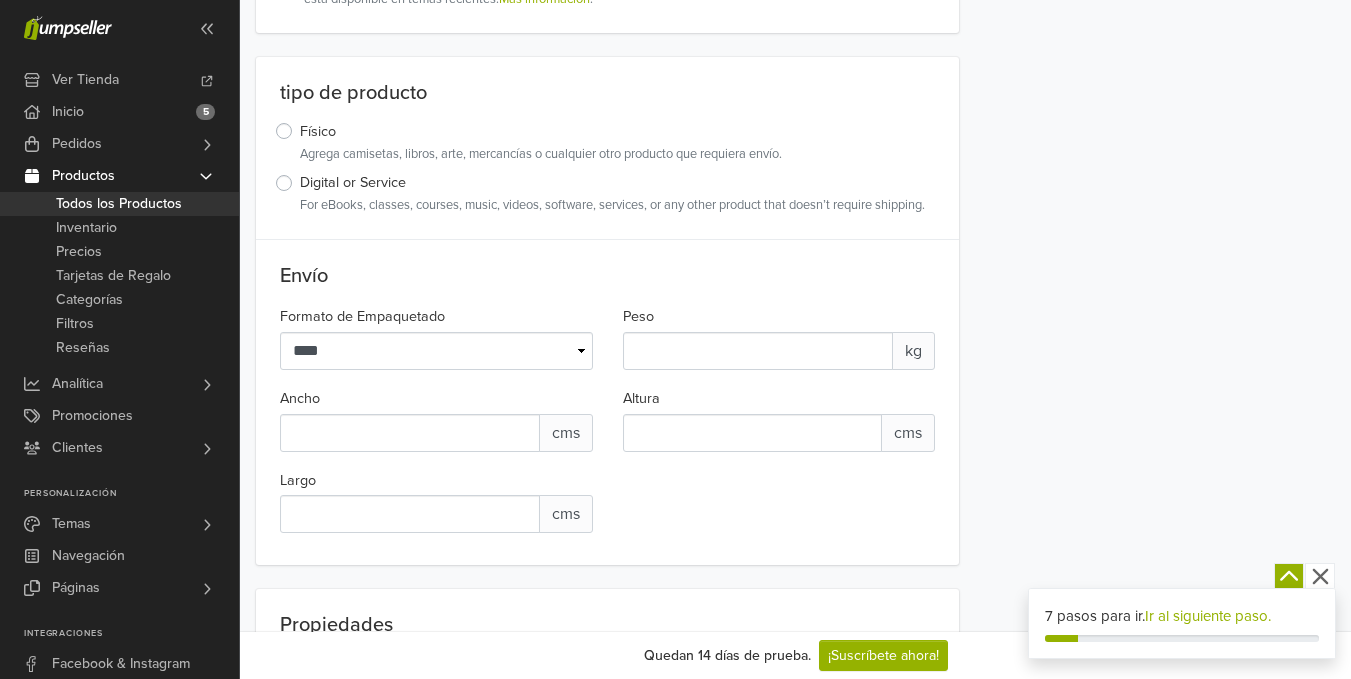 scroll, scrollTop: 1440, scrollLeft: 0, axis: vertical 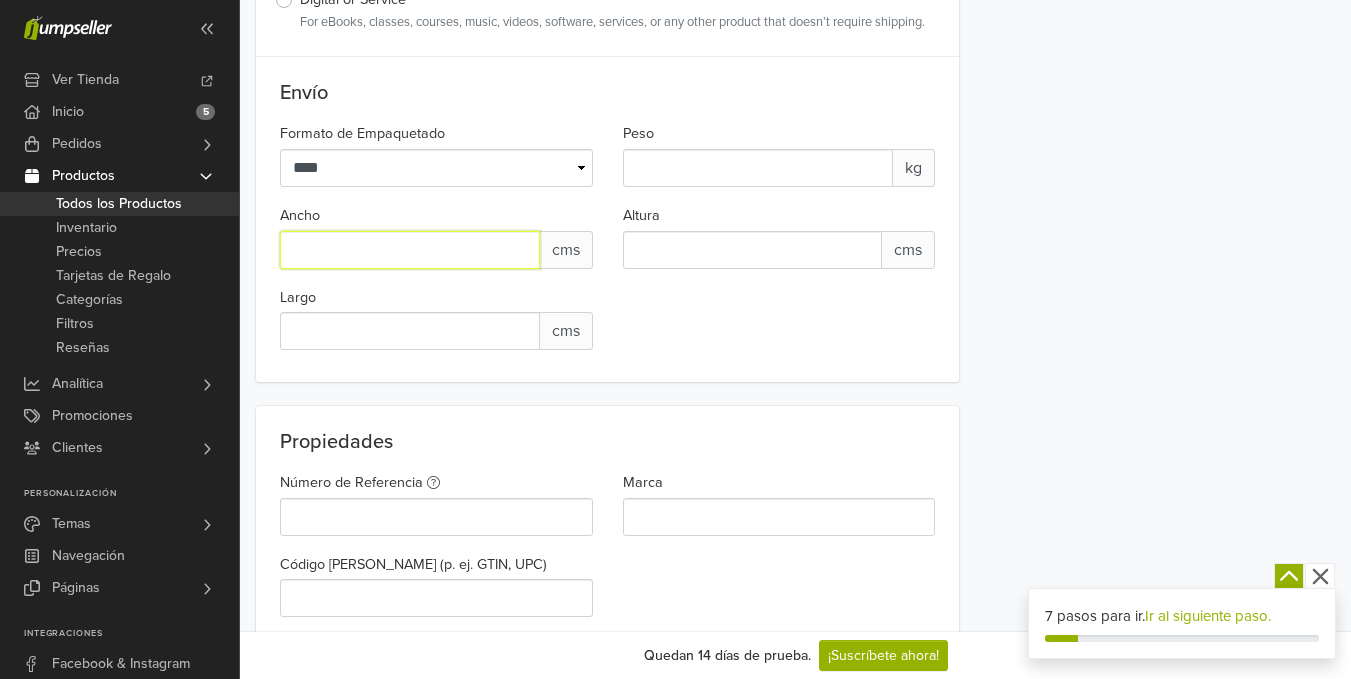click on "*" at bounding box center [410, 250] 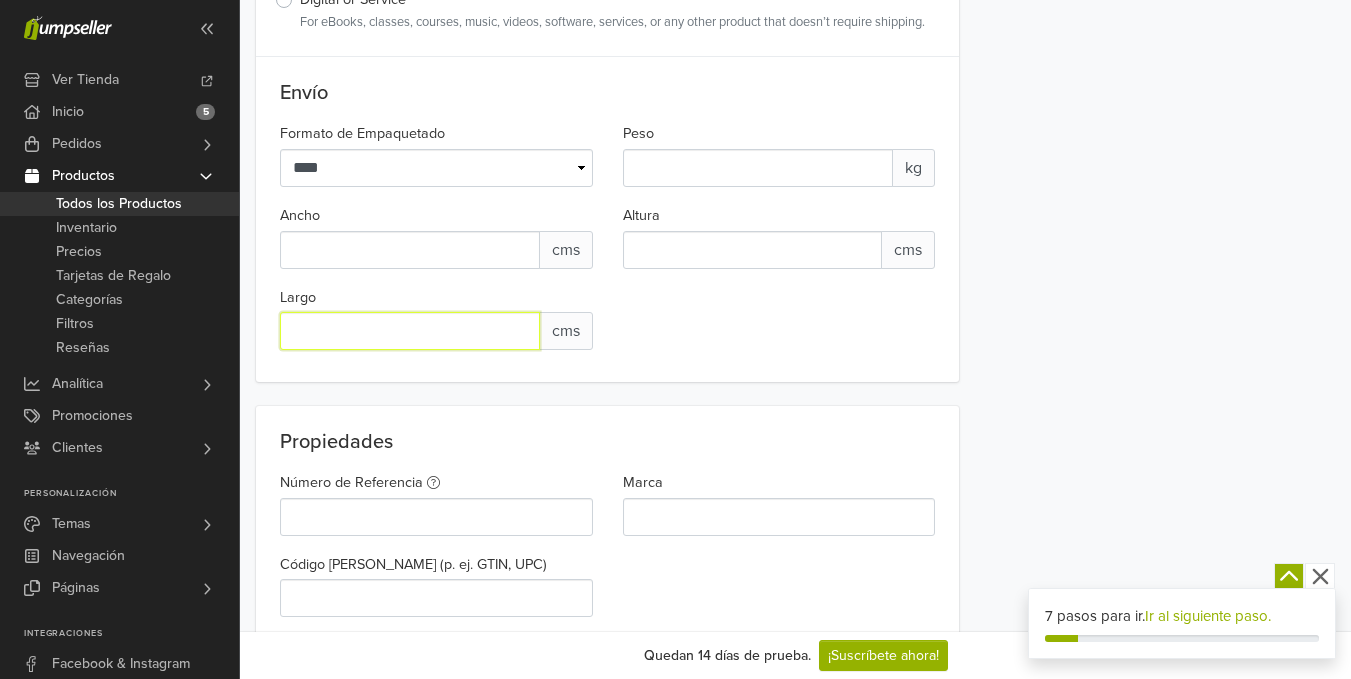 click on "*" at bounding box center [410, 331] 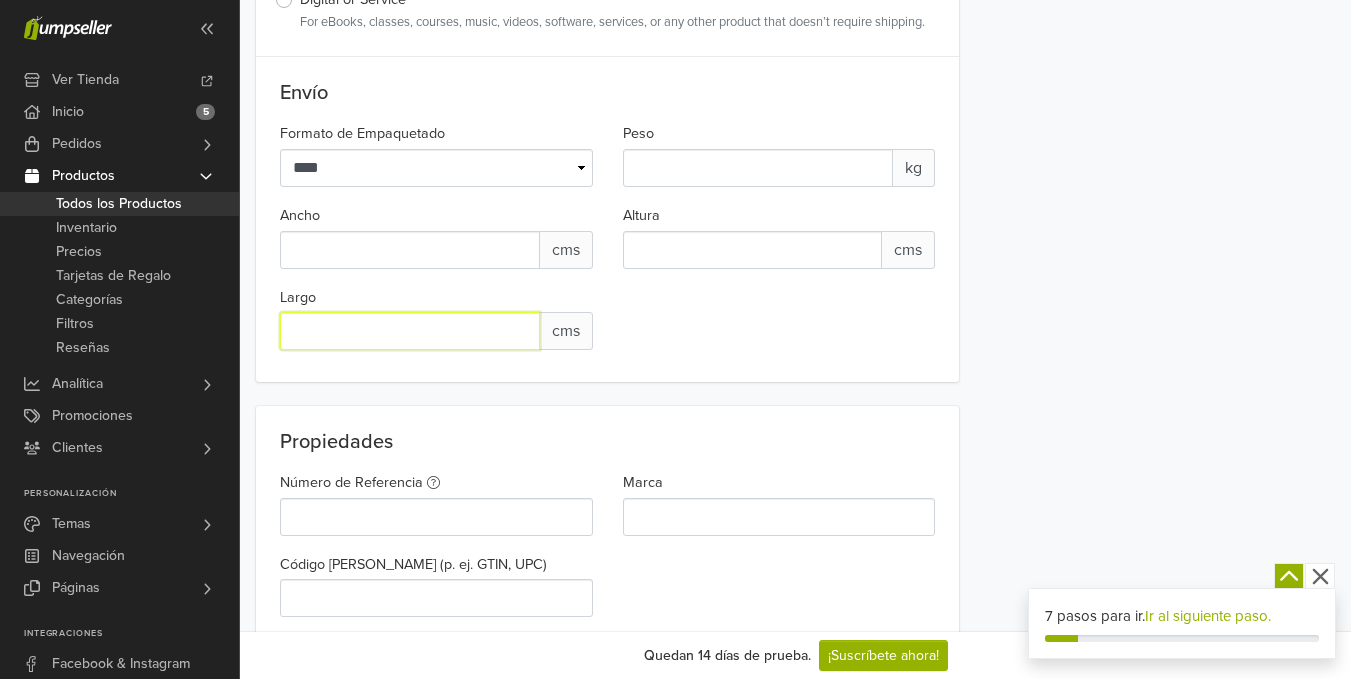 type on "**" 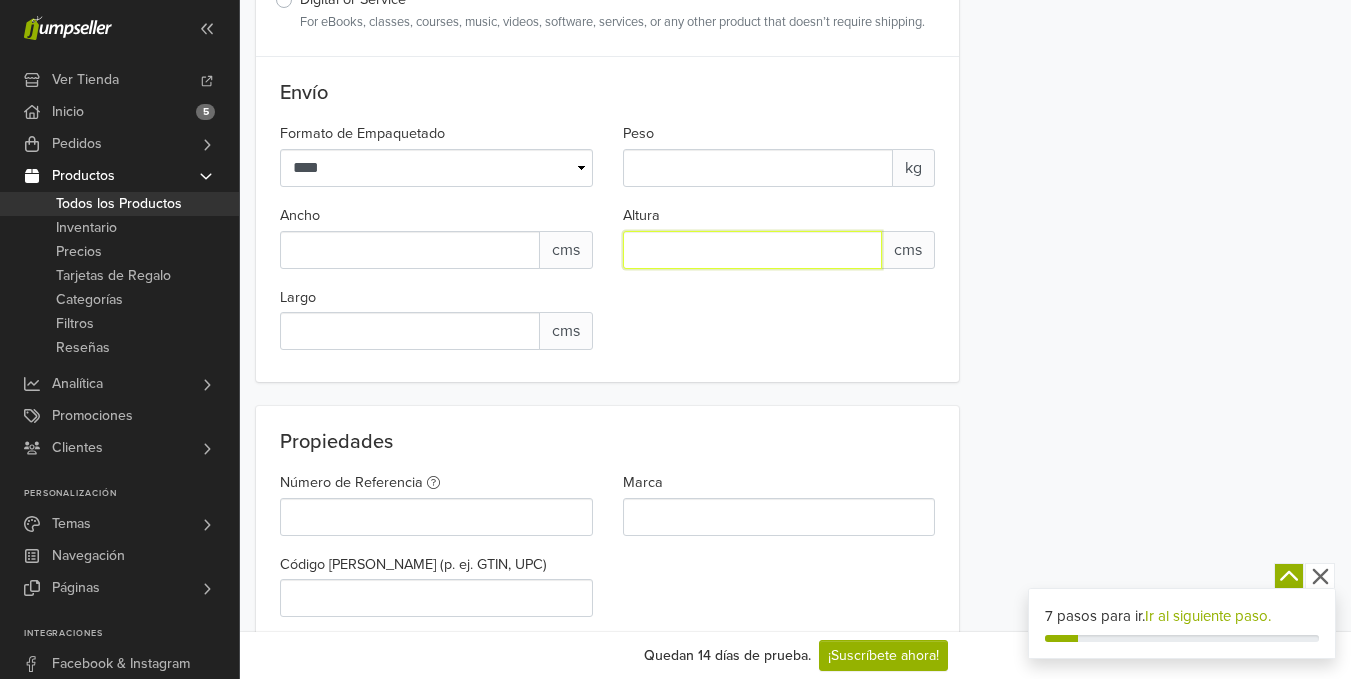 click on "*" at bounding box center (753, 250) 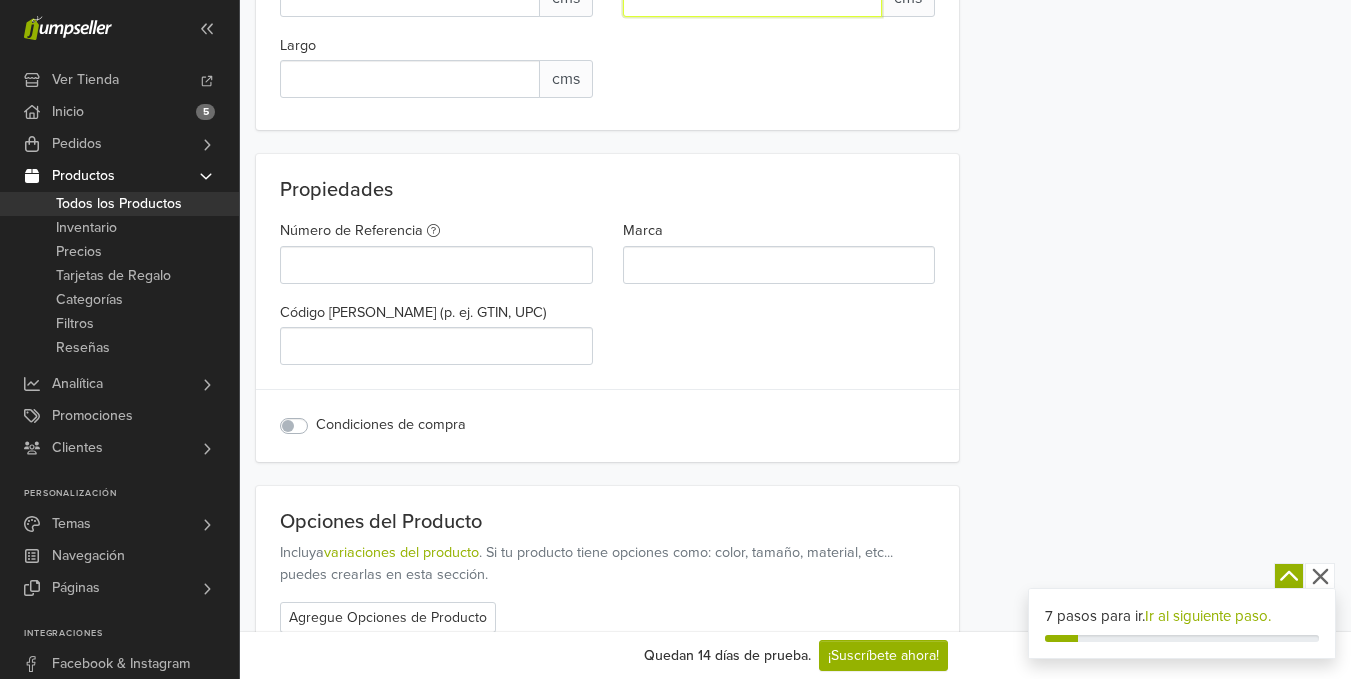 scroll, scrollTop: 1702, scrollLeft: 0, axis: vertical 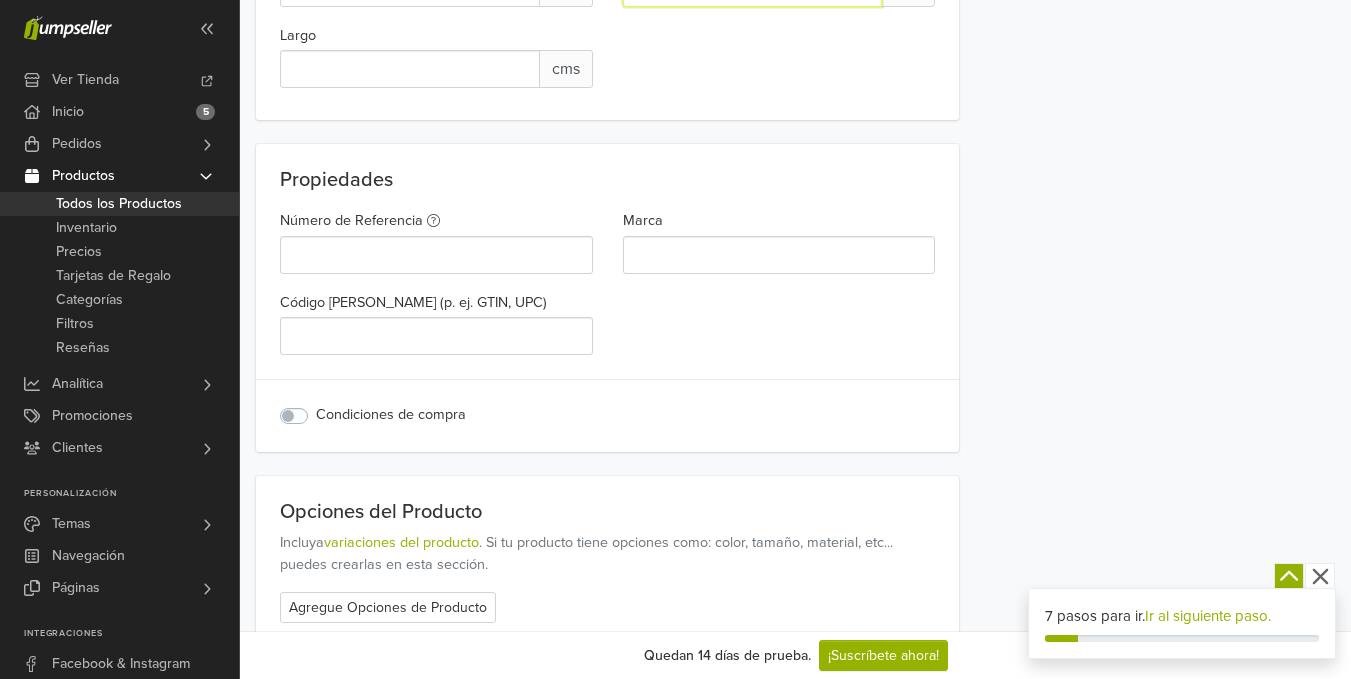 type on "*" 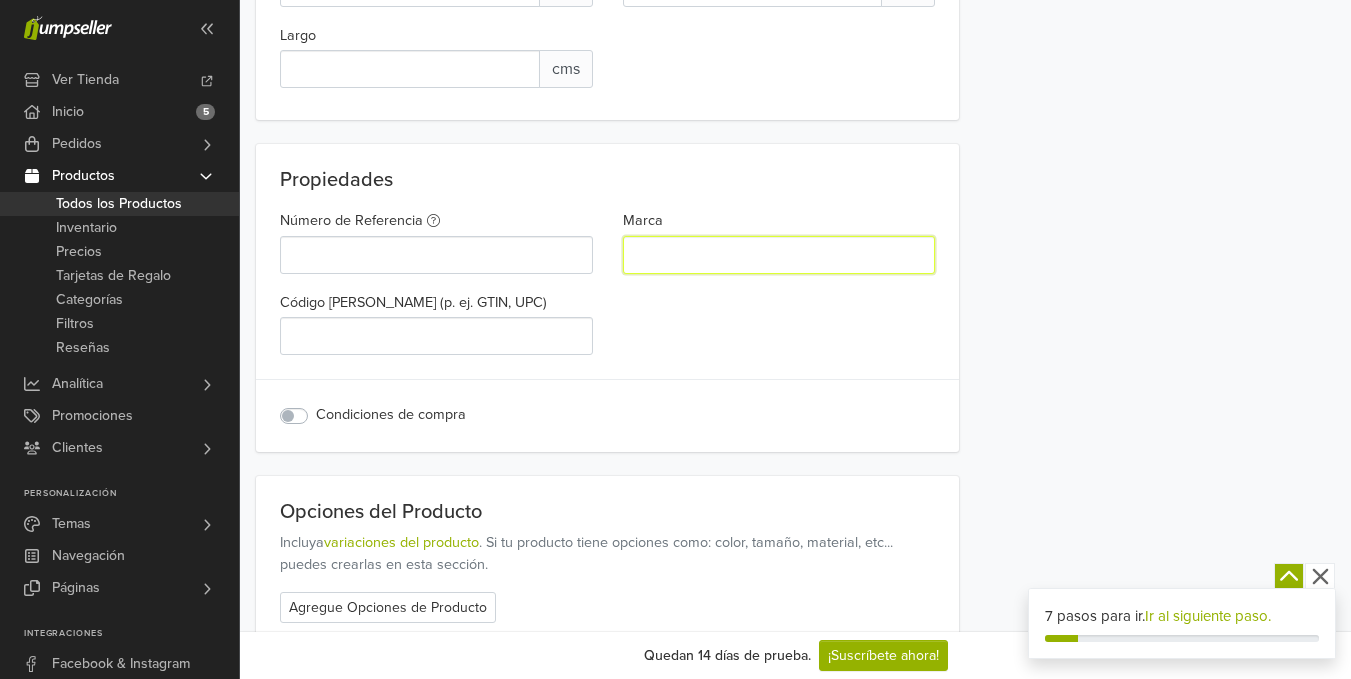 click on "Marca" at bounding box center [779, 255] 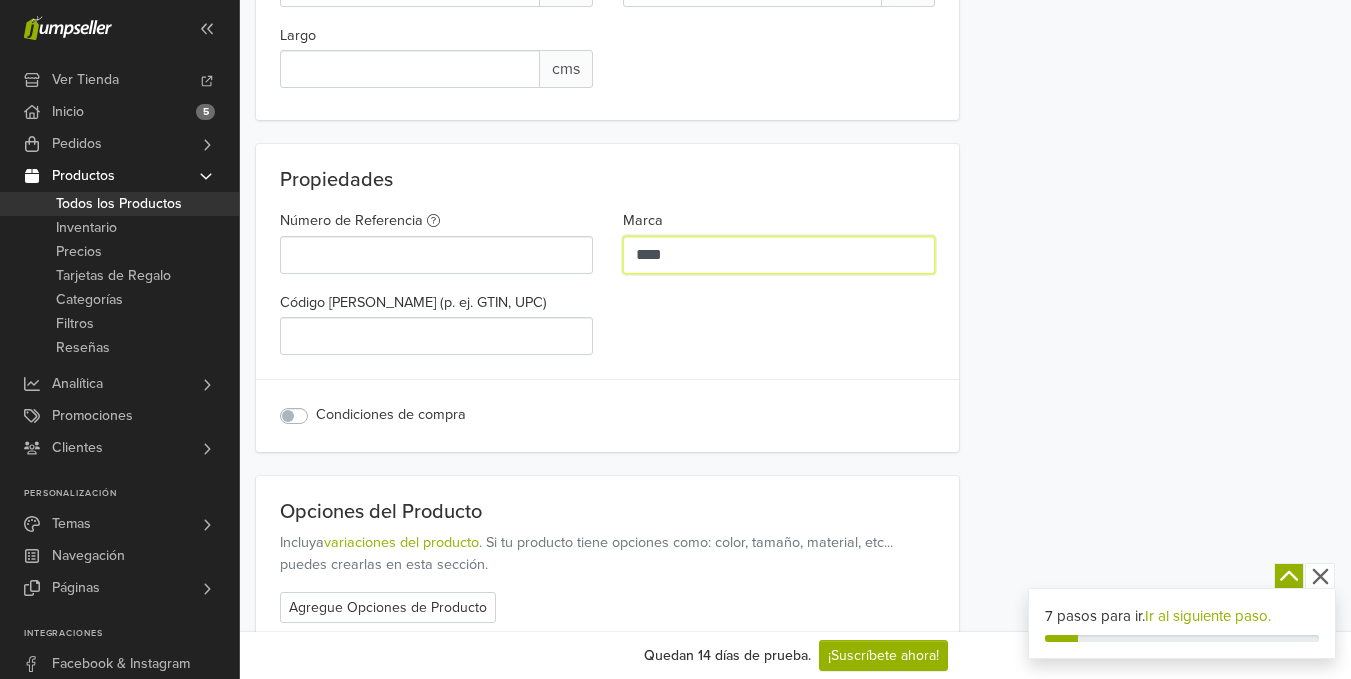 type on "****" 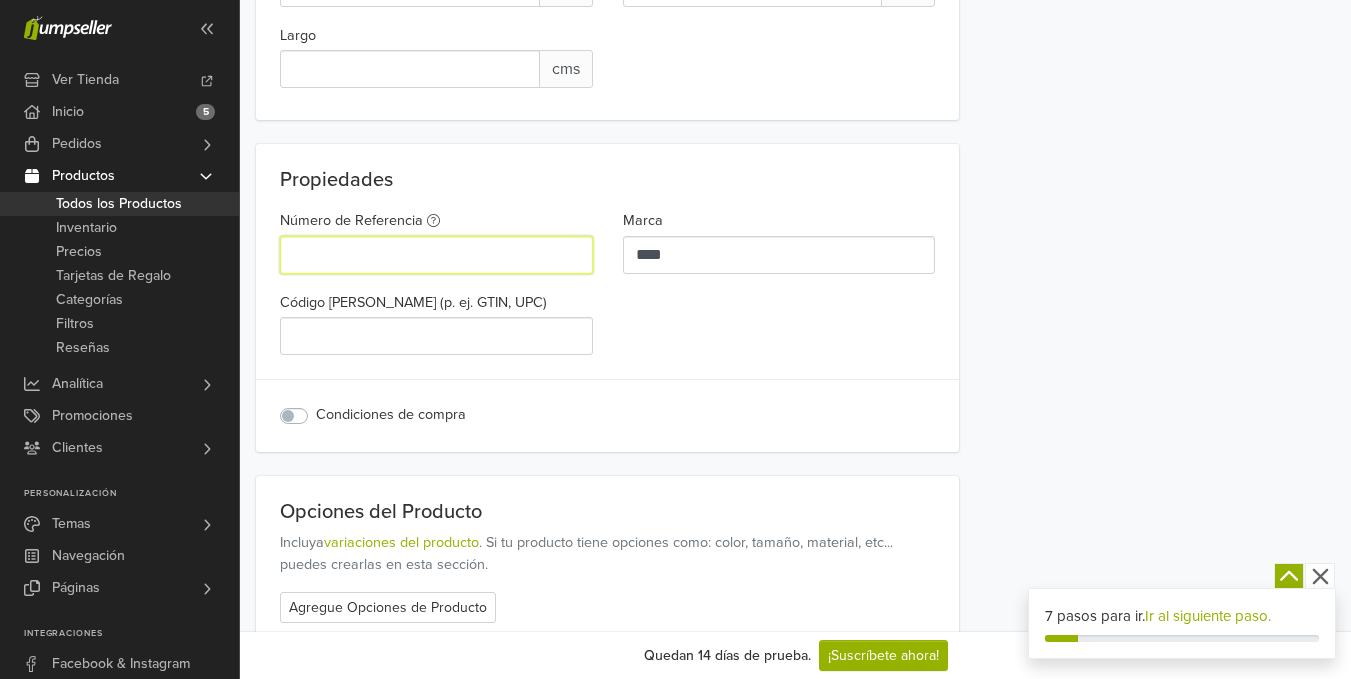 click on "Número de Referencia" at bounding box center (436, 255) 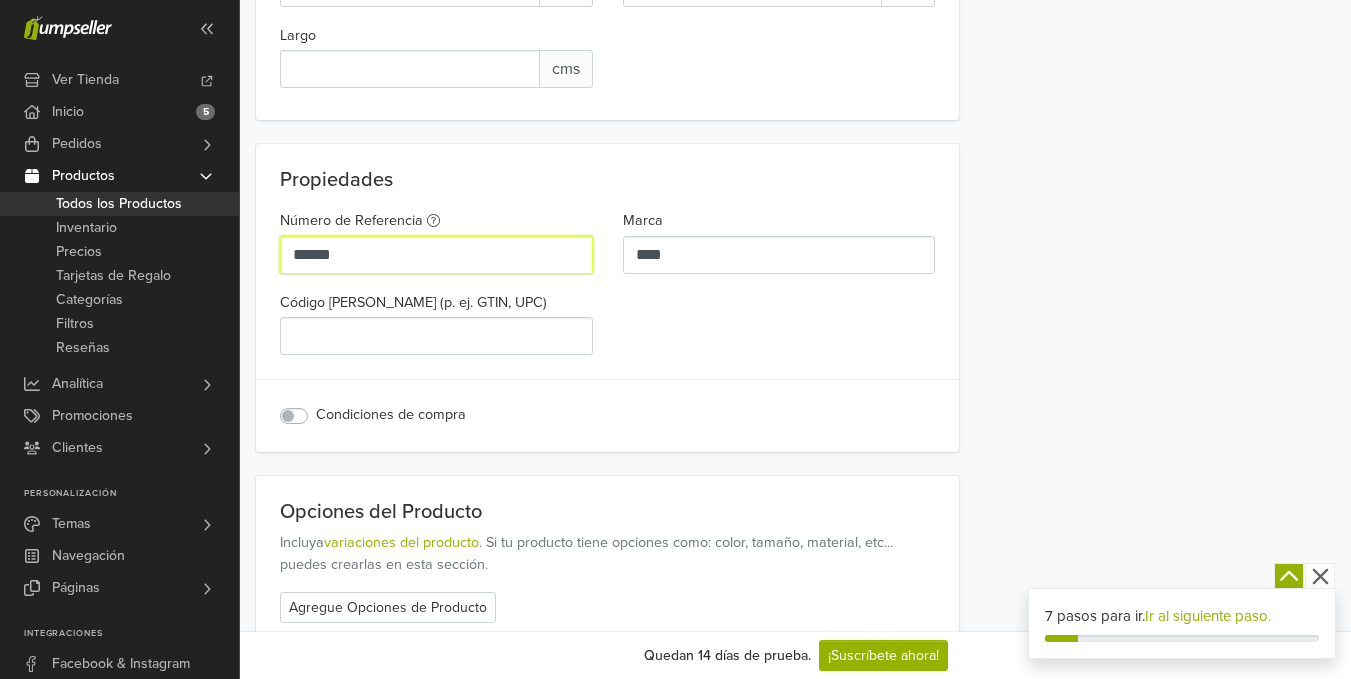 type on "******" 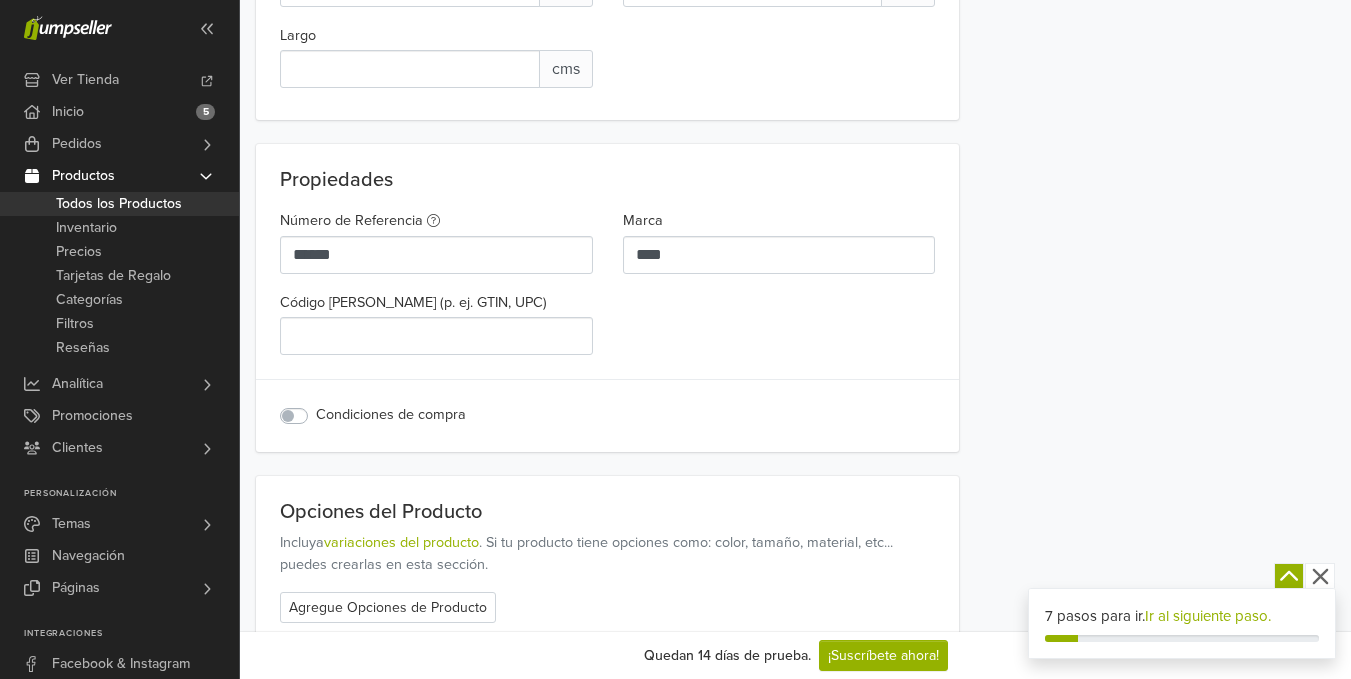 click on "Condiciones de compra" at bounding box center [391, 415] 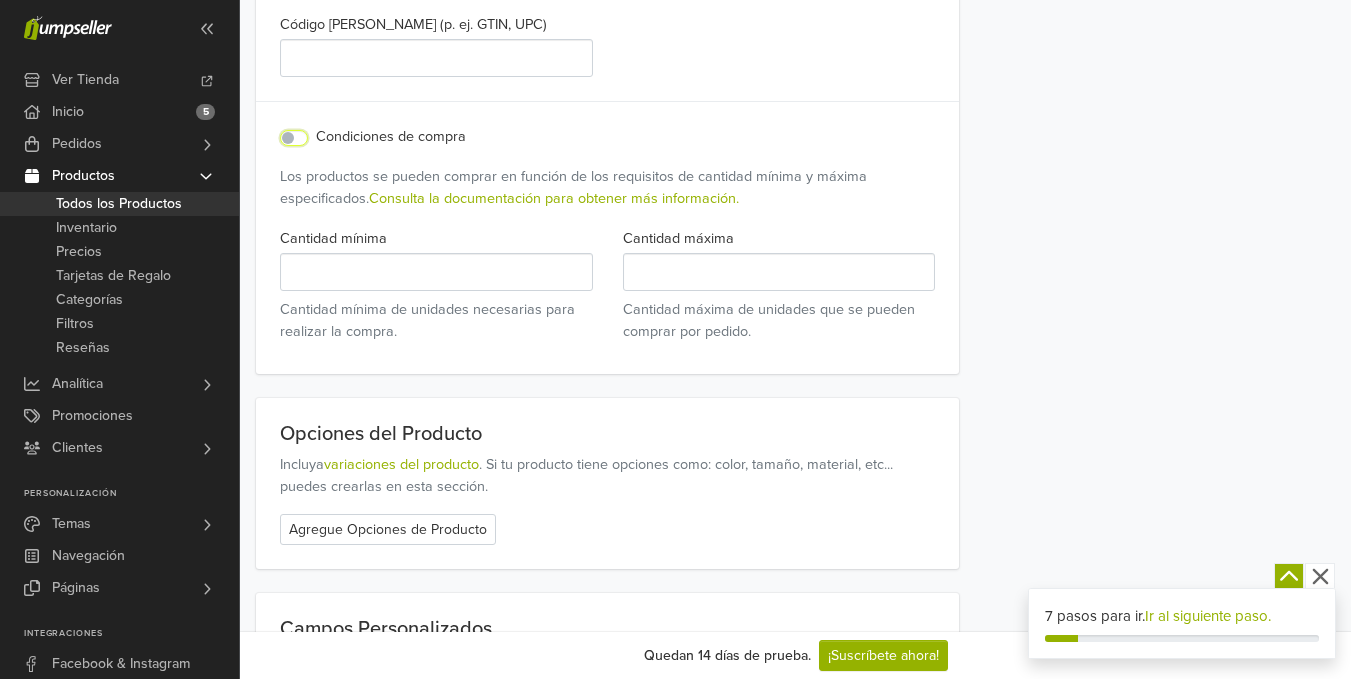 scroll, scrollTop: 1982, scrollLeft: 0, axis: vertical 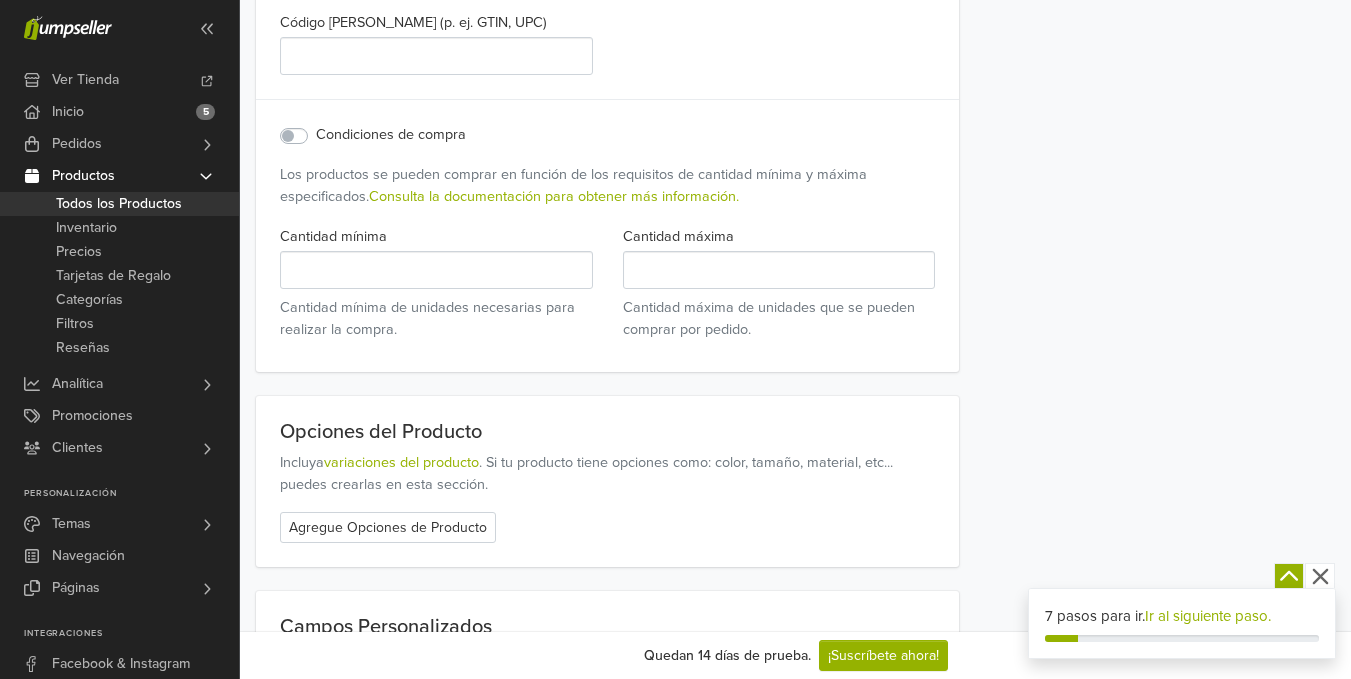 click on "Condiciones de compra" at bounding box center [391, 135] 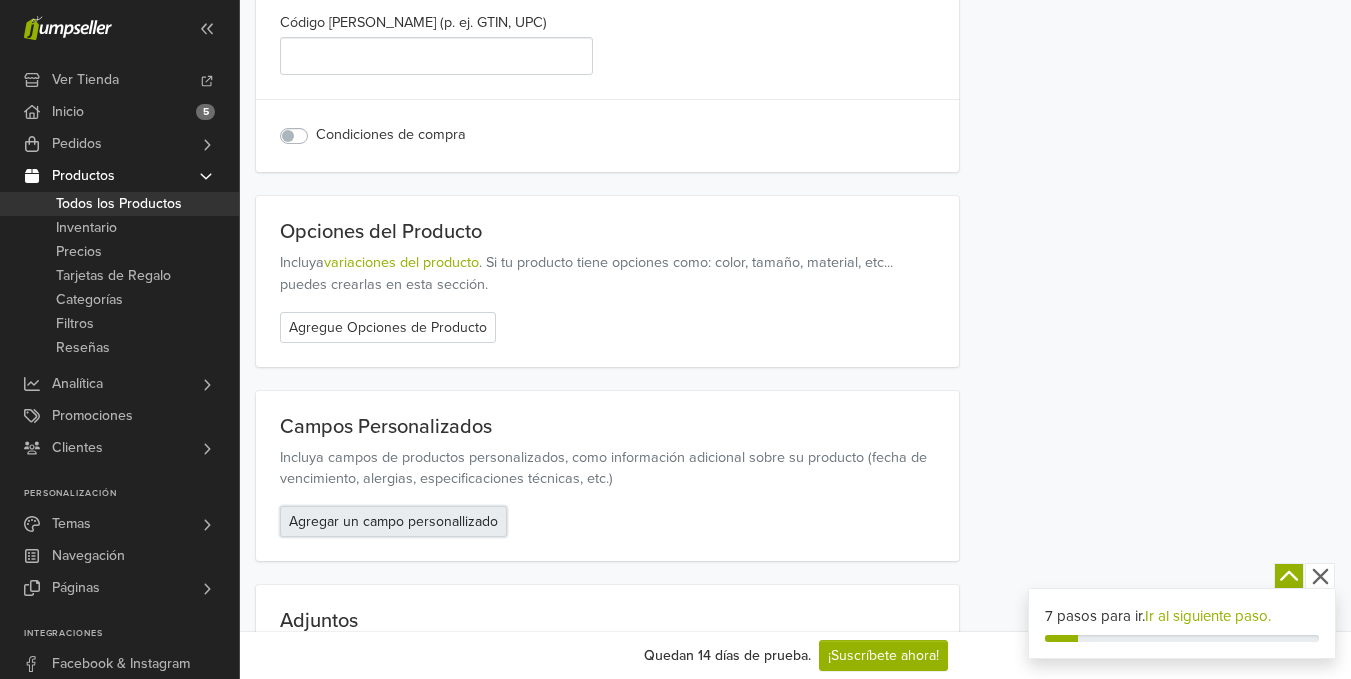 click on "Agregar un campo personallizado" at bounding box center [393, 521] 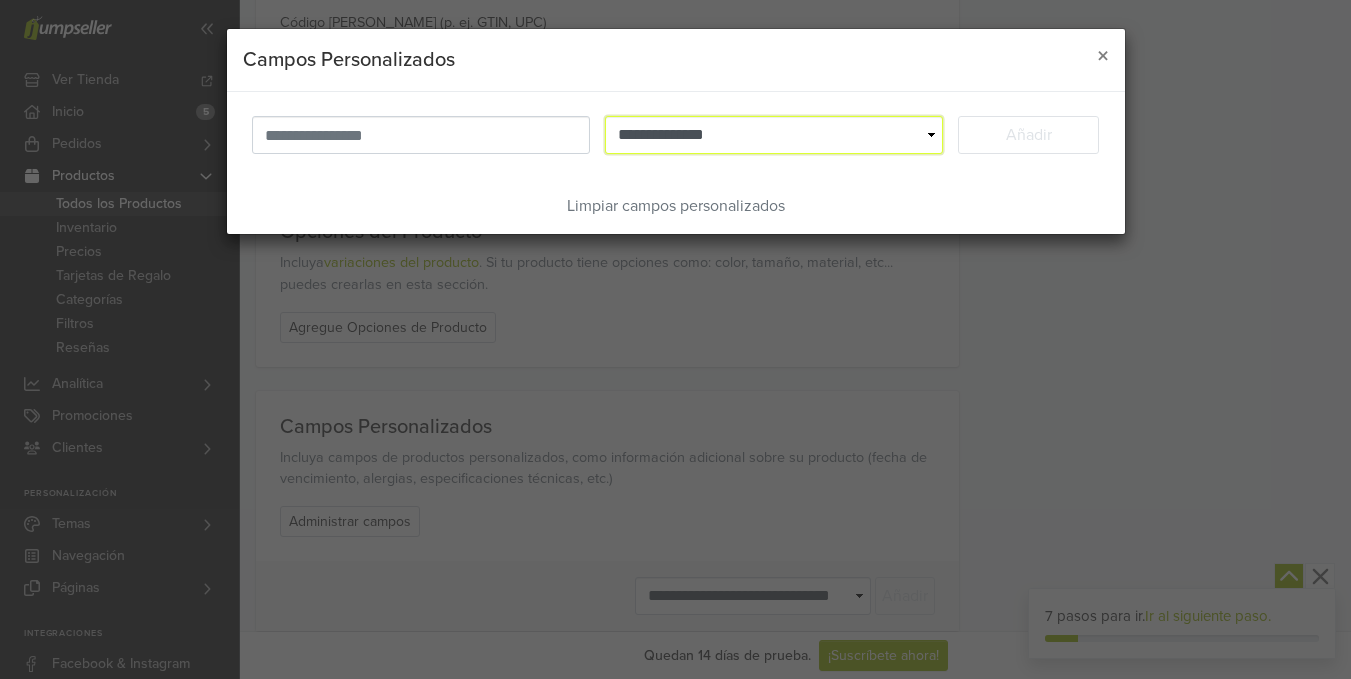 click on "**********" at bounding box center (774, 135) 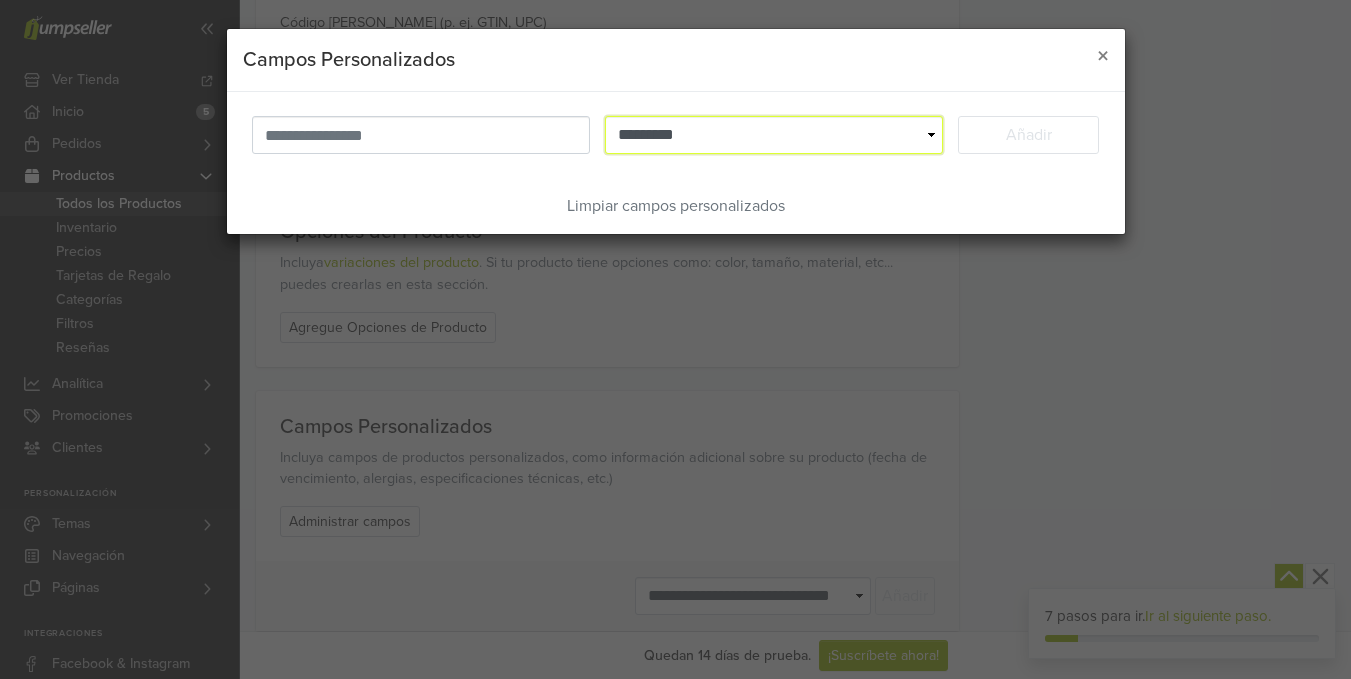 click on "**********" at bounding box center (774, 135) 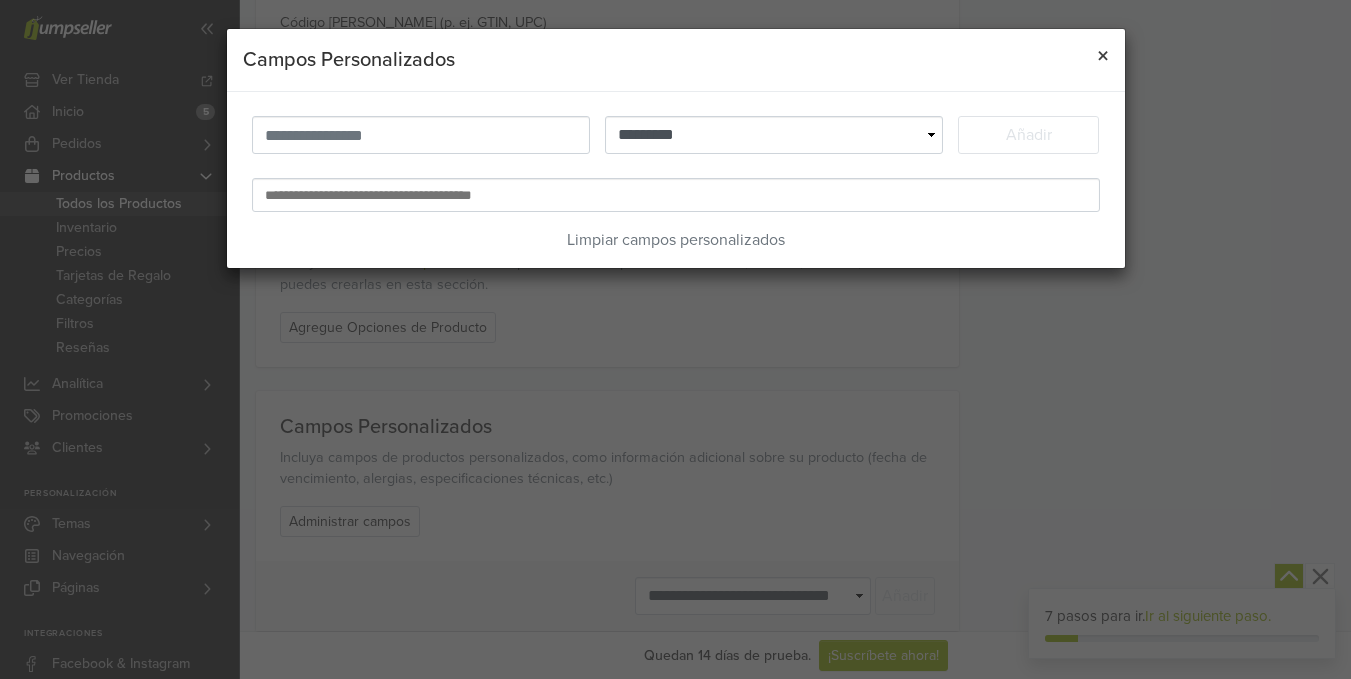 click on "×" at bounding box center [1103, 56] 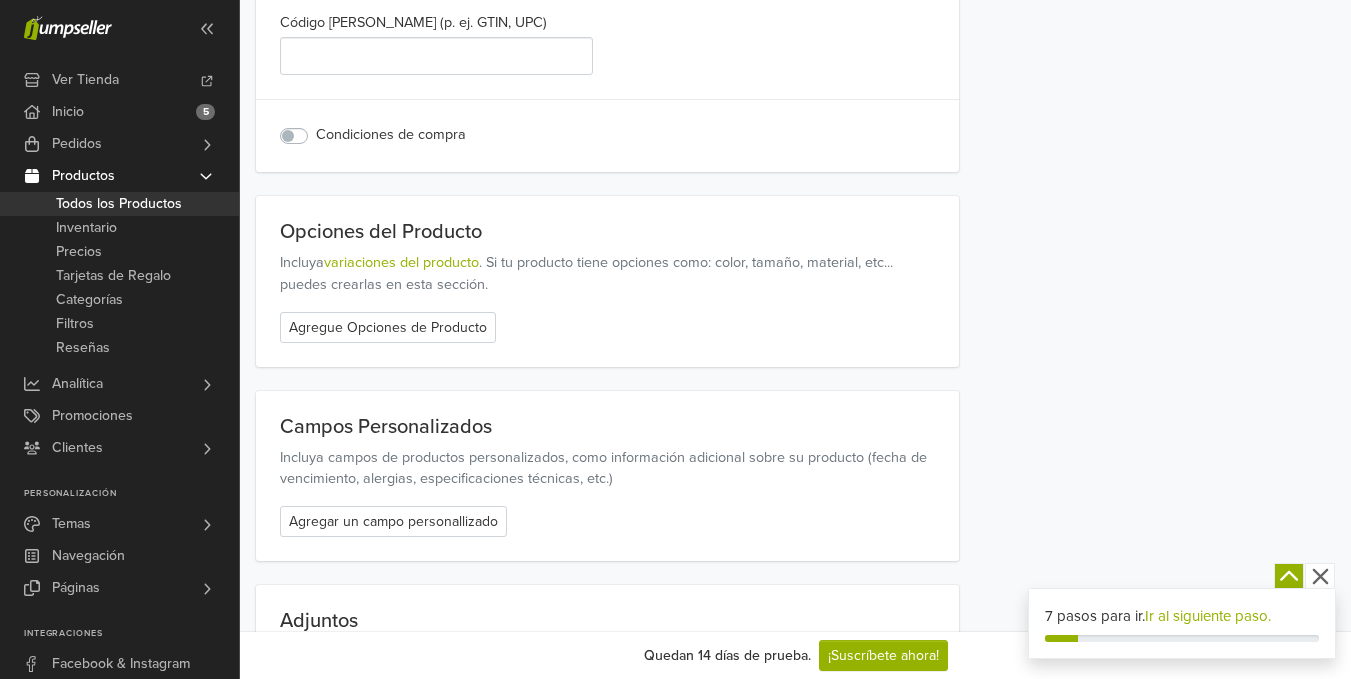 click on "Incluya campos de productos personalizados, como información adicional sobre su producto (fecha de vencimiento, alergias, especificaciones técnicas, etc.)" at bounding box center [607, 468] 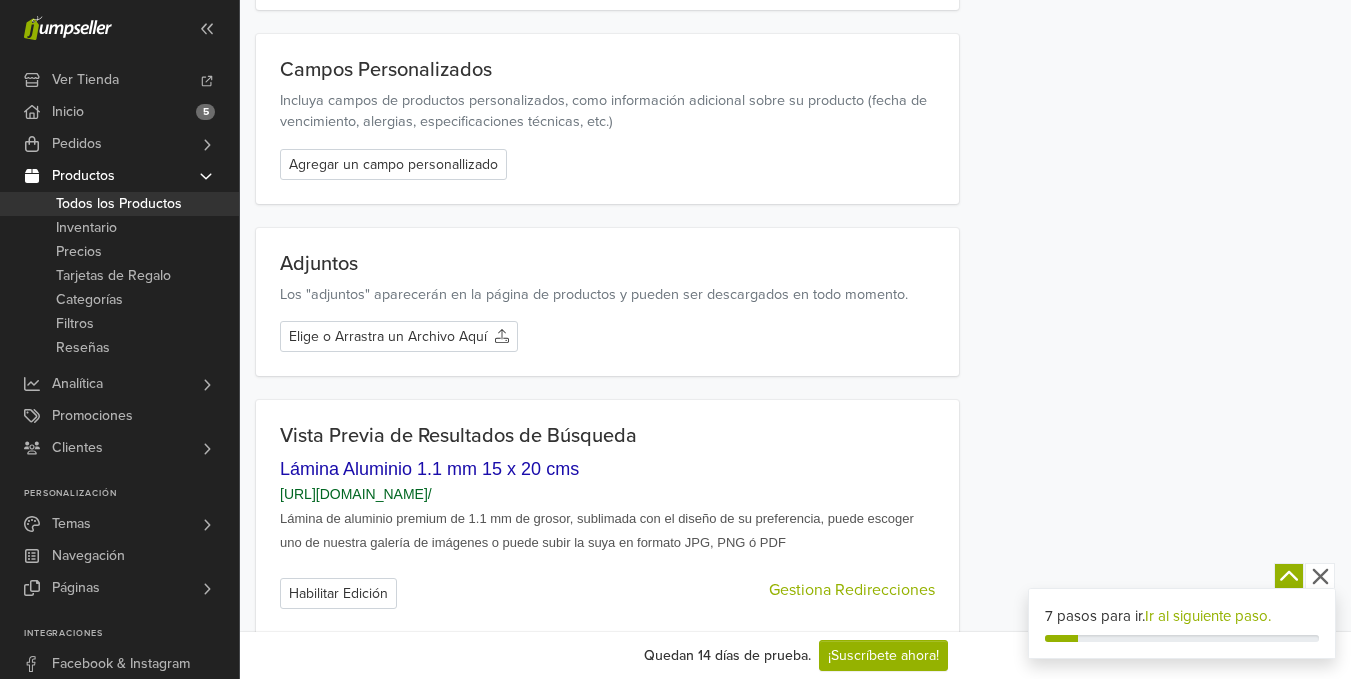 scroll, scrollTop: 2342, scrollLeft: 0, axis: vertical 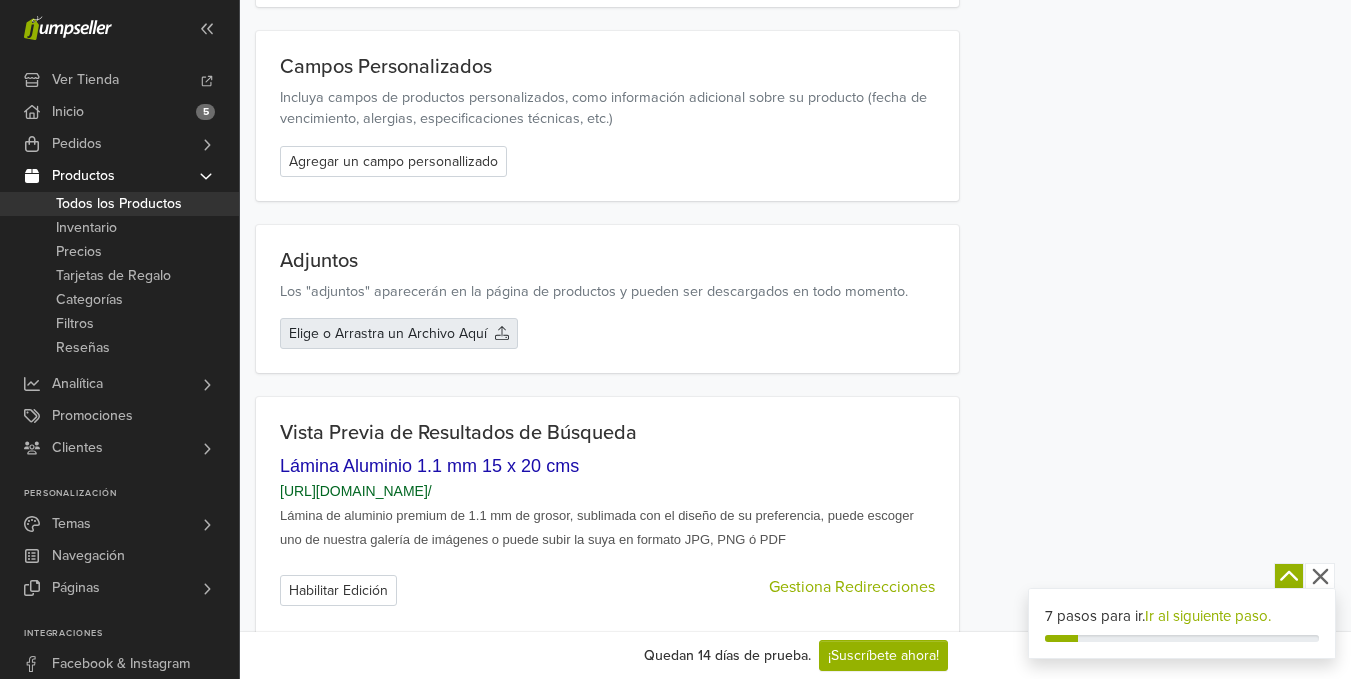 click on "Elige o Arrastra un Archivo Aquí" at bounding box center [399, 333] 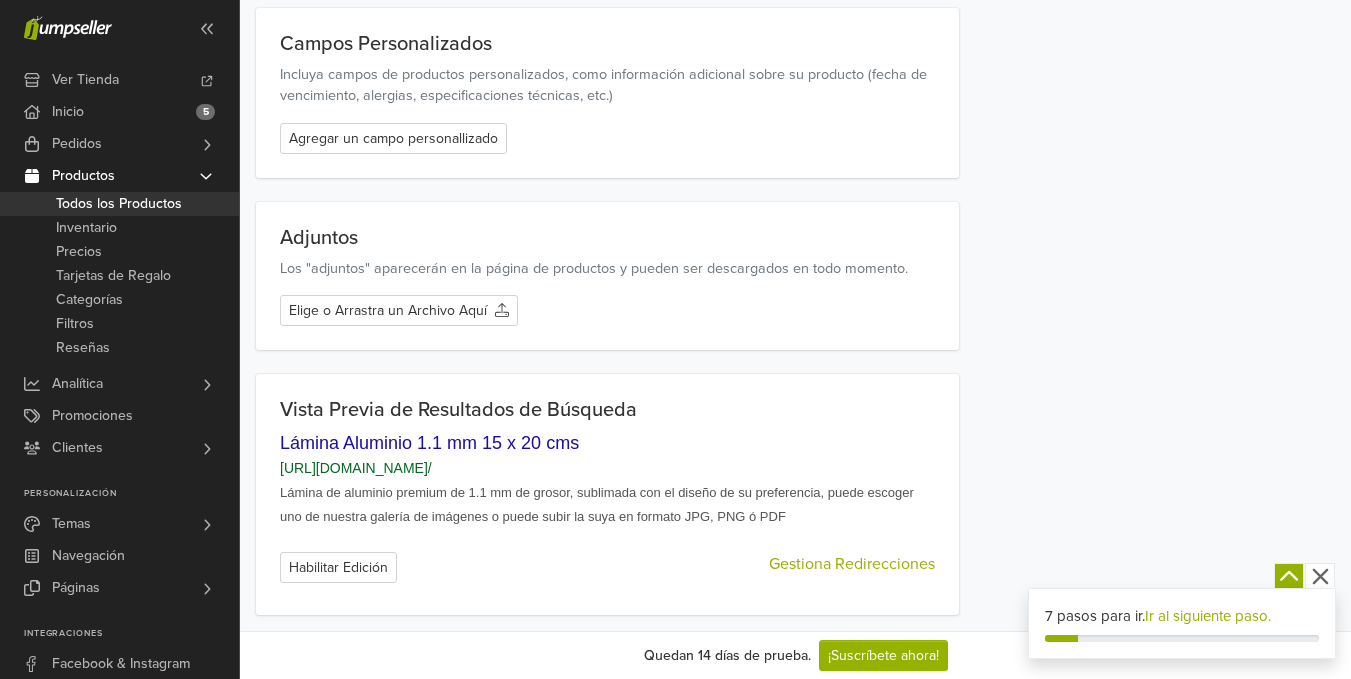 scroll, scrollTop: 2385, scrollLeft: 0, axis: vertical 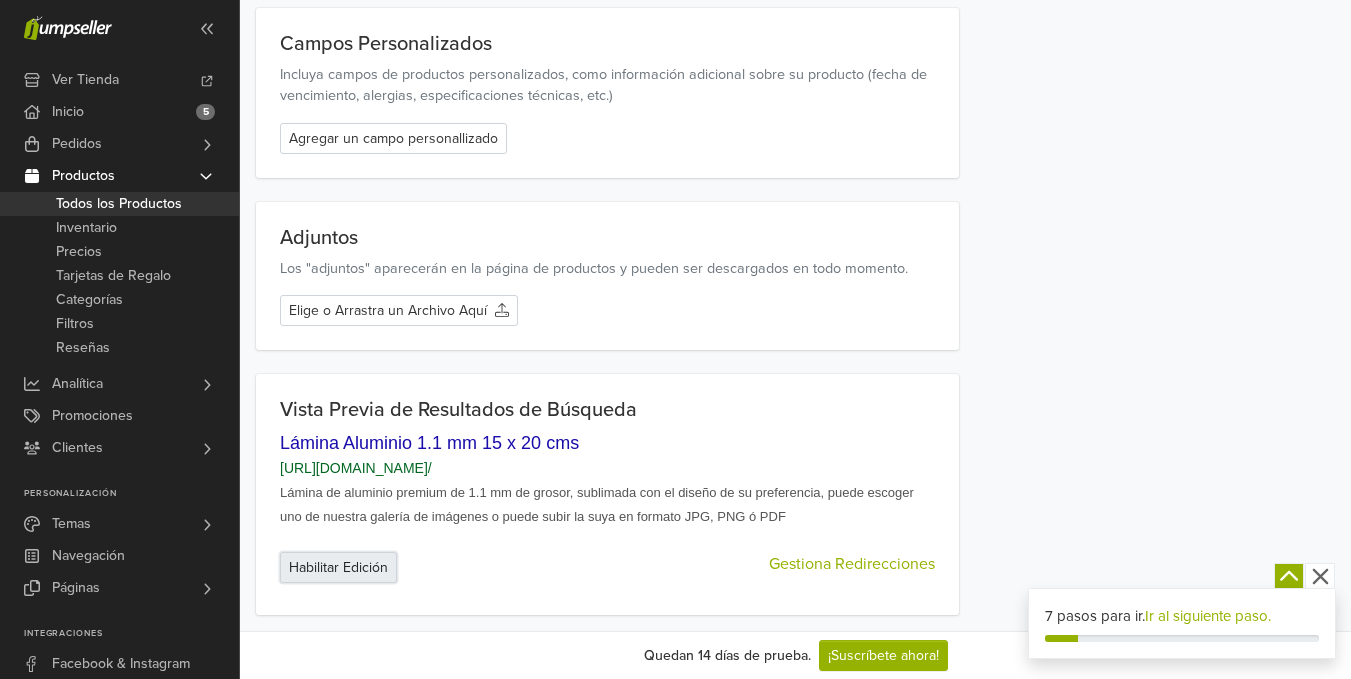 click on "Habilitar Edición" at bounding box center [338, 567] 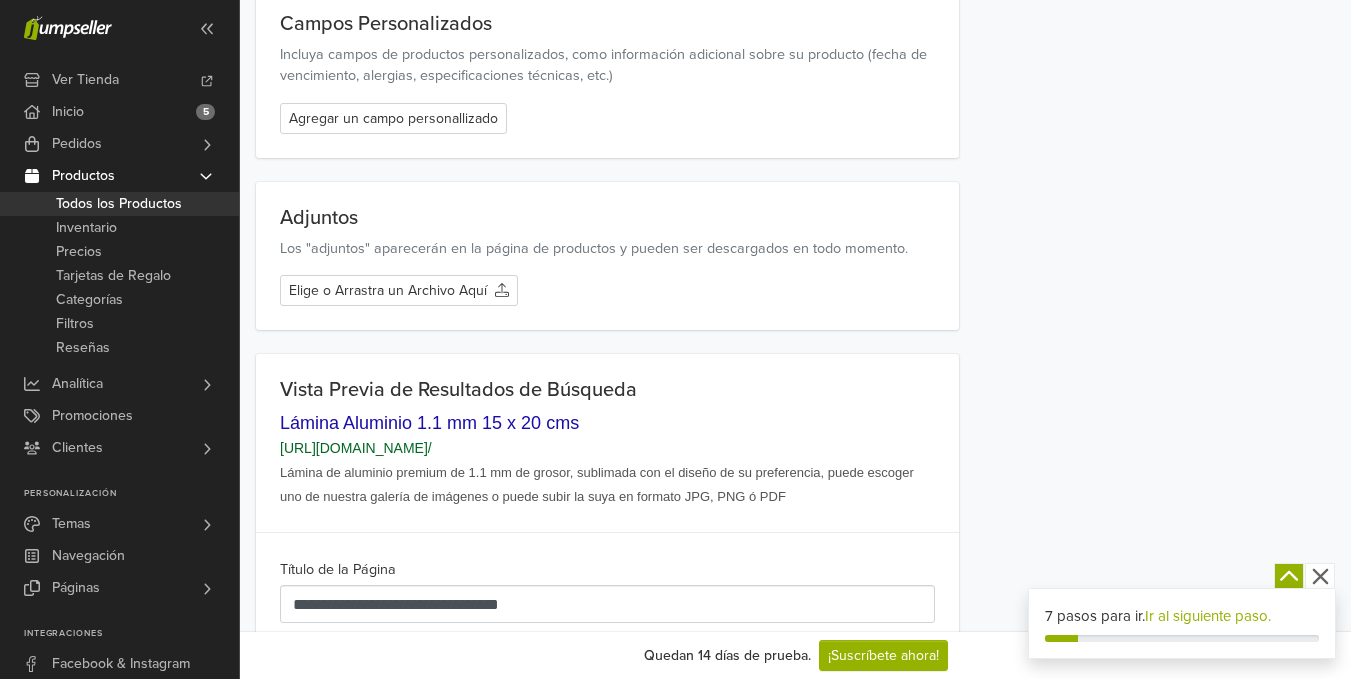 type 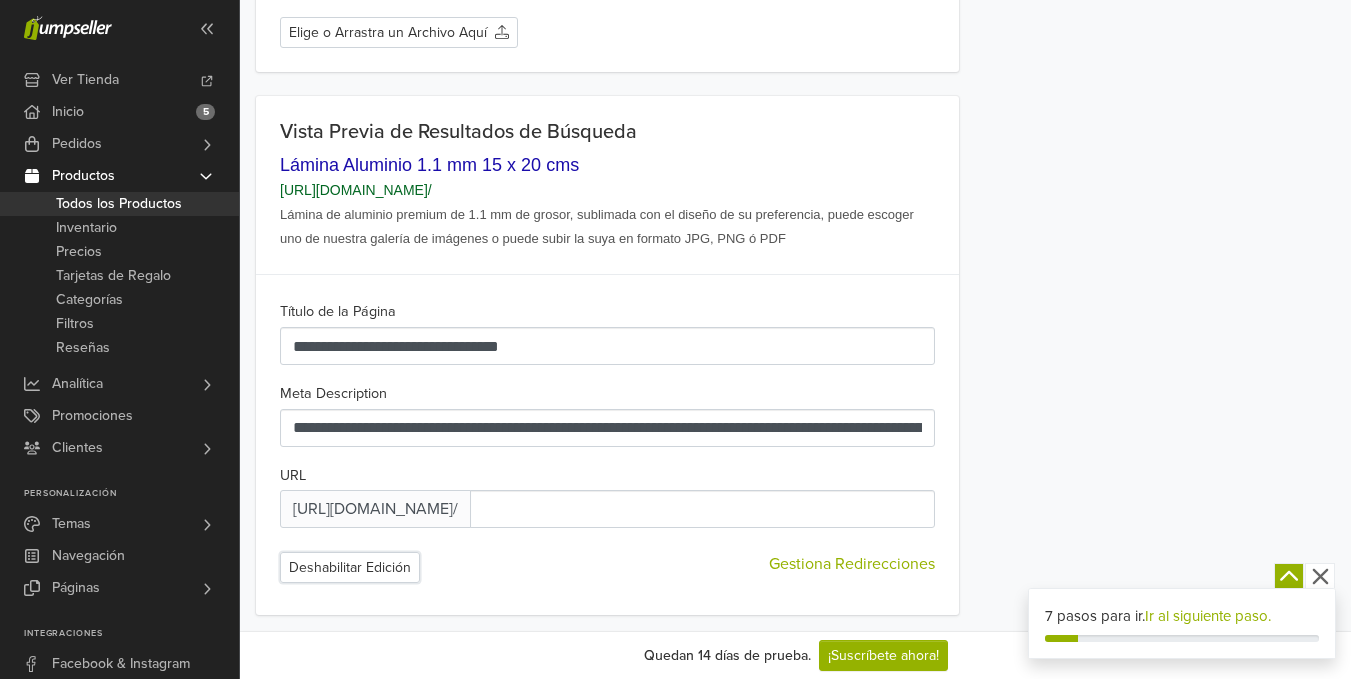 scroll, scrollTop: 2662, scrollLeft: 0, axis: vertical 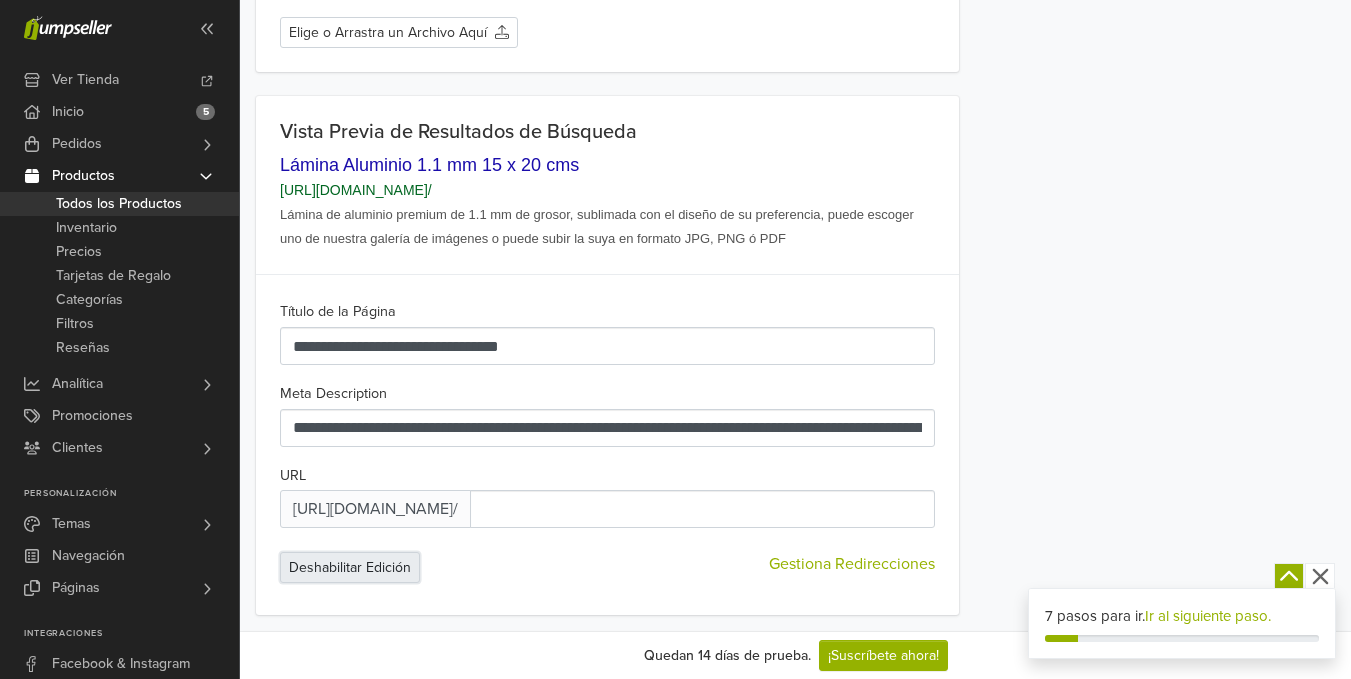 click on "Deshabilitar Edición" at bounding box center (350, 567) 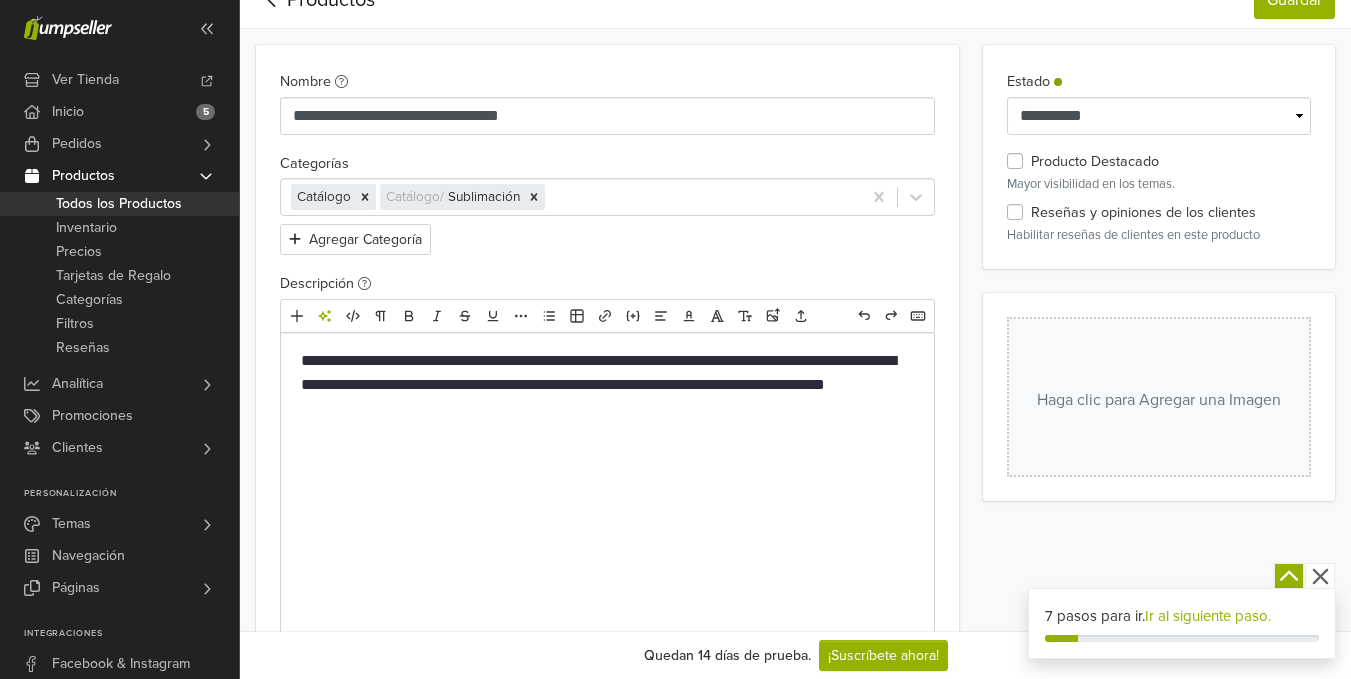 scroll, scrollTop: 0, scrollLeft: 0, axis: both 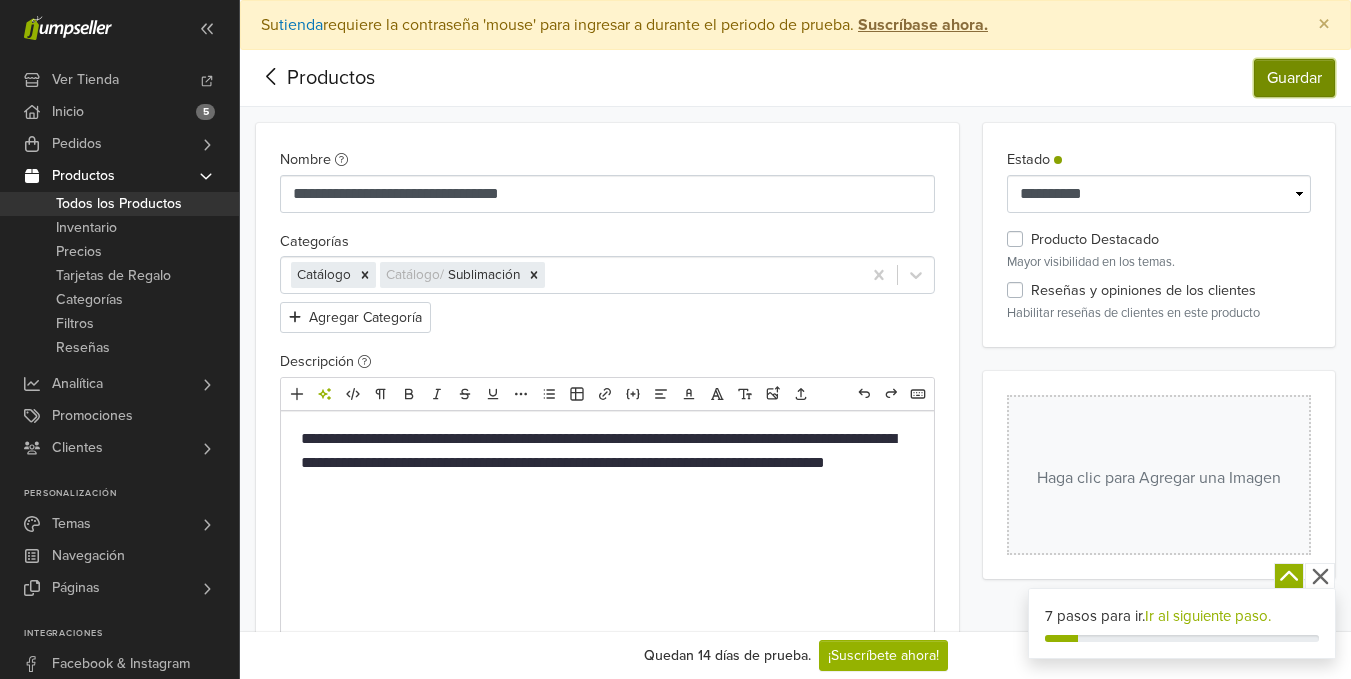 click on "Guardar" at bounding box center [1294, 78] 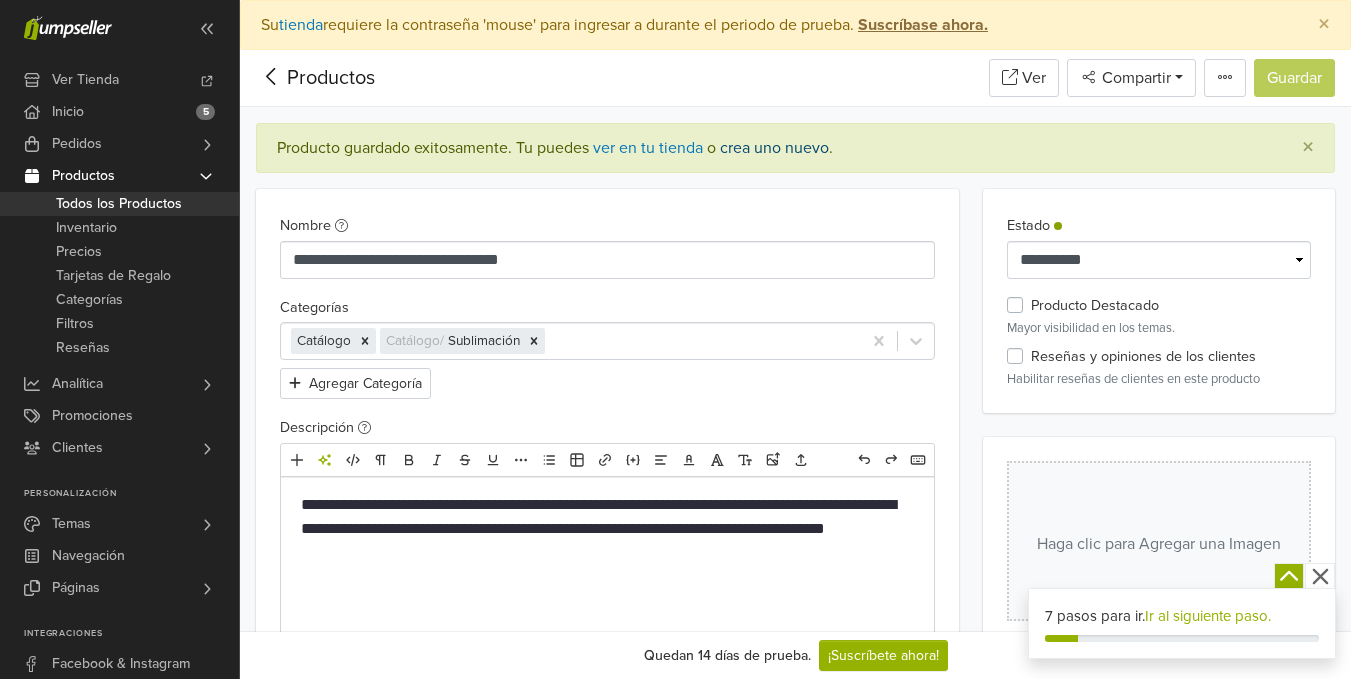click on "crea uno nuevo" at bounding box center [774, 148] 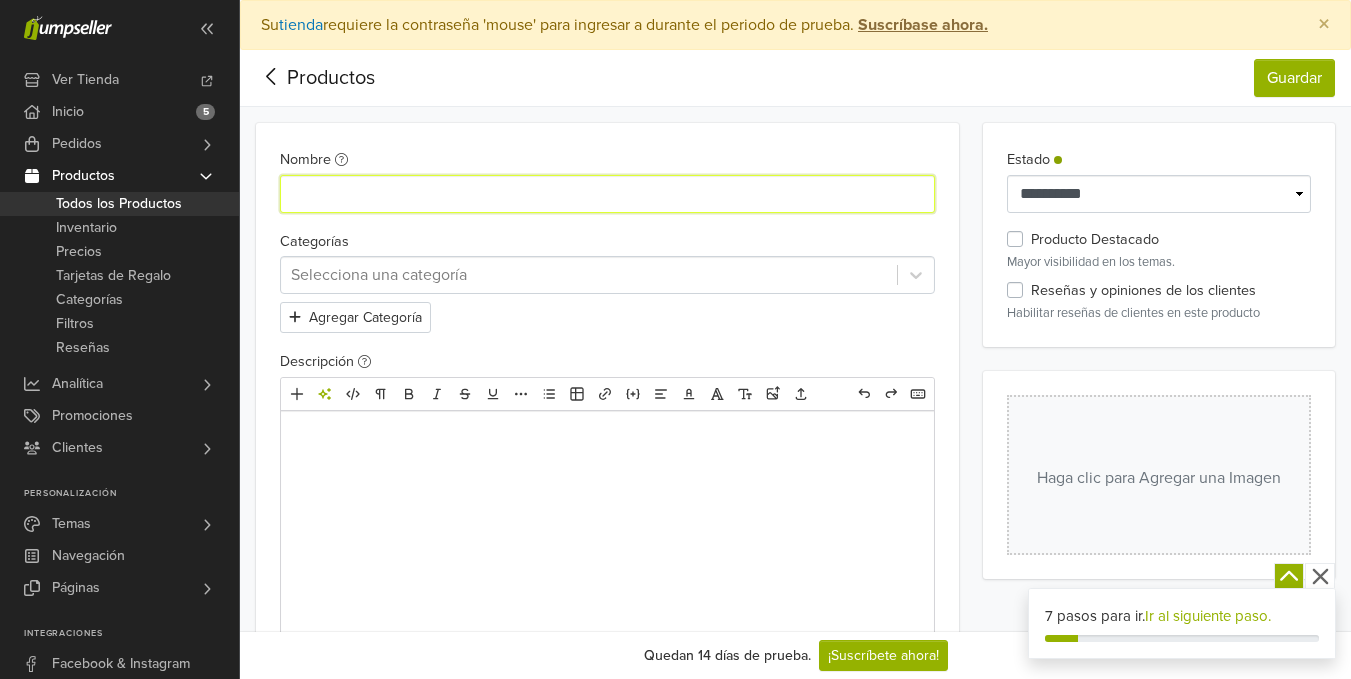 click on "Nombre" at bounding box center [607, 194] 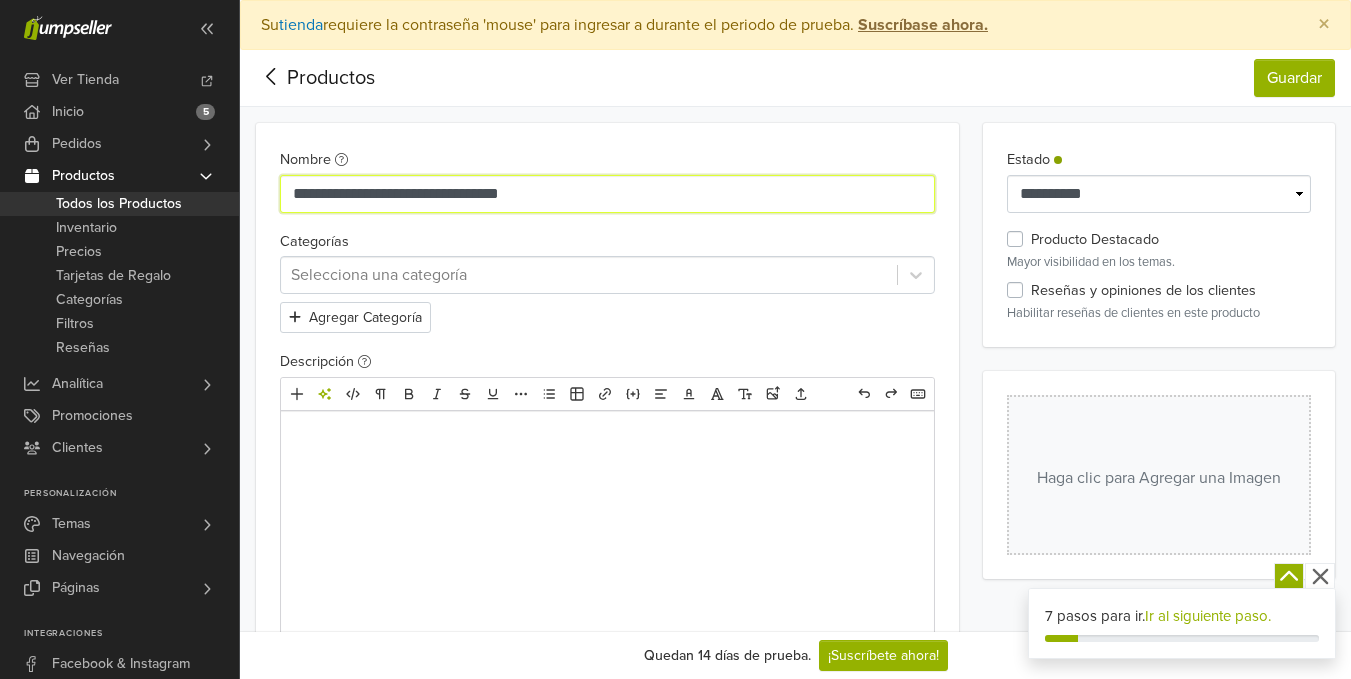 click on "**********" at bounding box center [607, 194] 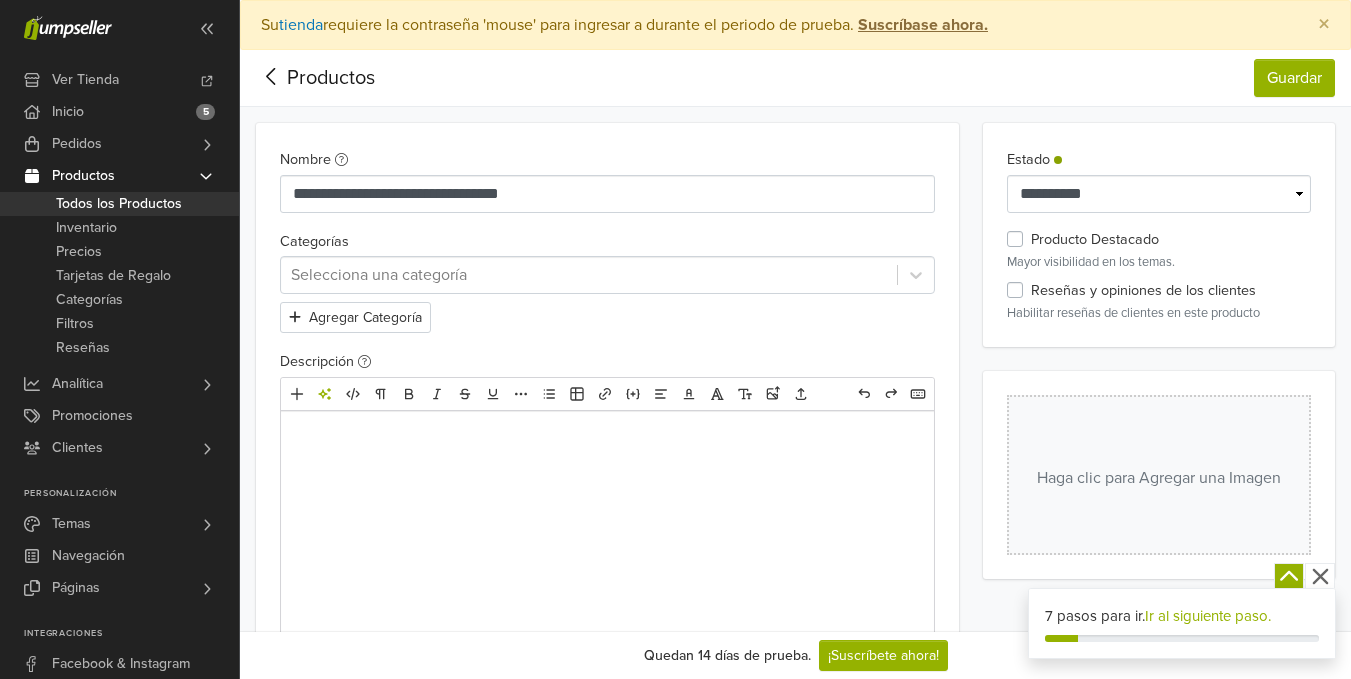 click at bounding box center (589, 275) 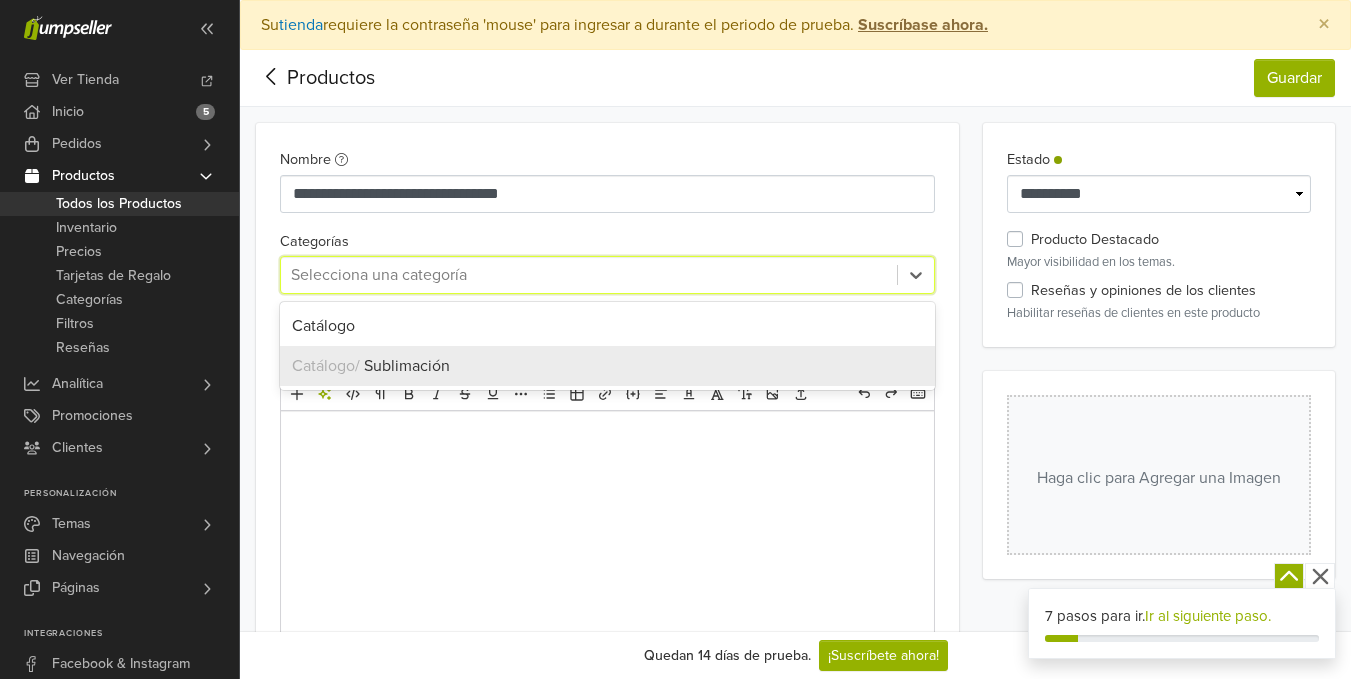 click on "Sublimación" at bounding box center [407, 366] 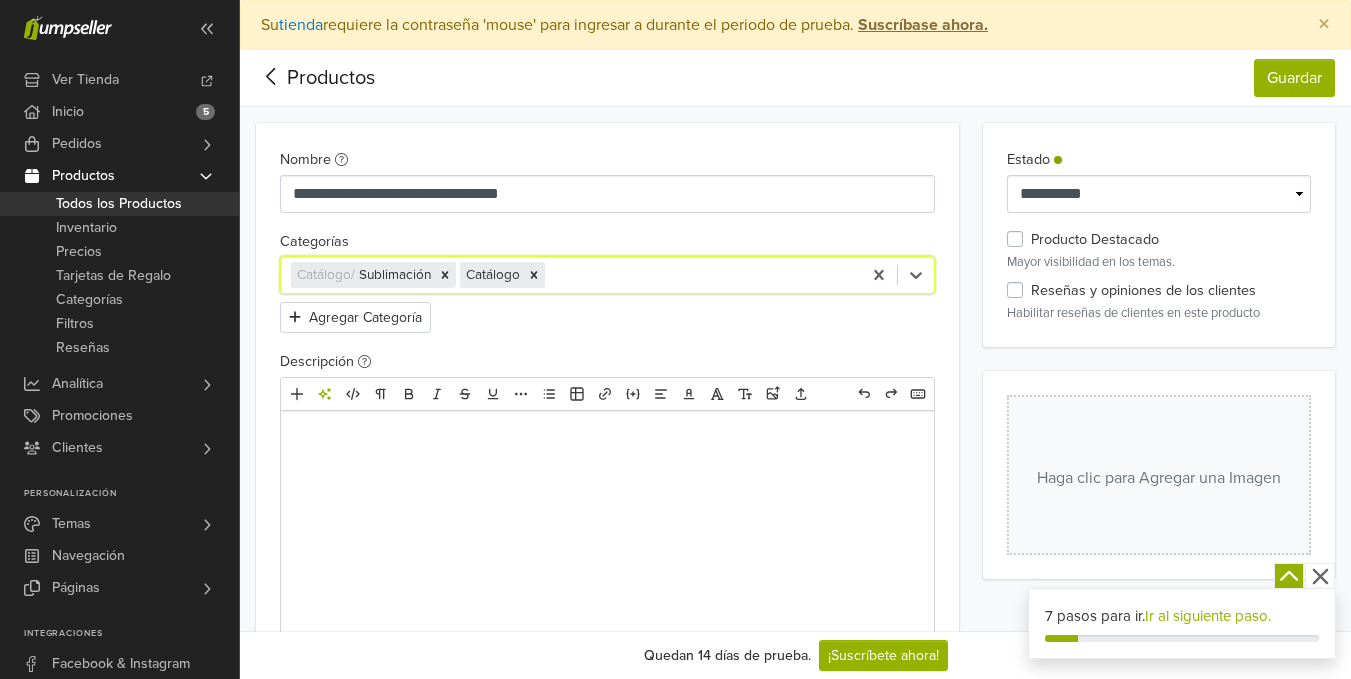 click at bounding box center [607, 439] 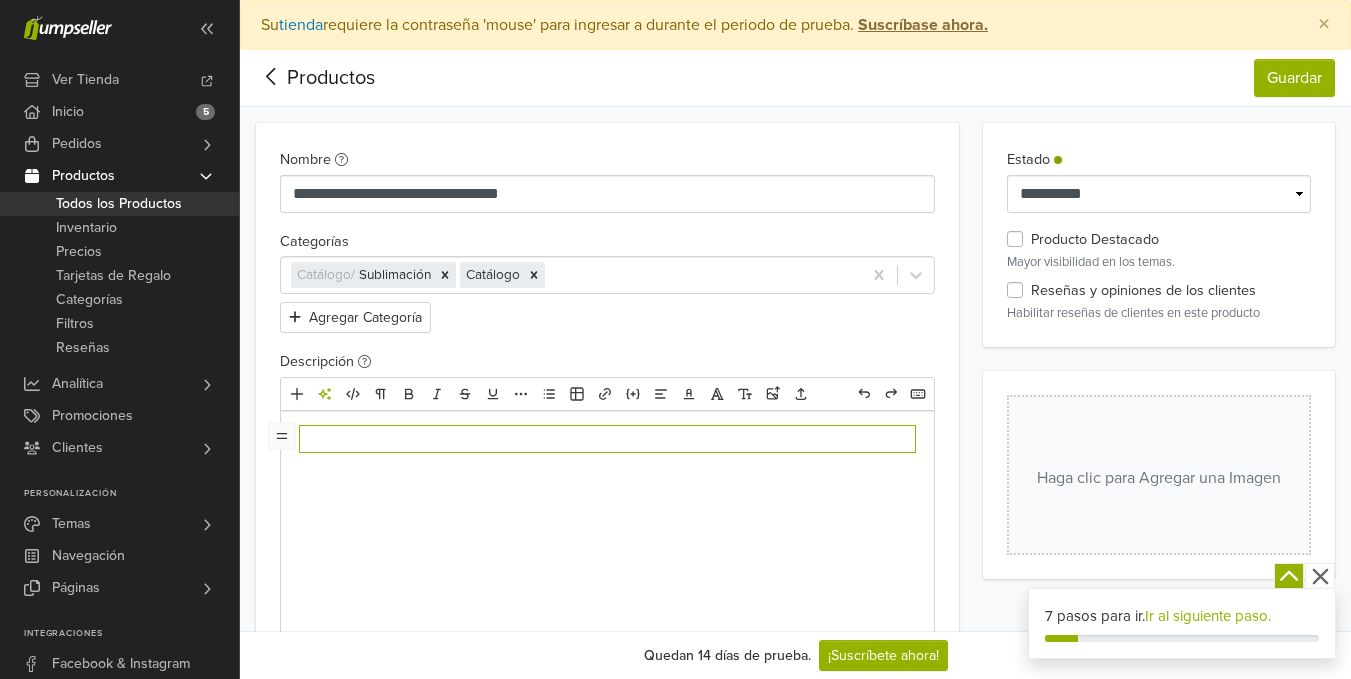 type 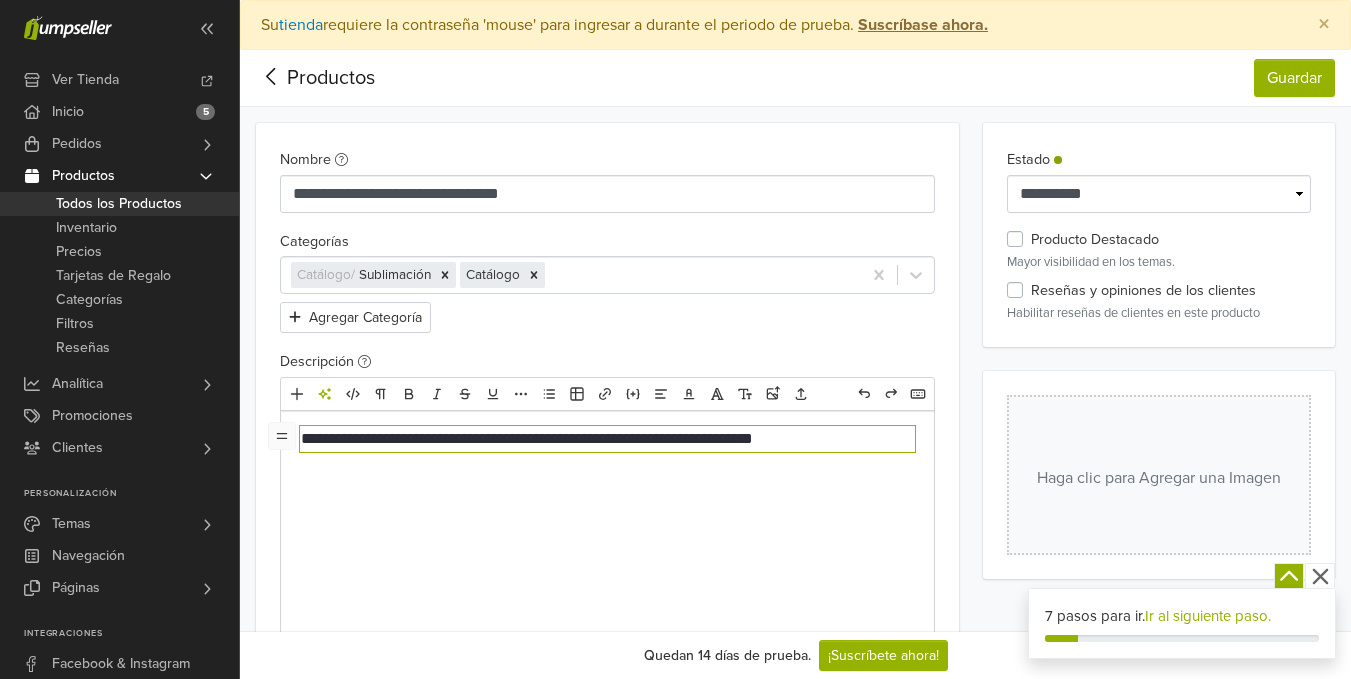 click on "**********" at bounding box center [607, 429] 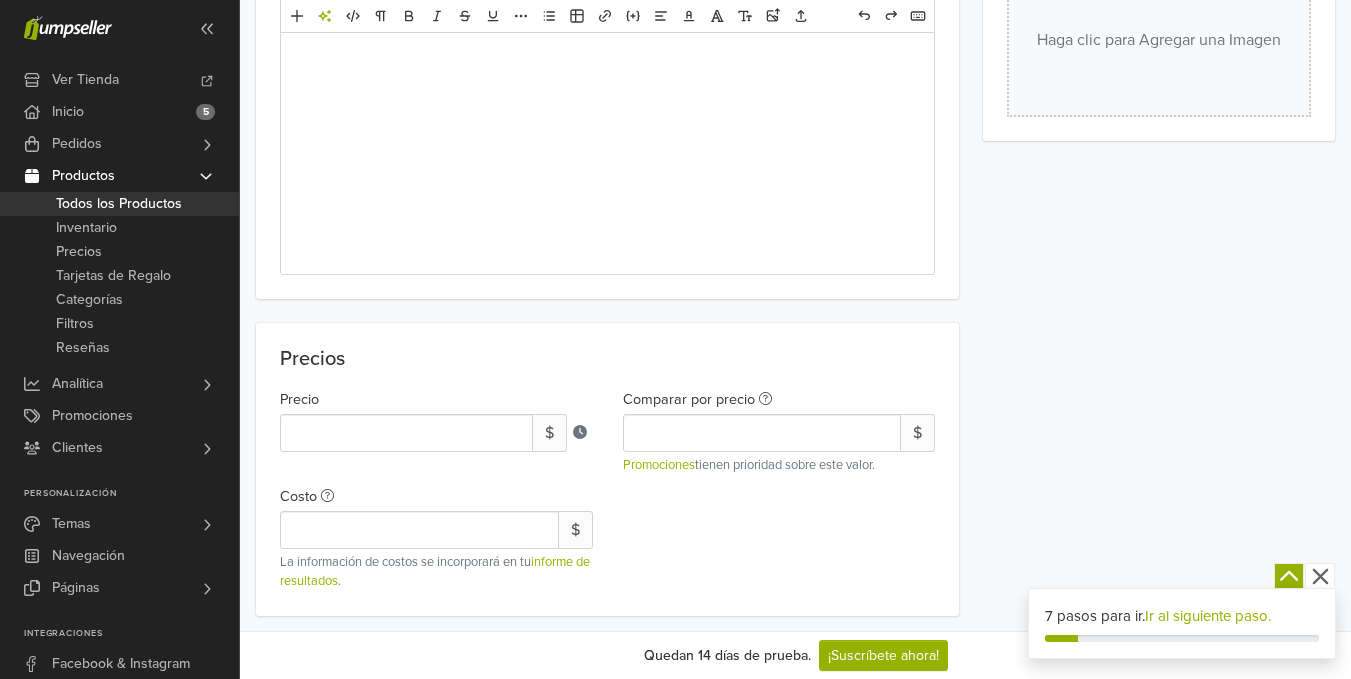 scroll, scrollTop: 600, scrollLeft: 0, axis: vertical 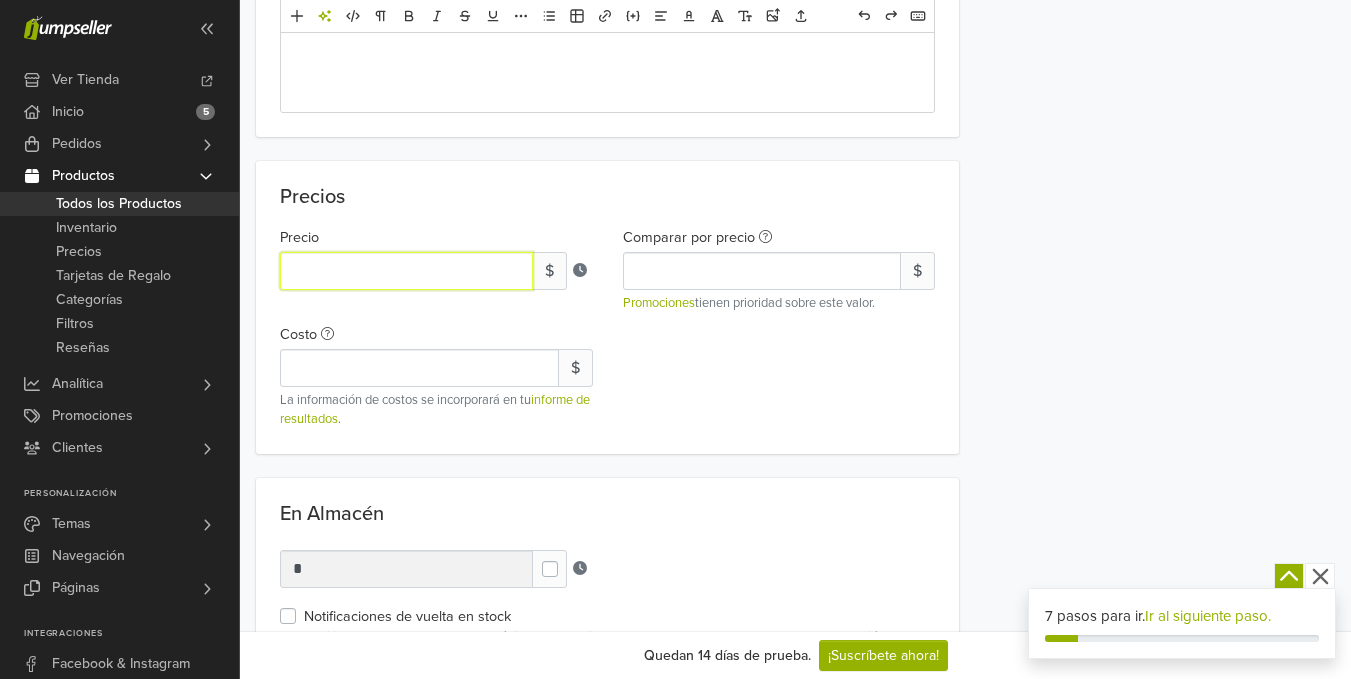 click on "*" at bounding box center (406, 271) 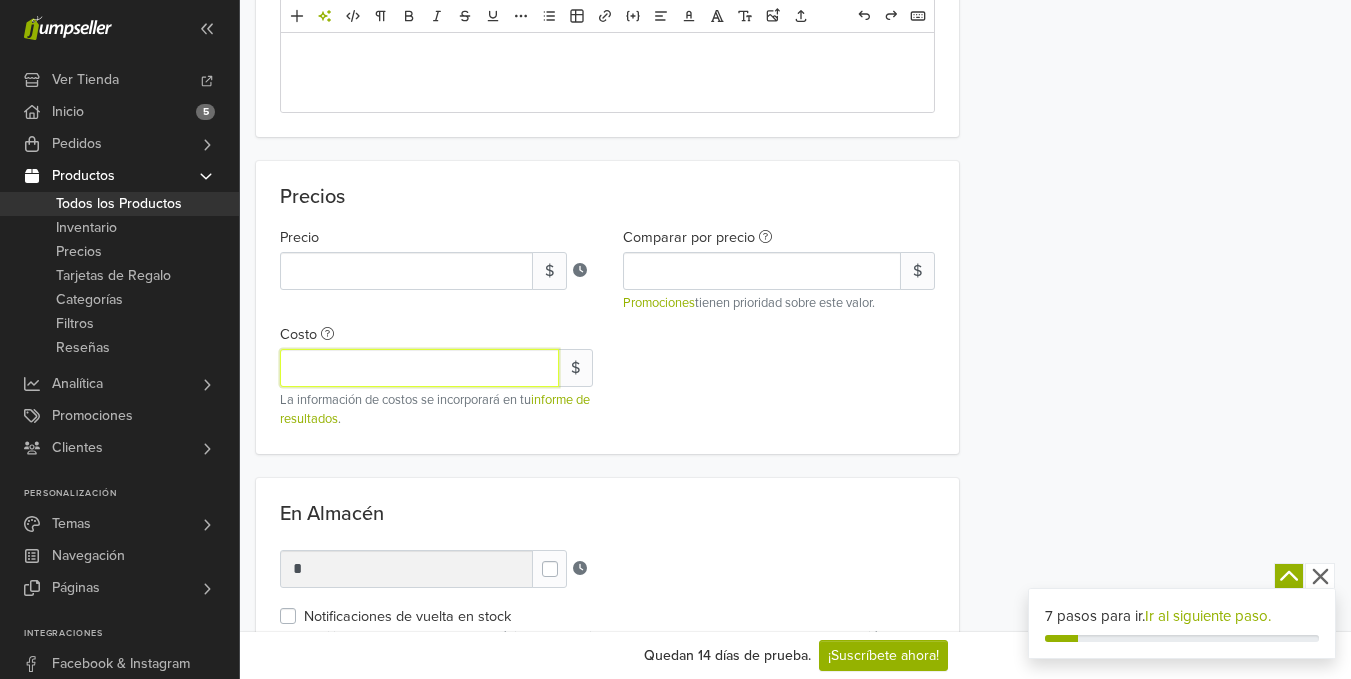 click on "Costo" at bounding box center [419, 368] 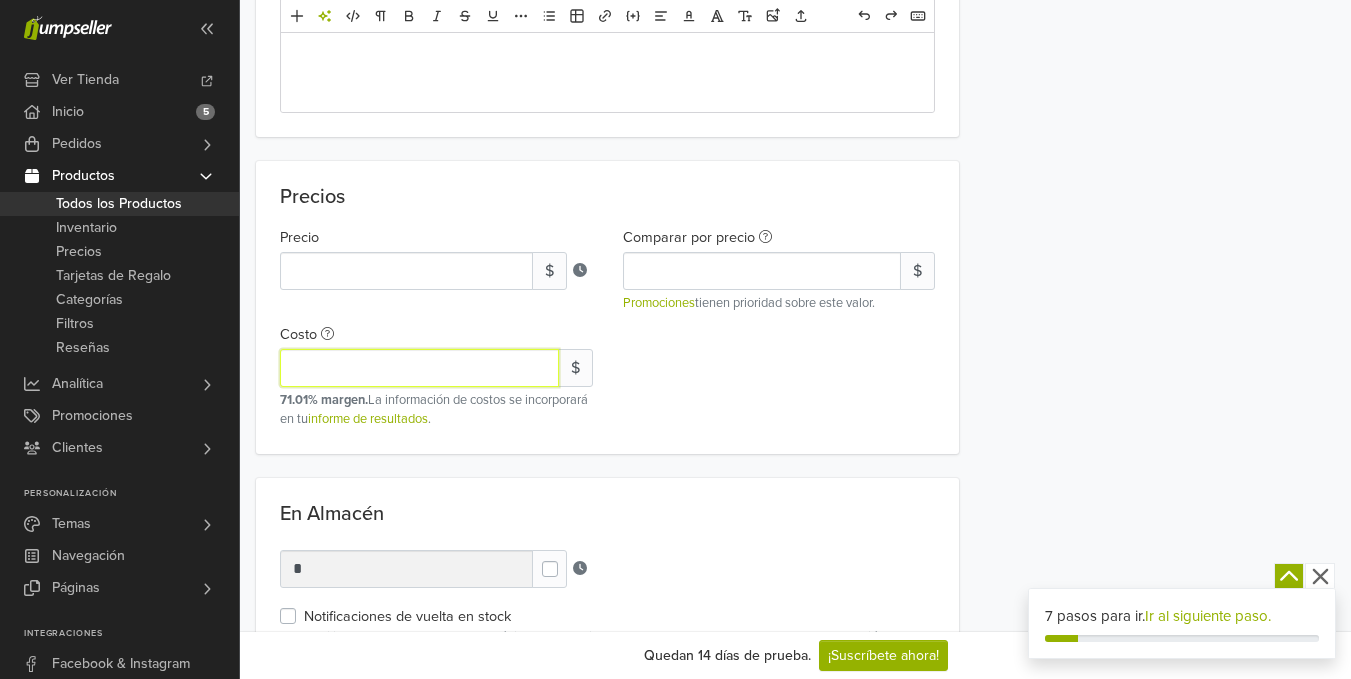 type on "*****" 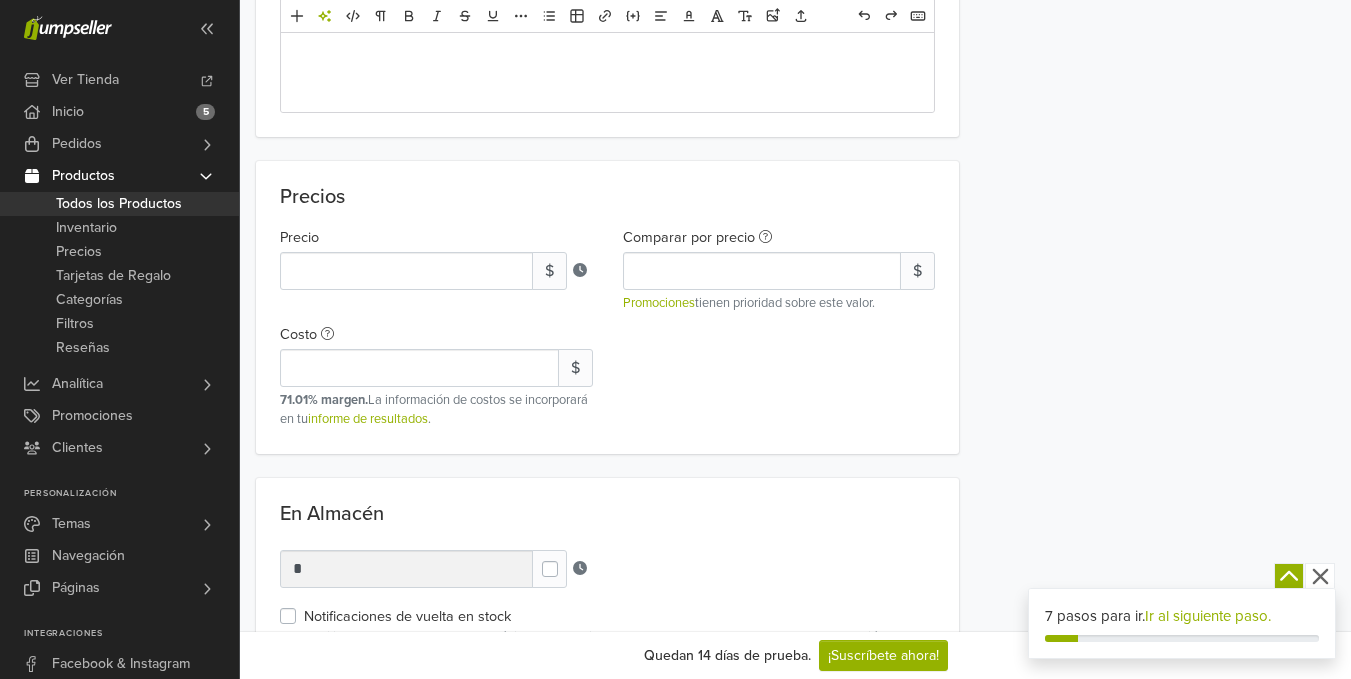 click on "Precio ***** $ Comparar por precio $ Promociones  tienen prioridad sobre este valor. Costo ***** $ 71.01% margen.  La información de costos se incorporará en tu  informe de resultados ." at bounding box center [607, 323] 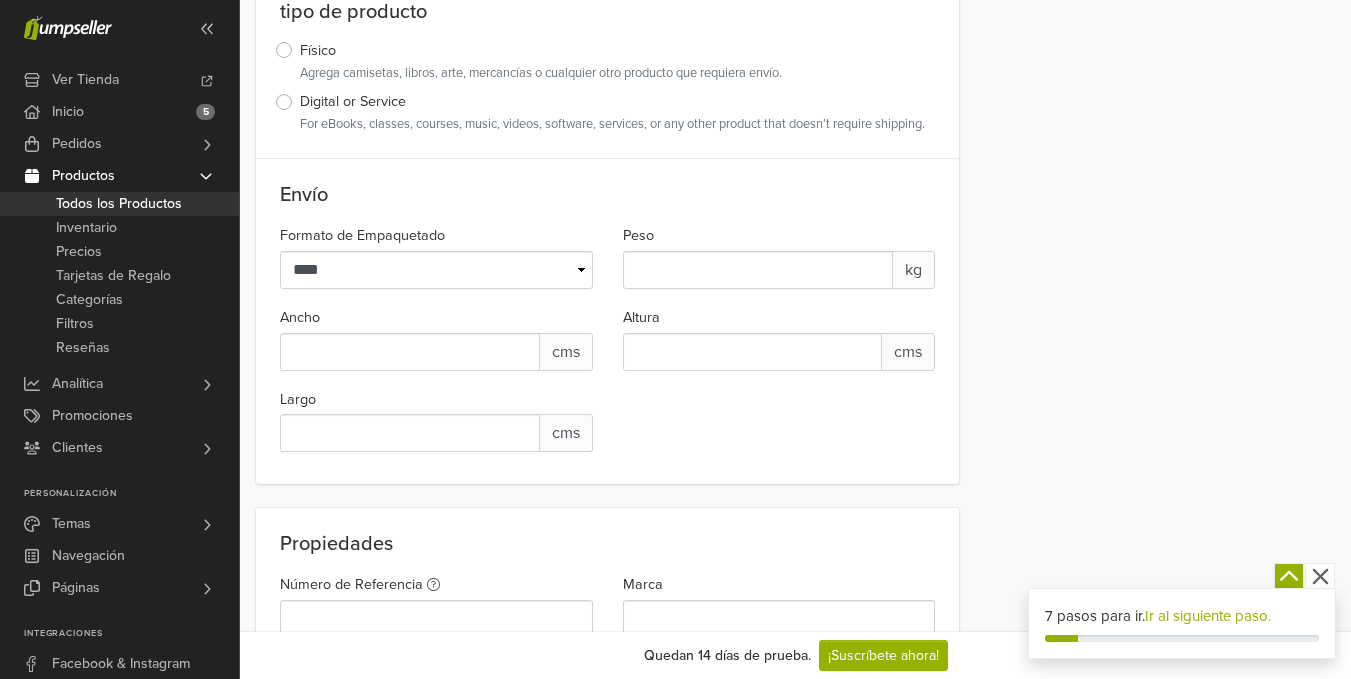 scroll, scrollTop: 1360, scrollLeft: 0, axis: vertical 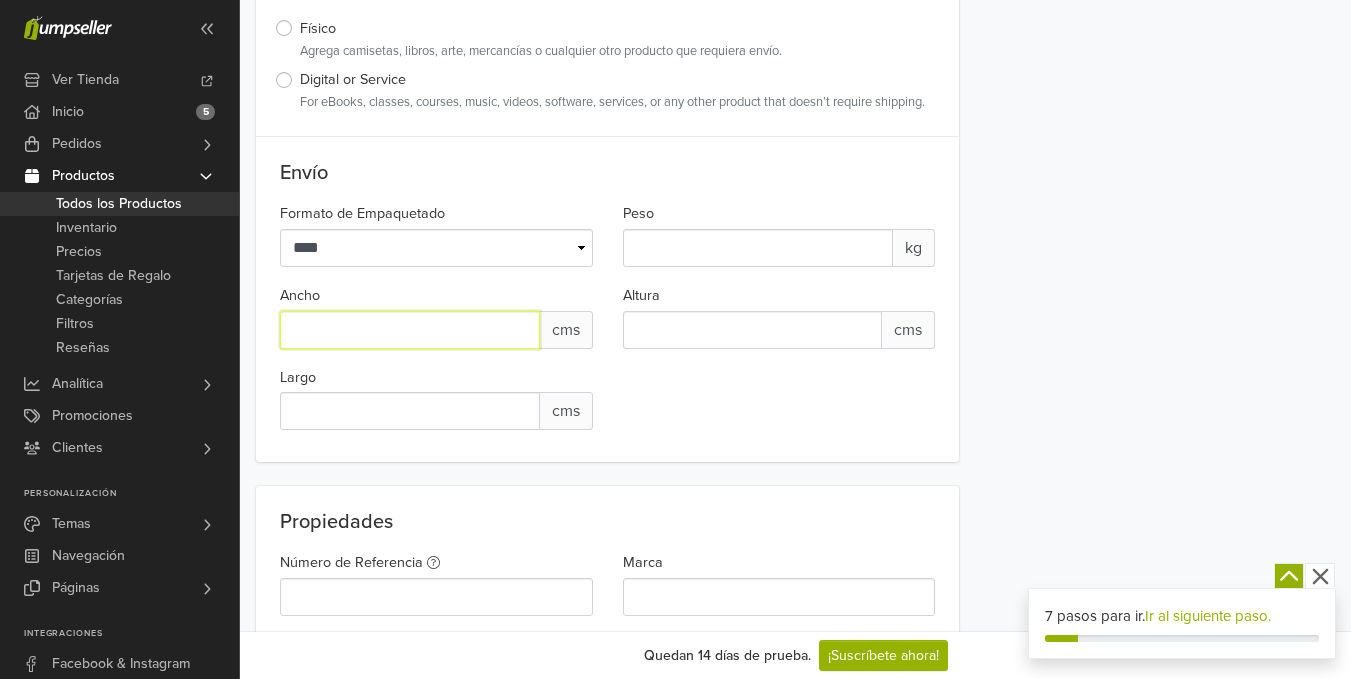 click on "*" at bounding box center [410, 330] 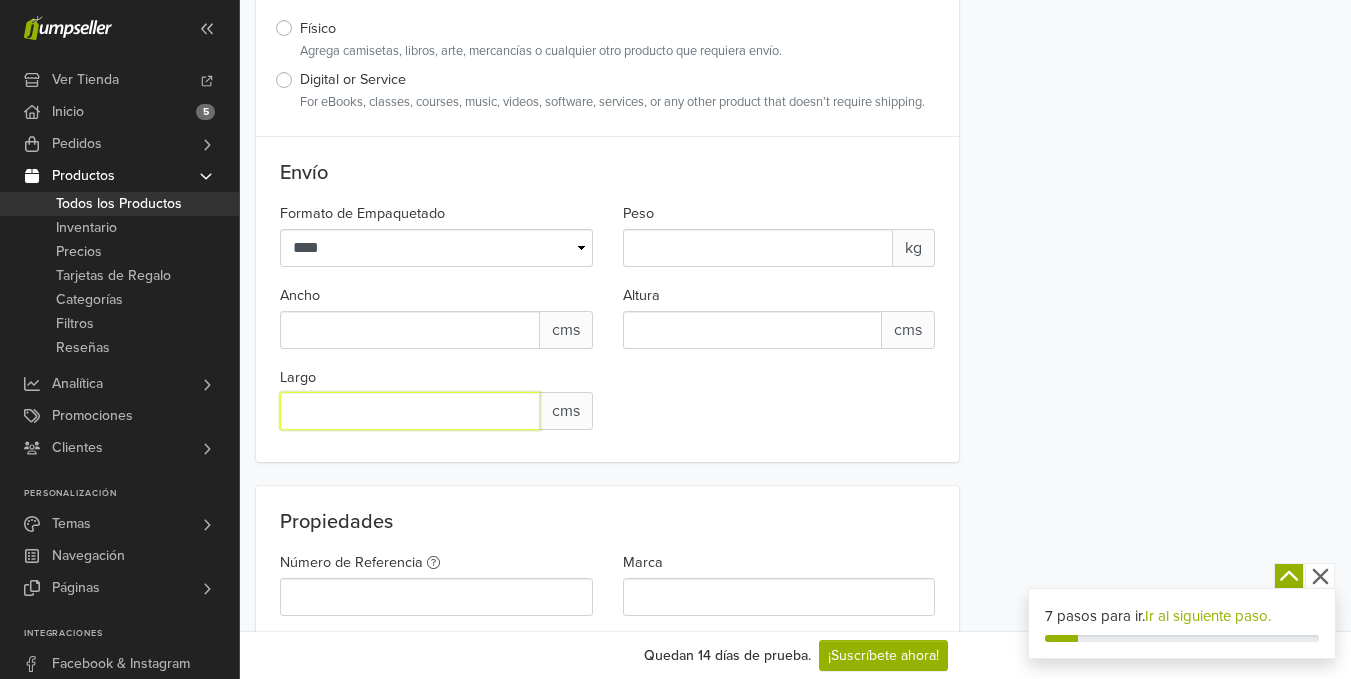 click on "*" at bounding box center (410, 411) 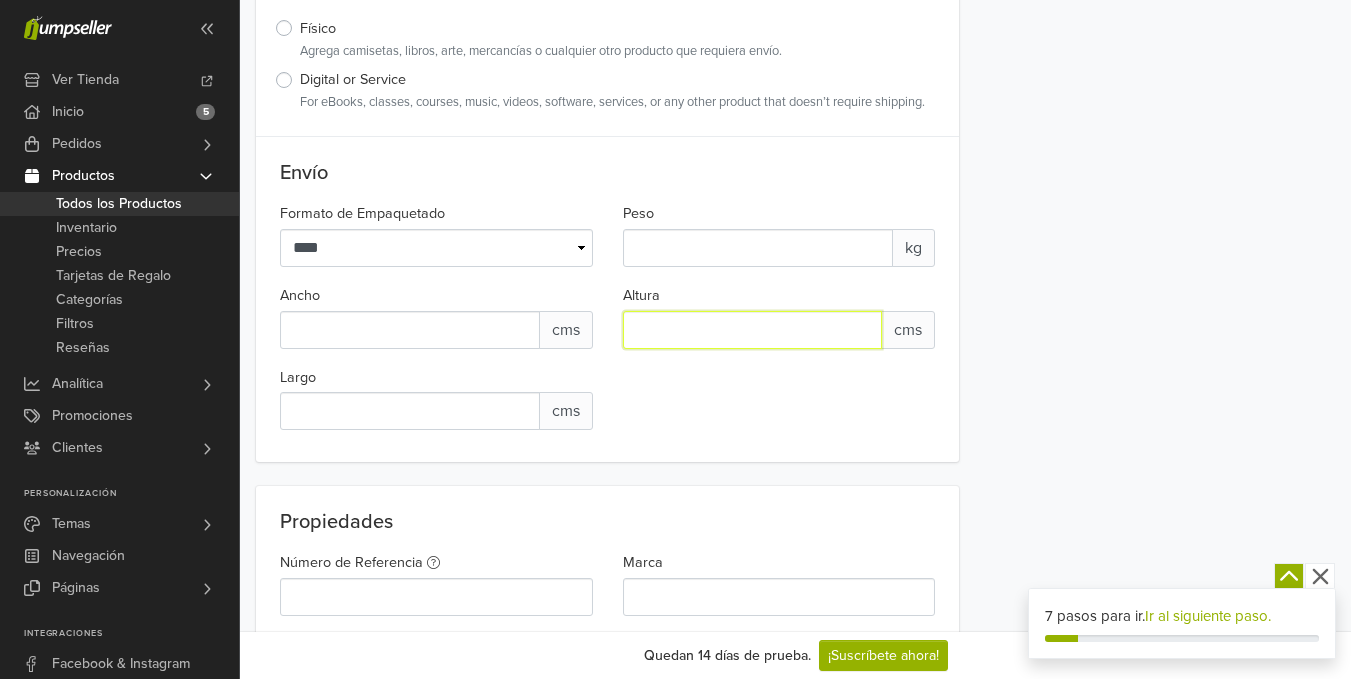 click on "*" at bounding box center (753, 330) 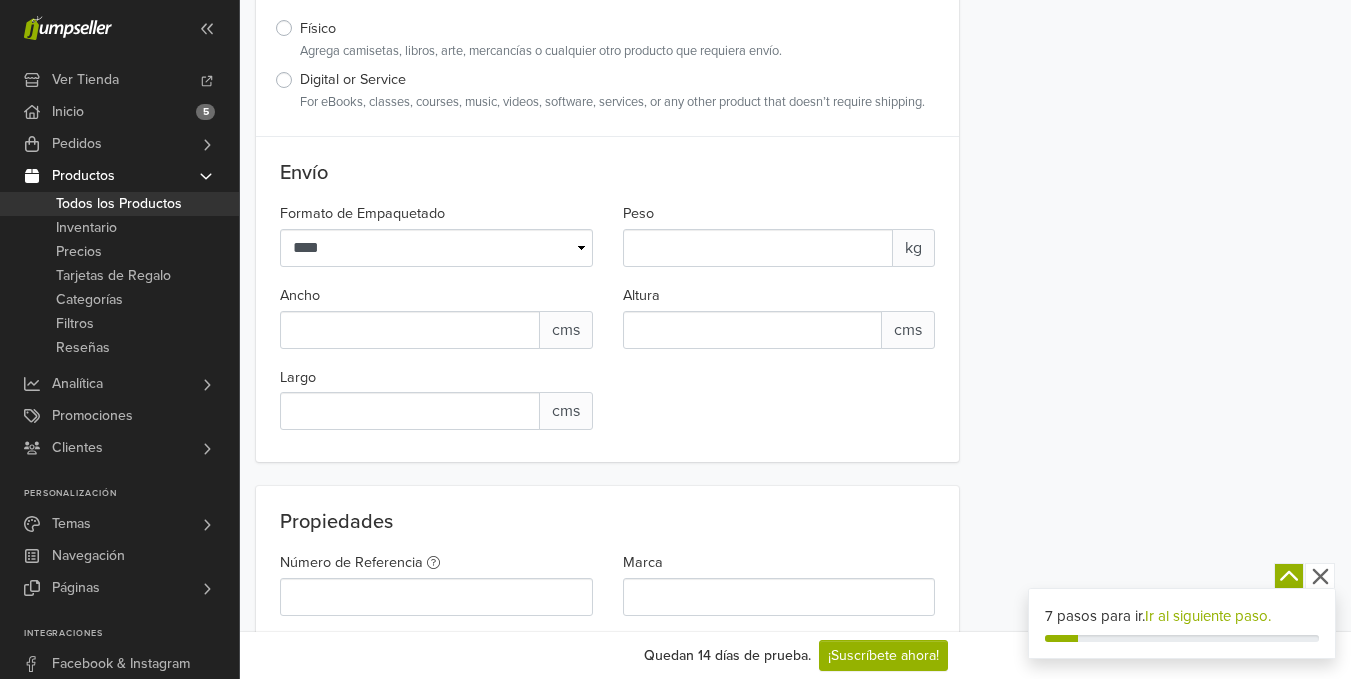 click on "Propiedades Número de Referencia Marca Código [PERSON_NAME] (p. ej. GTIN, UPC) Condiciones de compra" at bounding box center (607, 640) 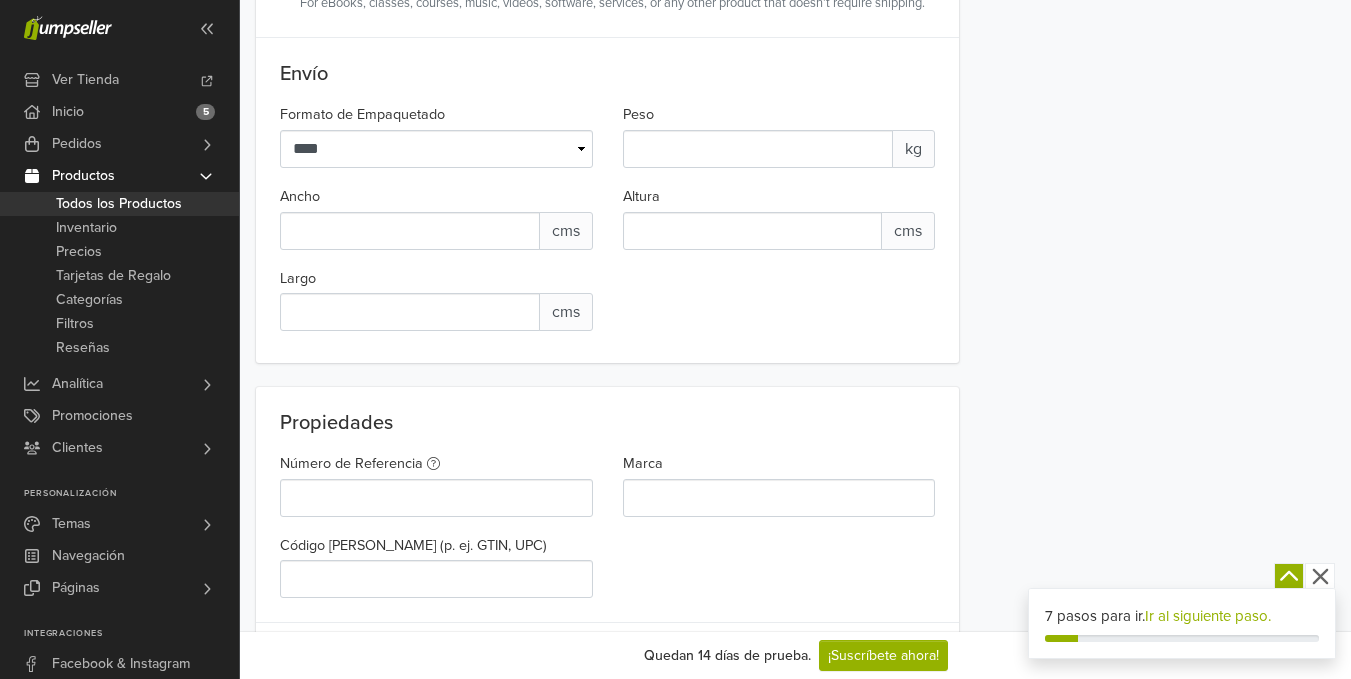 scroll, scrollTop: 1520, scrollLeft: 0, axis: vertical 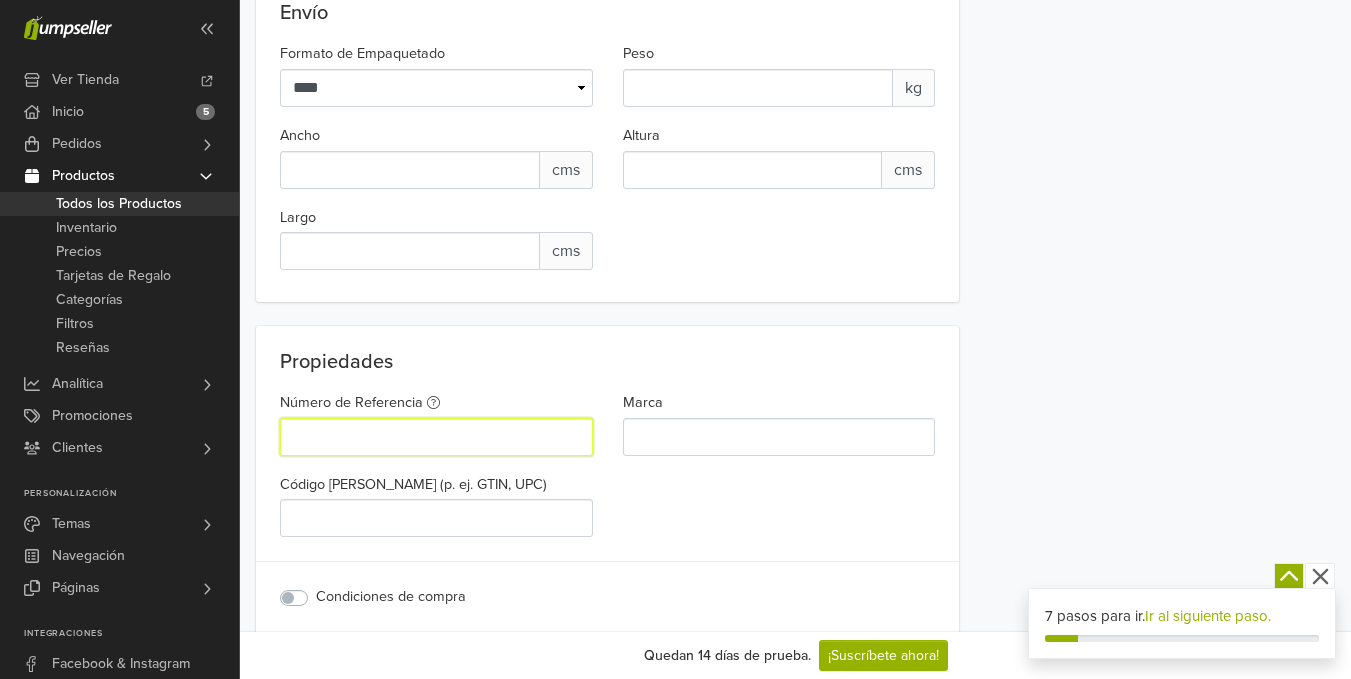 click on "Número de Referencia" at bounding box center (436, 437) 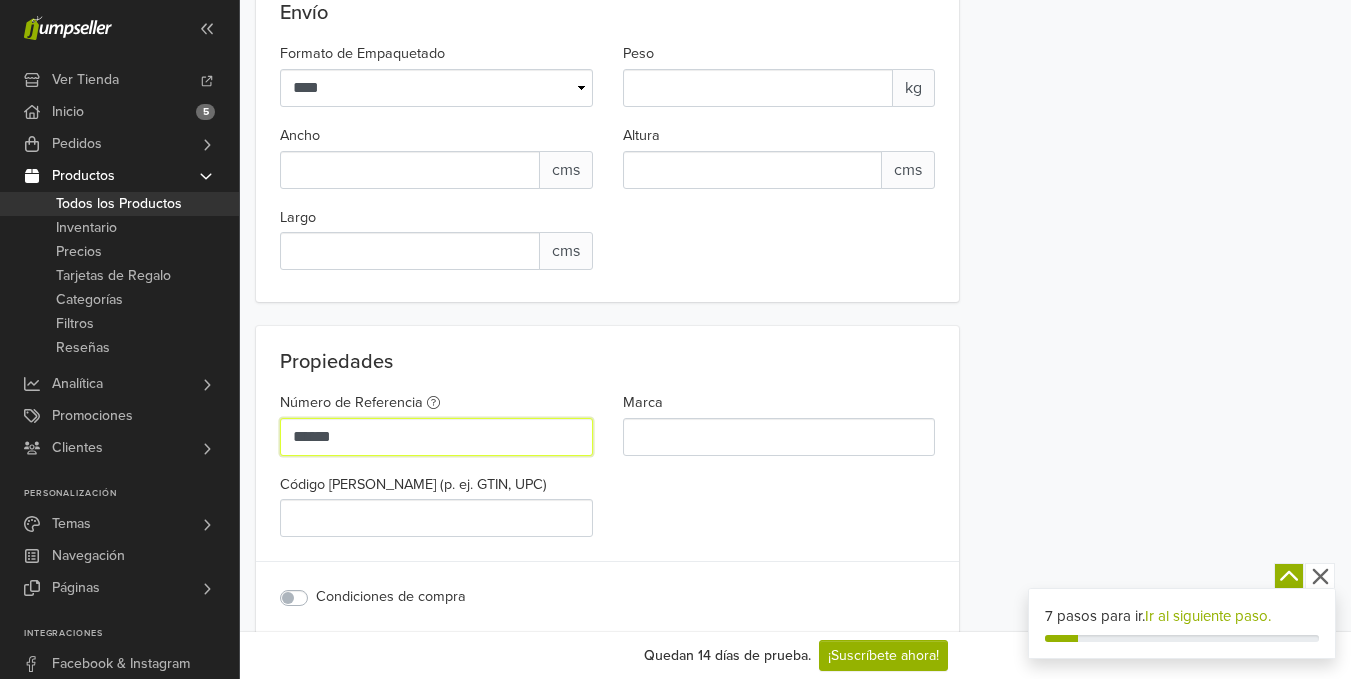 click on "******" at bounding box center (436, 437) 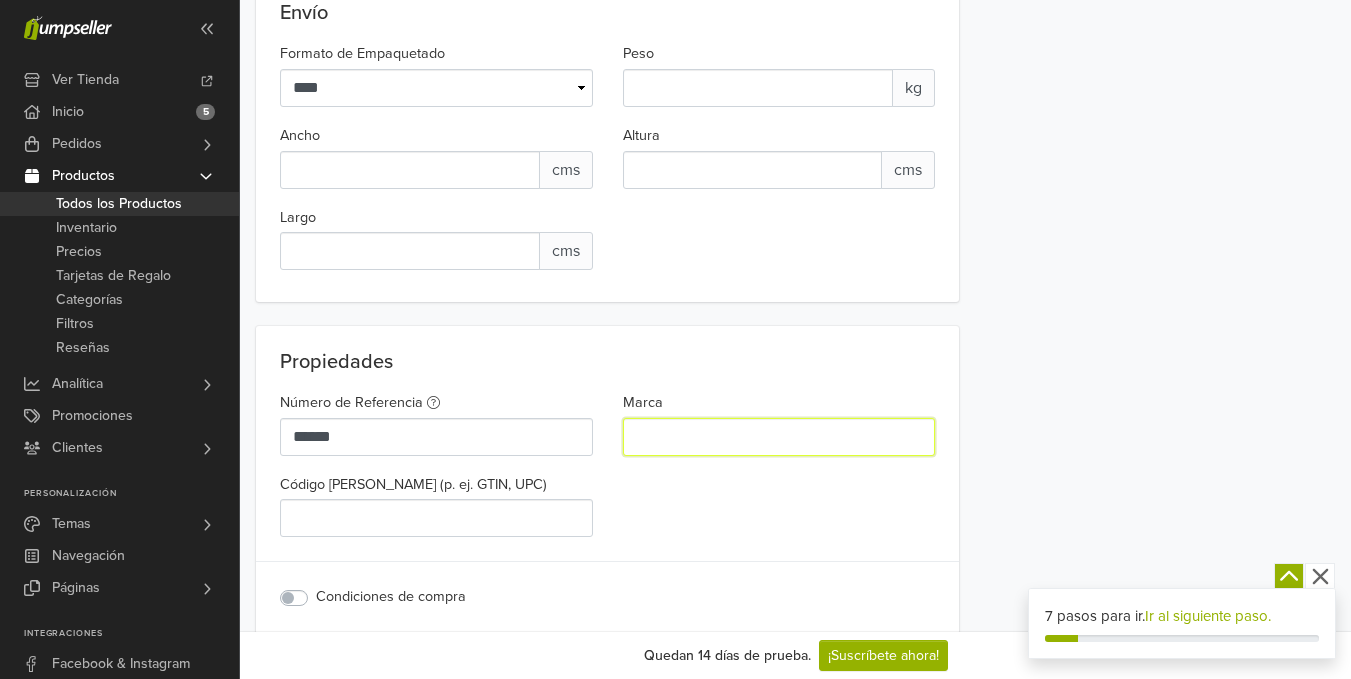 click on "Marca" at bounding box center [779, 437] 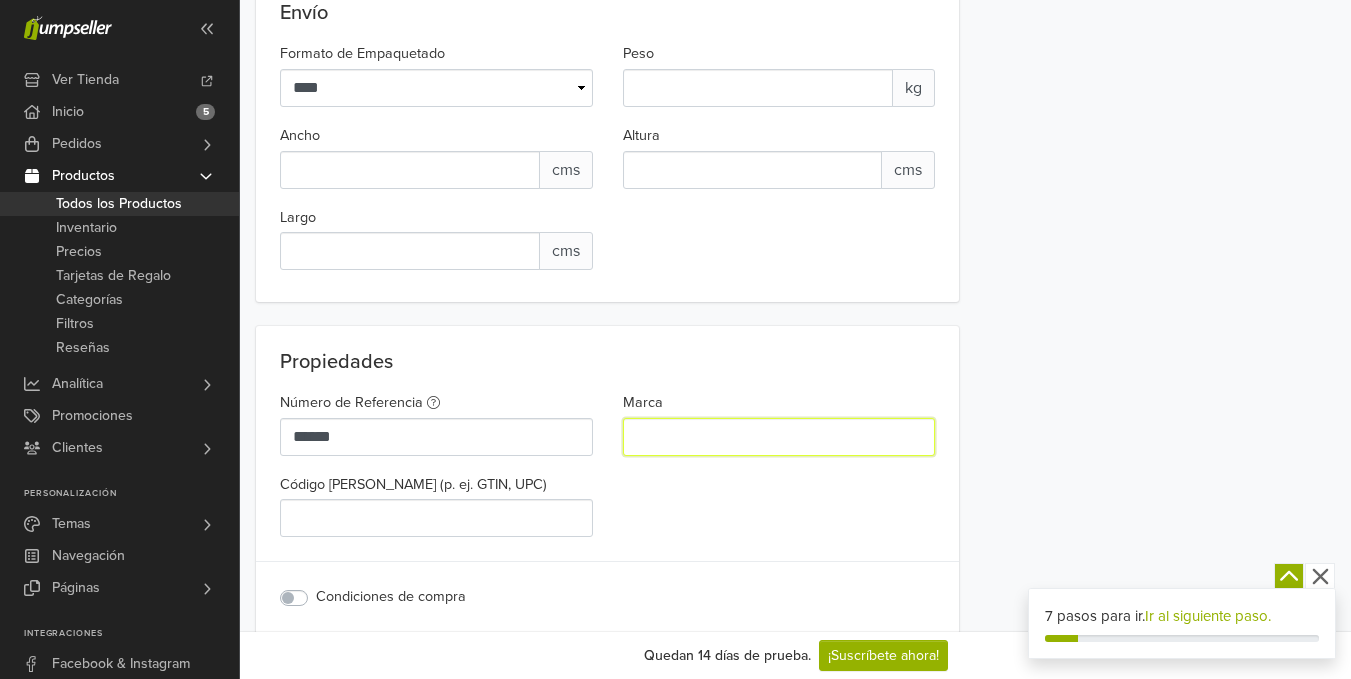 type on "****" 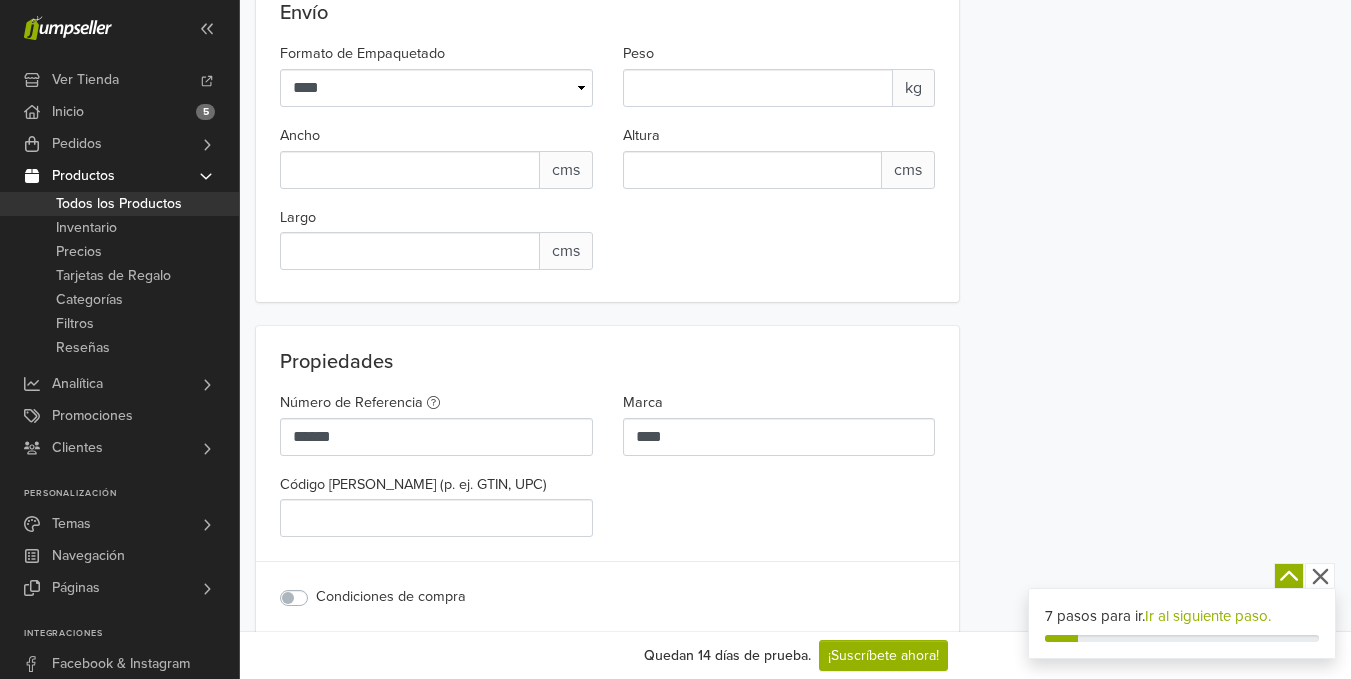 click on "Número de Referencia ****** Marca **** Código [PERSON_NAME] (p. ej. GTIN, UPC)" at bounding box center (607, 471) 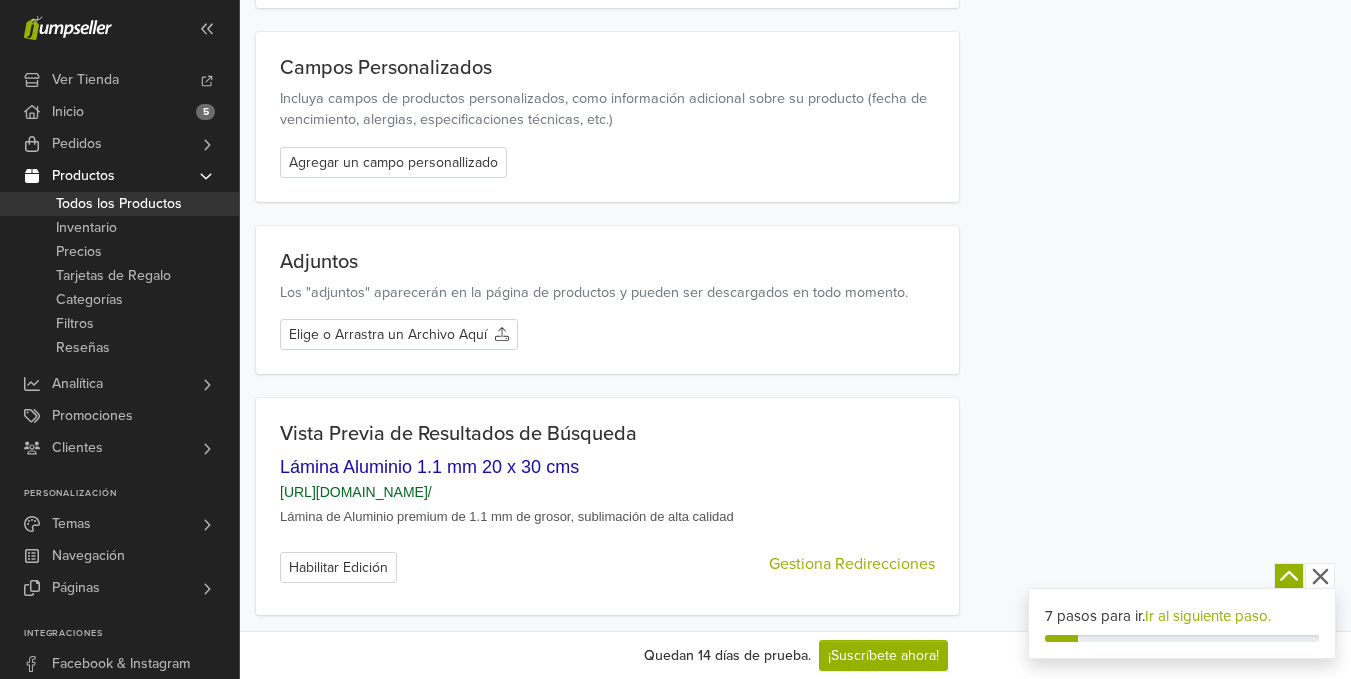 scroll, scrollTop: 2361, scrollLeft: 0, axis: vertical 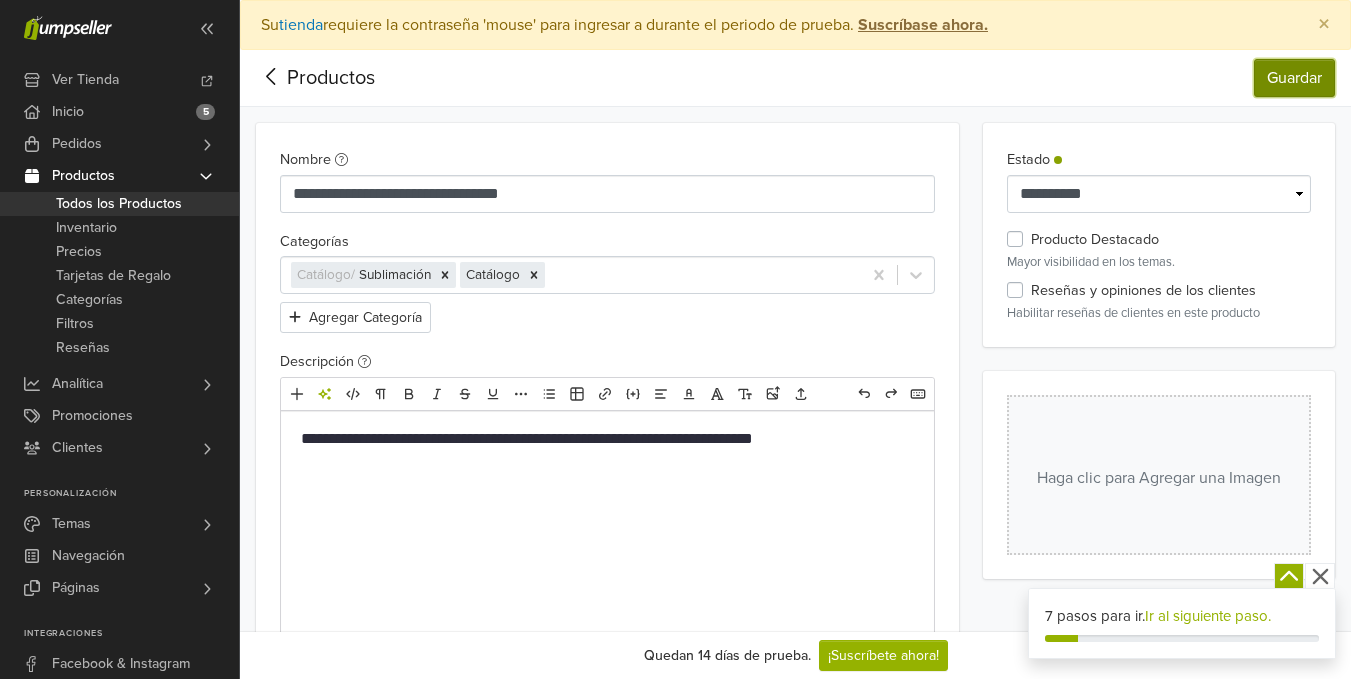 click on "Guardar" at bounding box center (1294, 78) 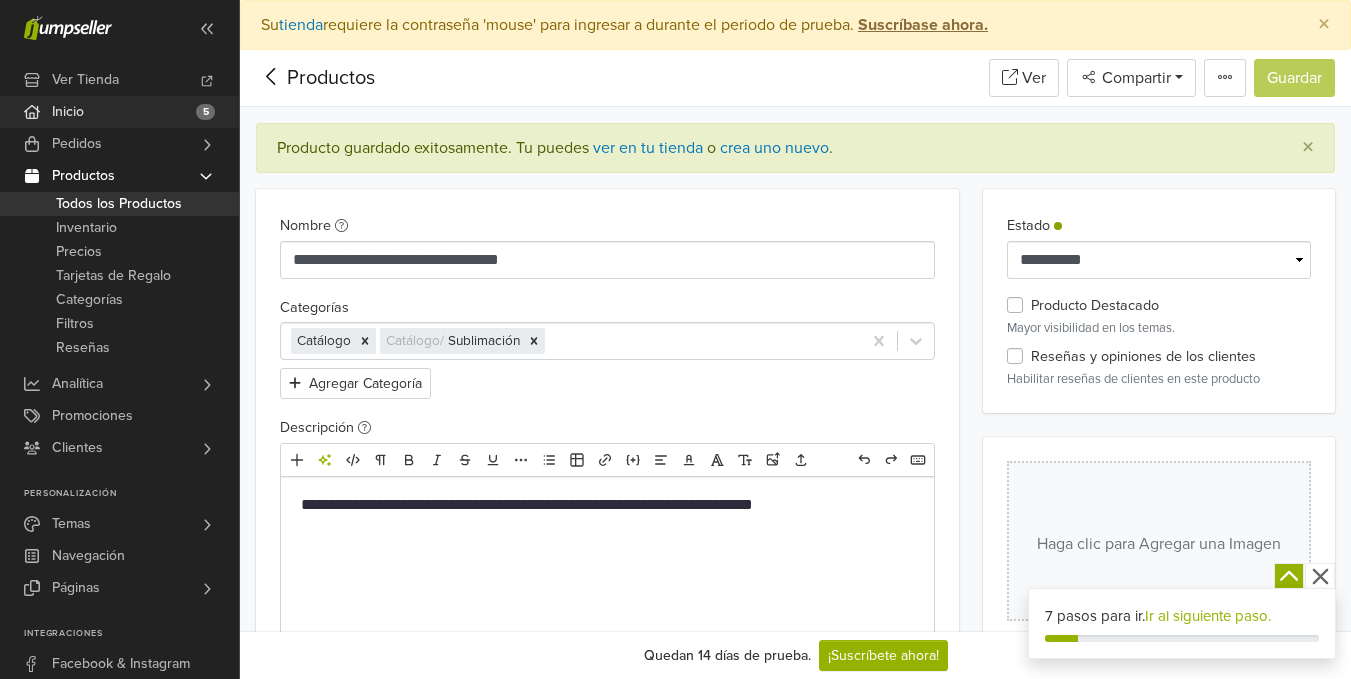 click on "Inicio
5" at bounding box center (119, 112) 